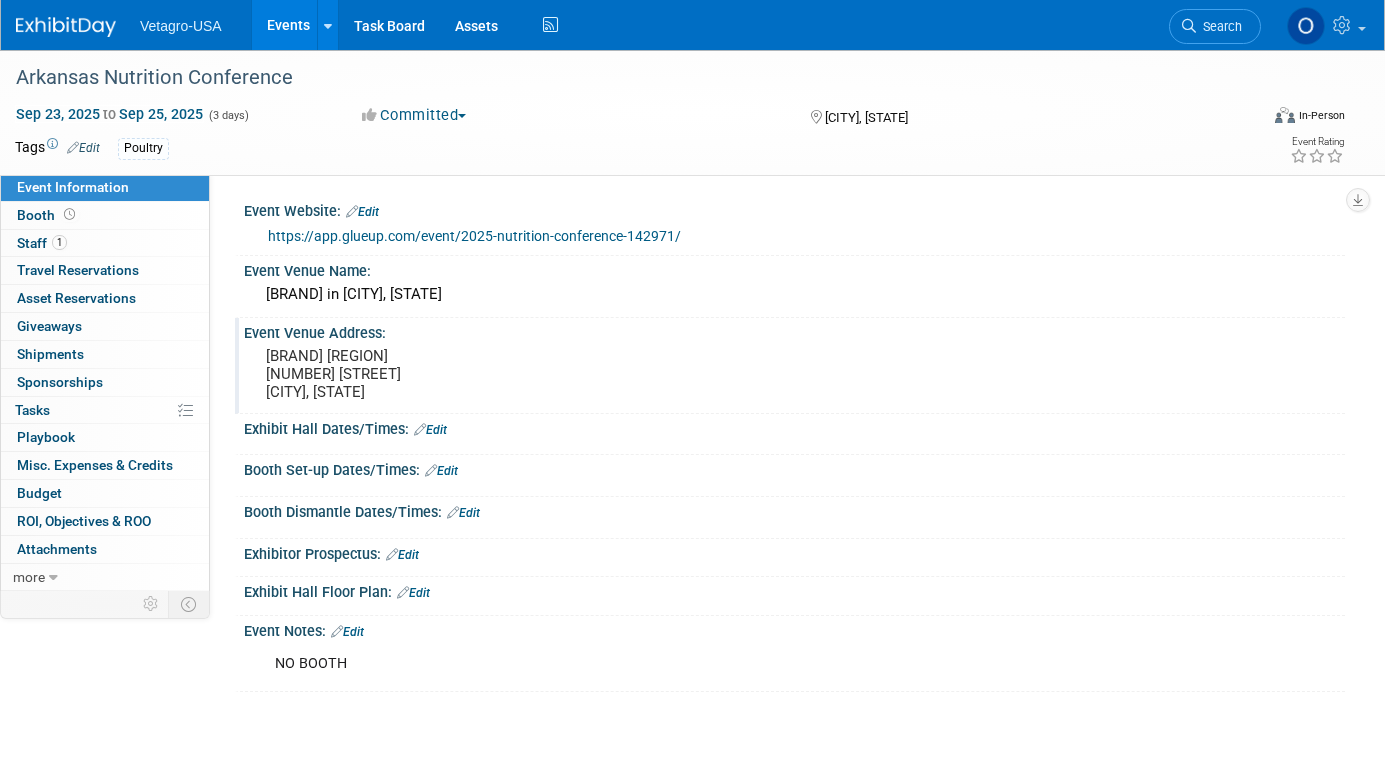 scroll, scrollTop: 0, scrollLeft: 0, axis: both 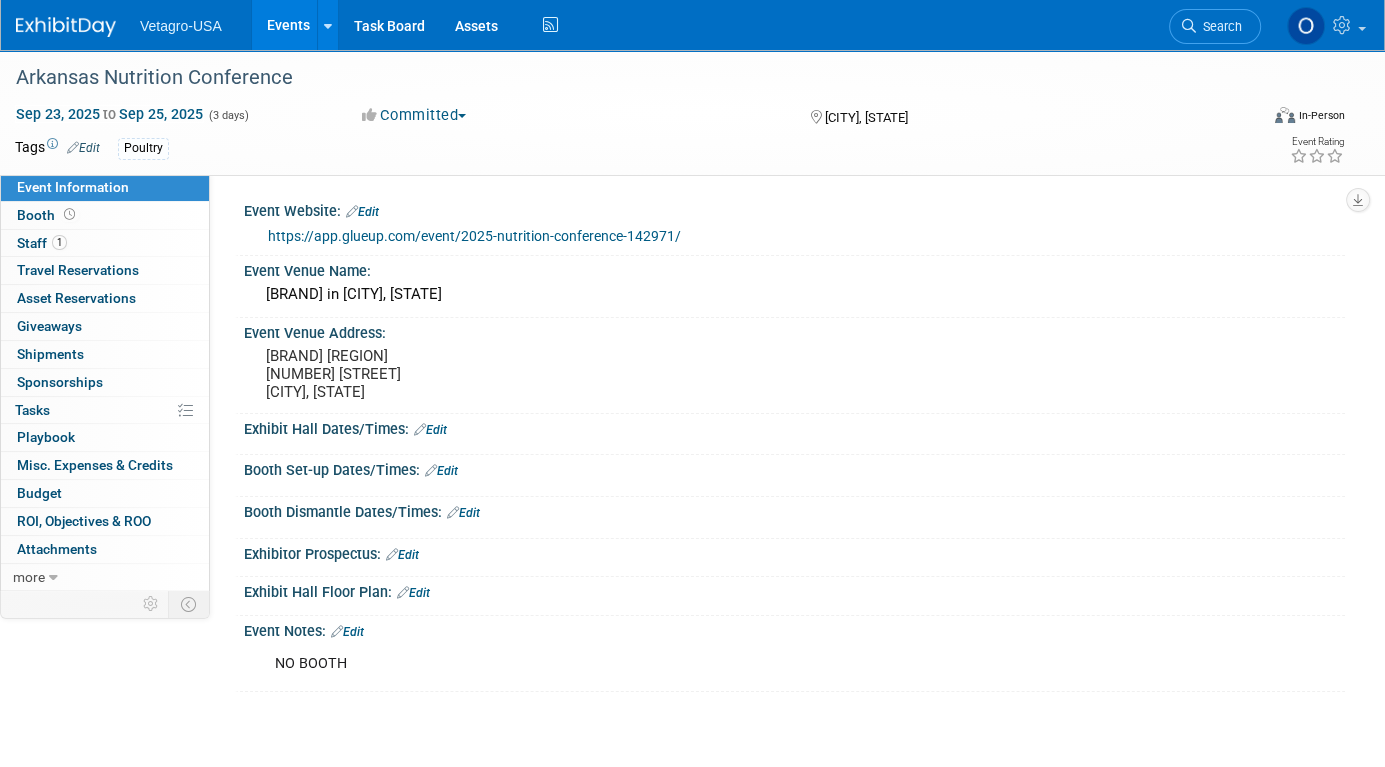 click on "Events" at bounding box center [288, 25] 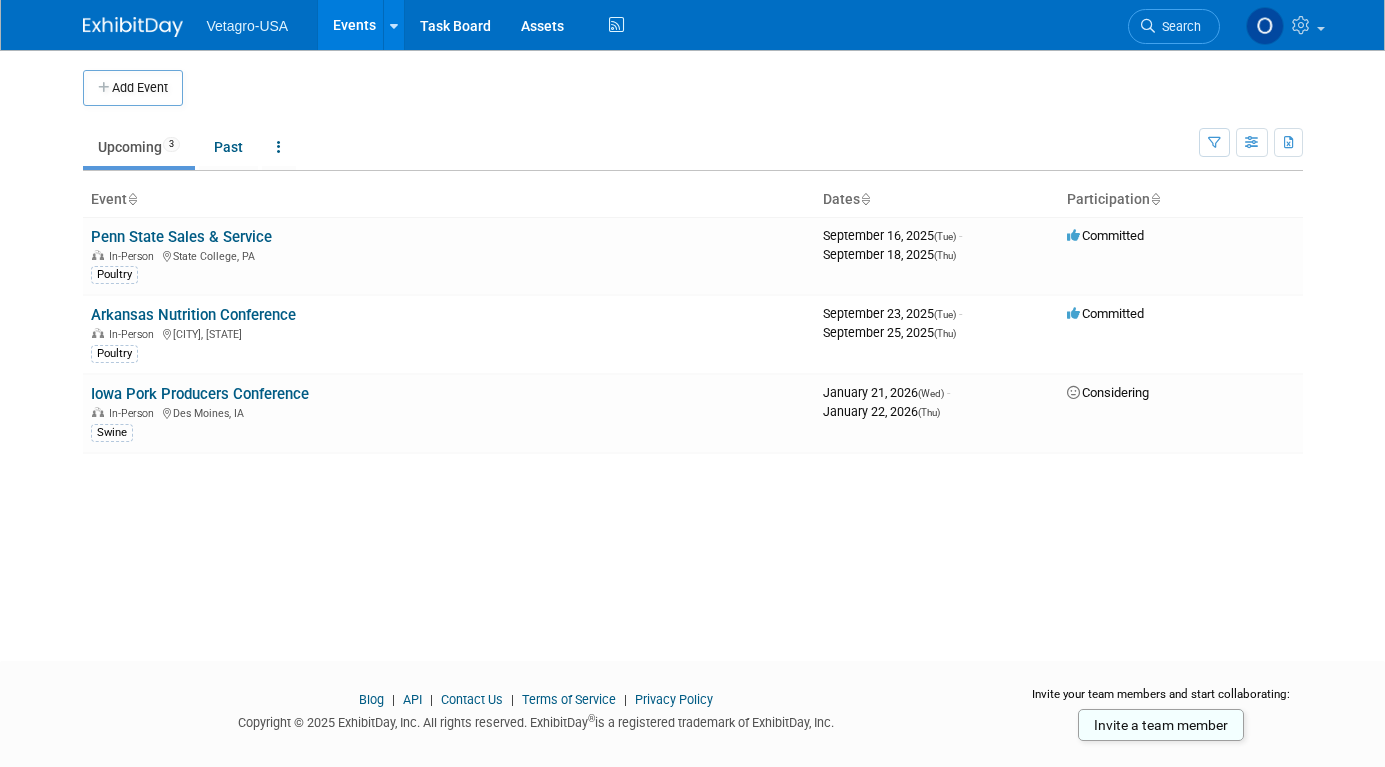 scroll, scrollTop: 0, scrollLeft: 0, axis: both 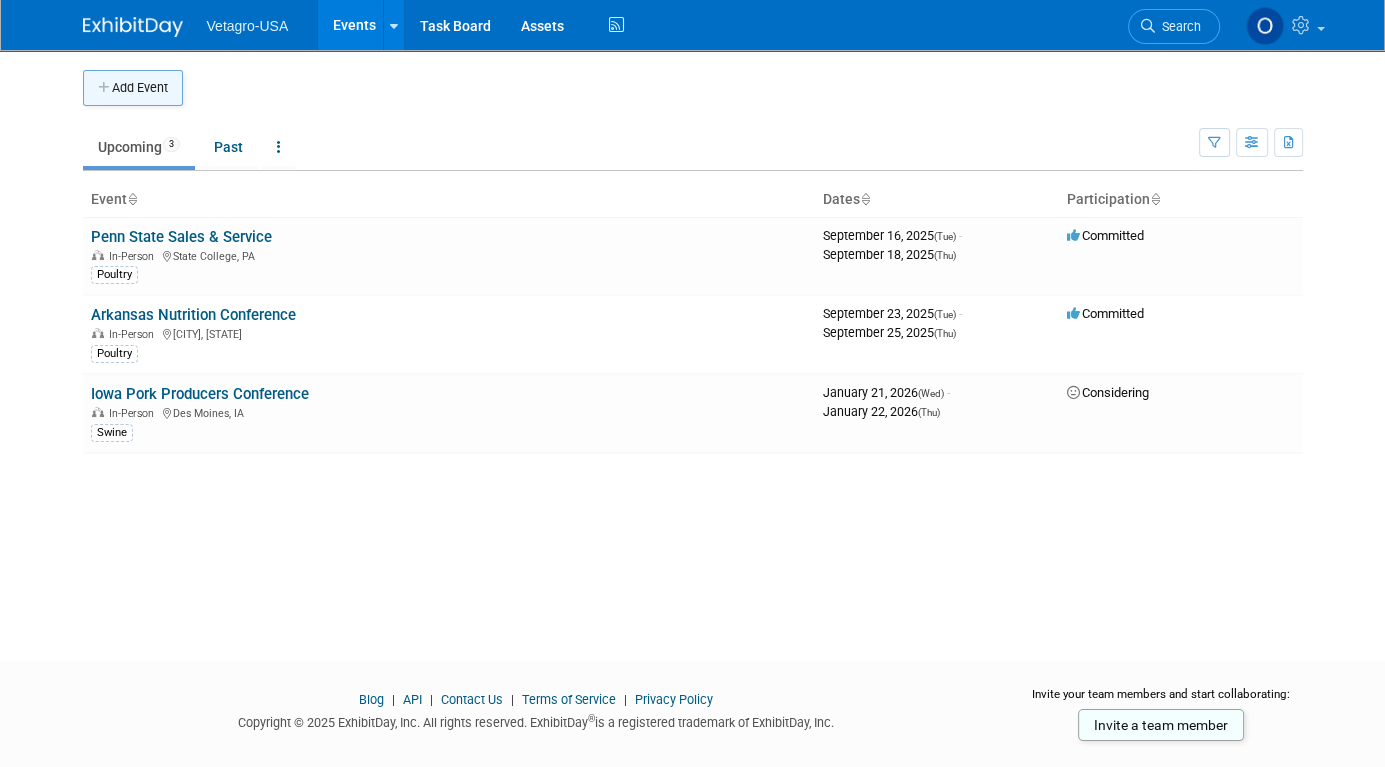 click on "Add Event" at bounding box center (133, 88) 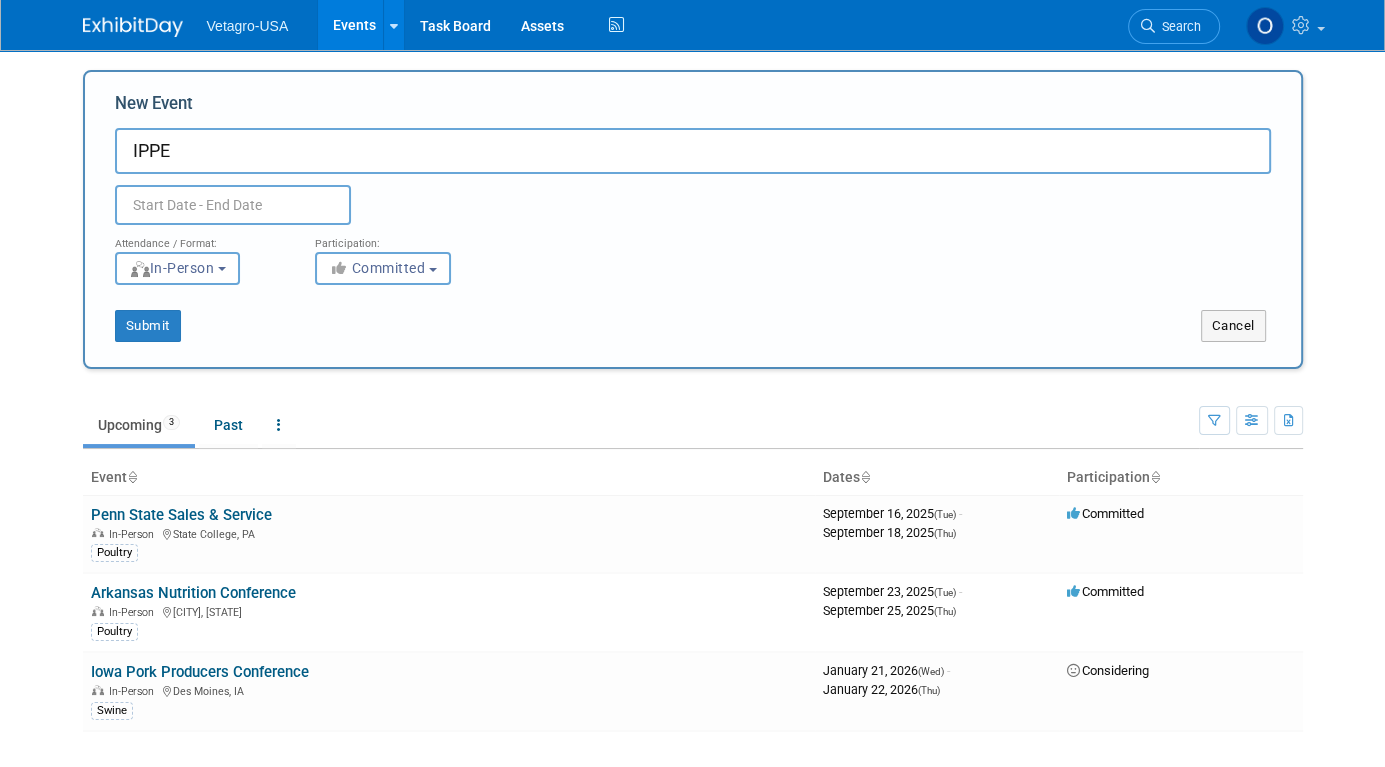 type on "IPPE" 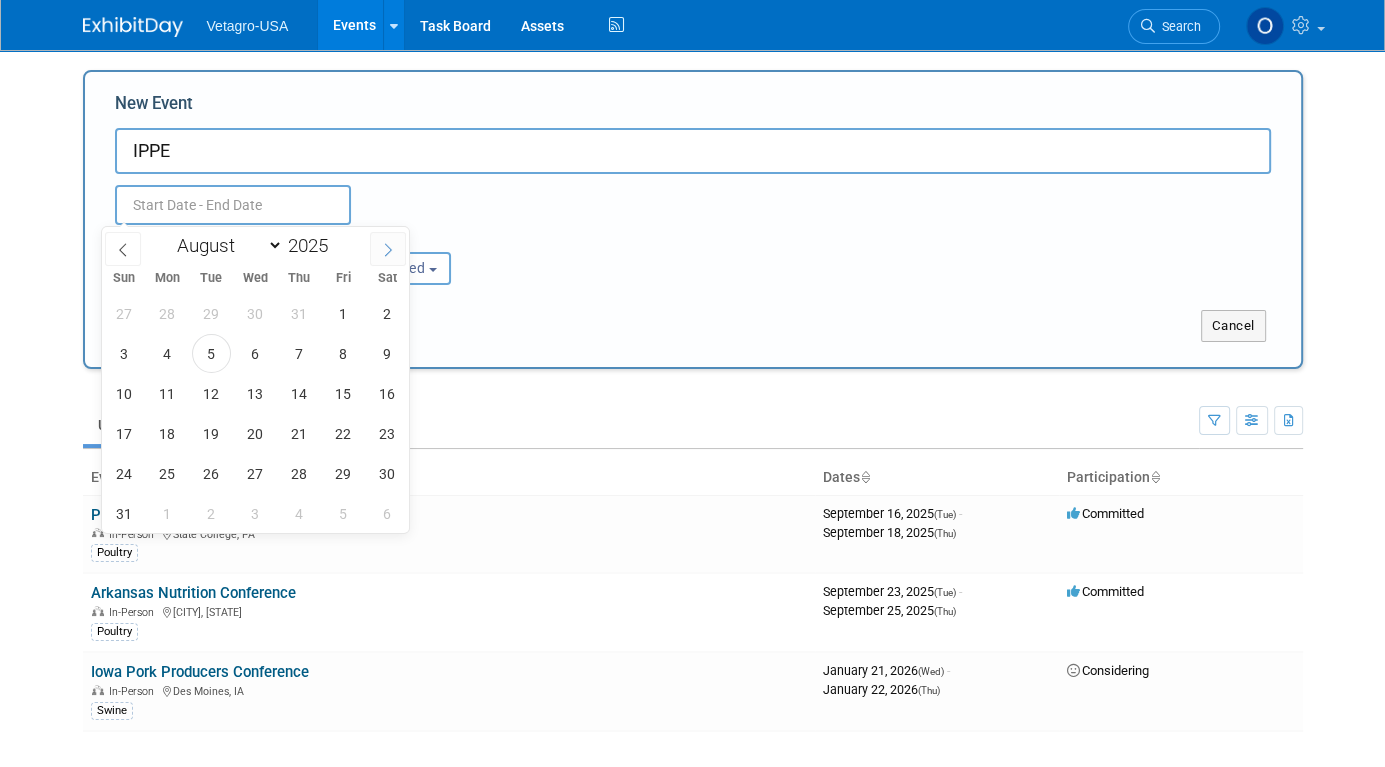 click 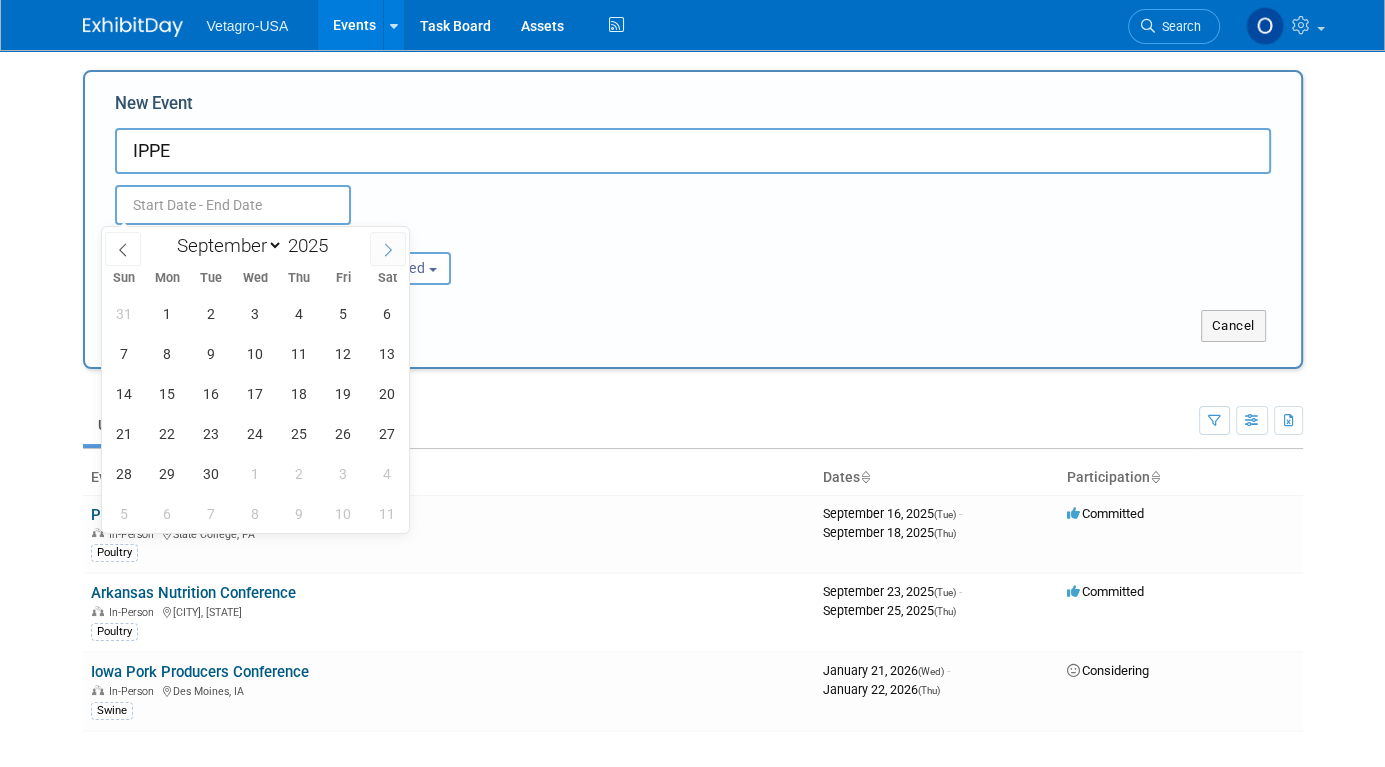 click 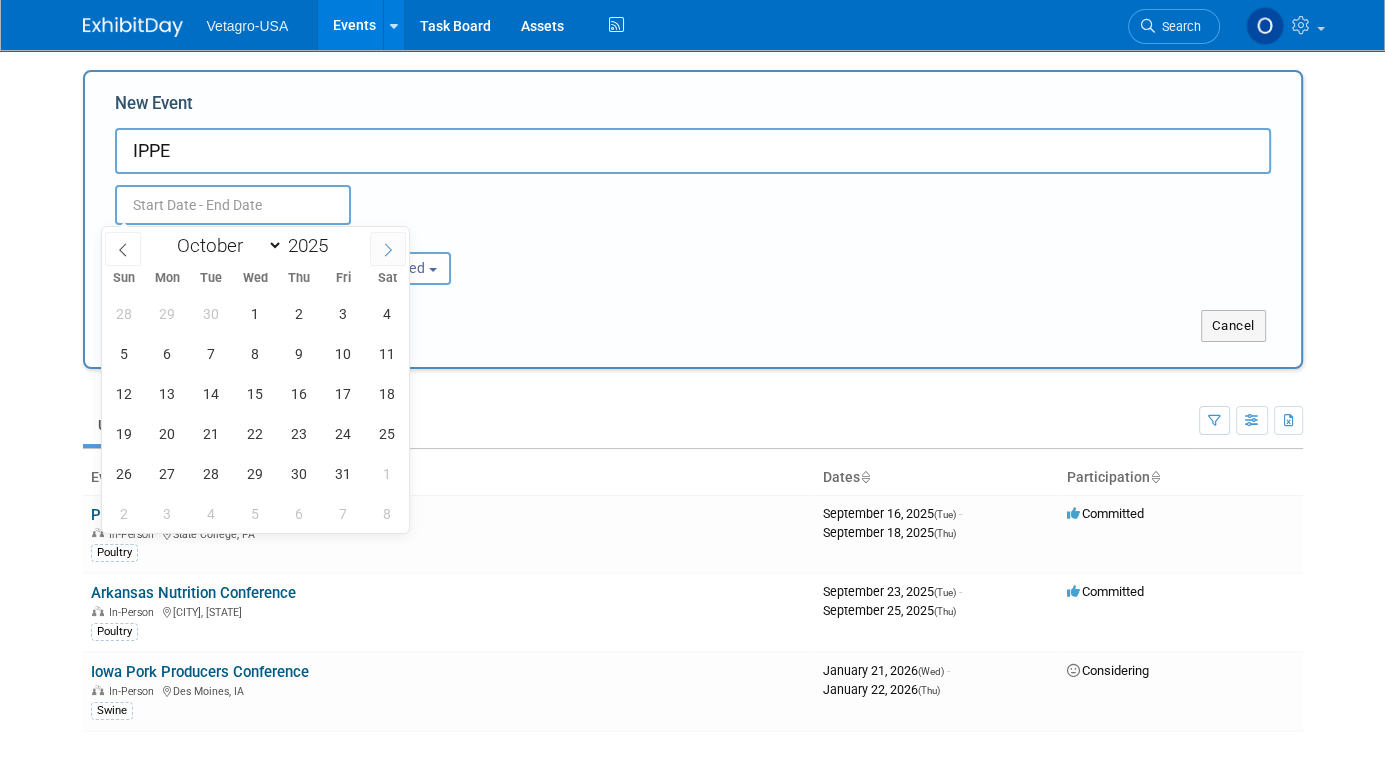 click 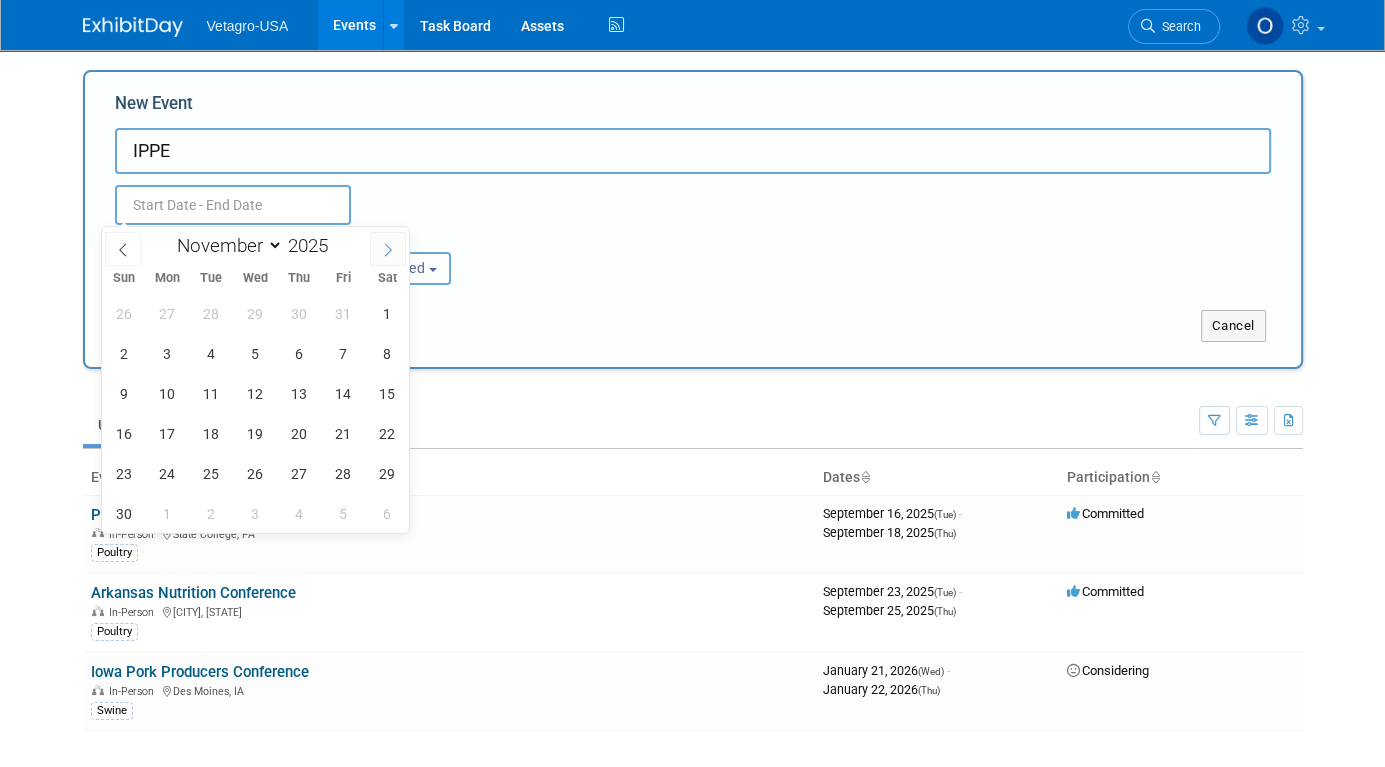 click 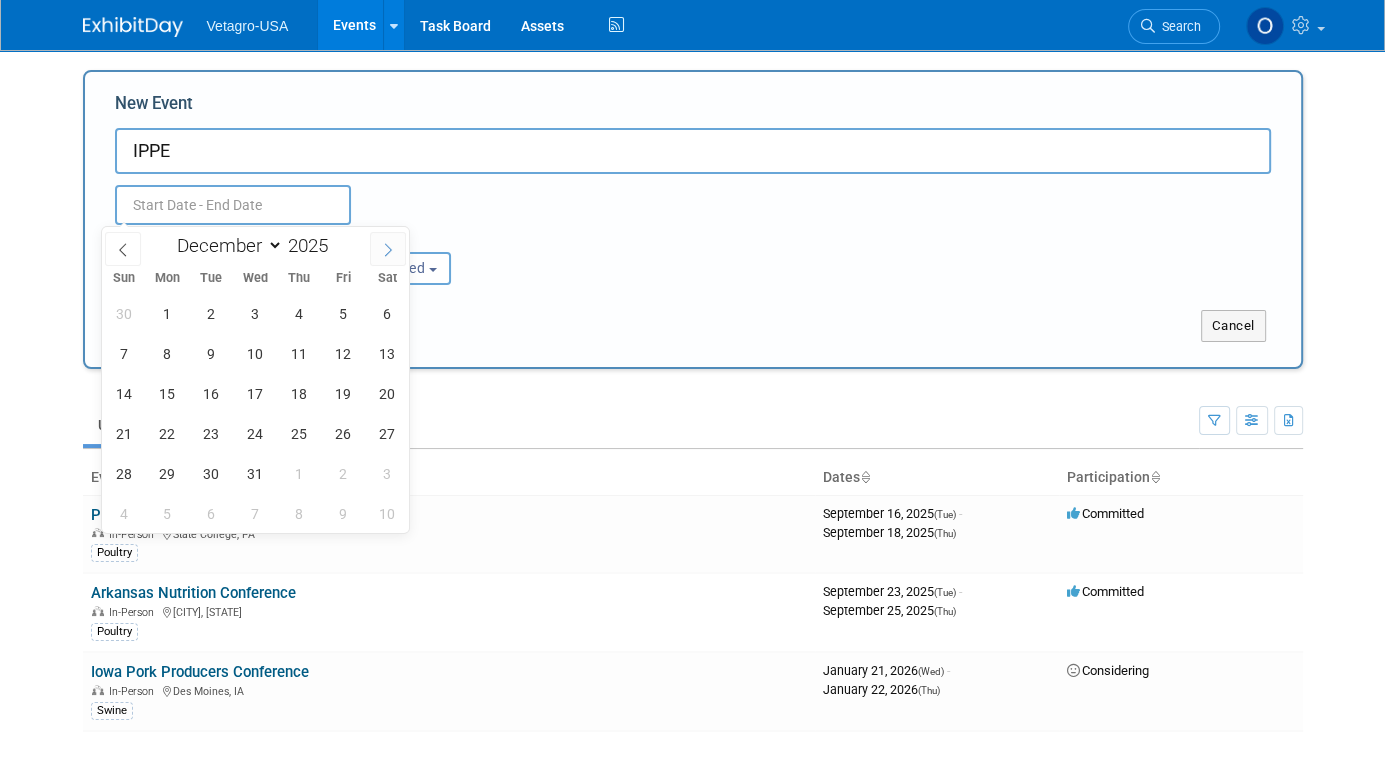 click 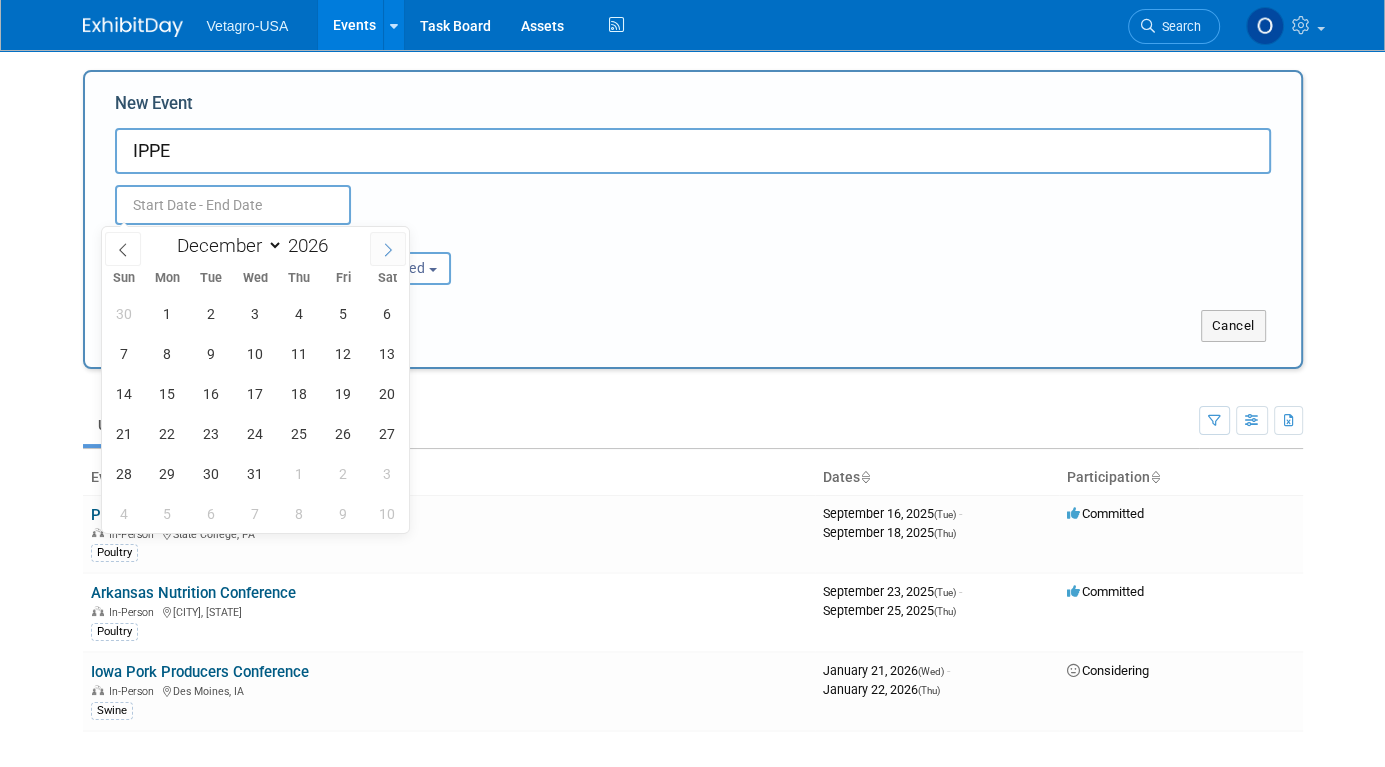 select on "0" 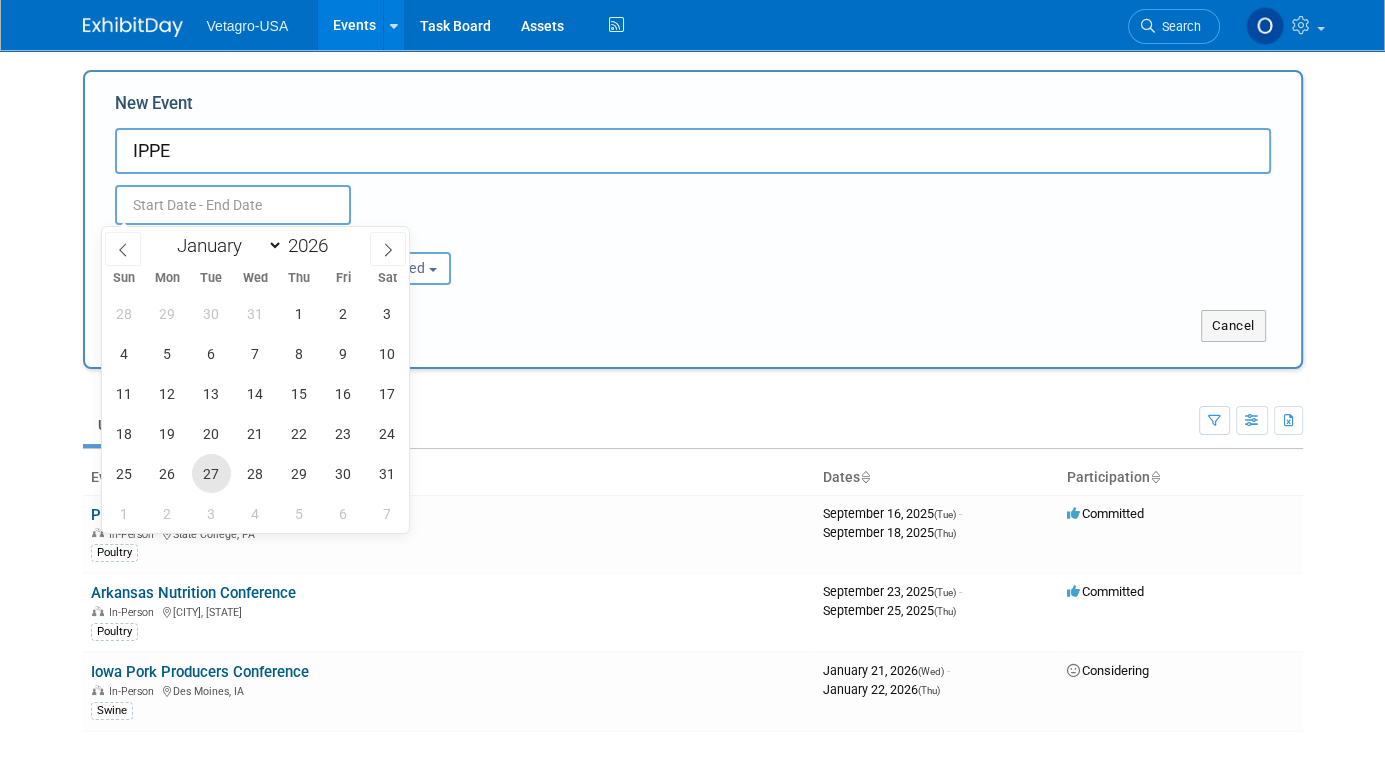 click on "27" at bounding box center (211, 473) 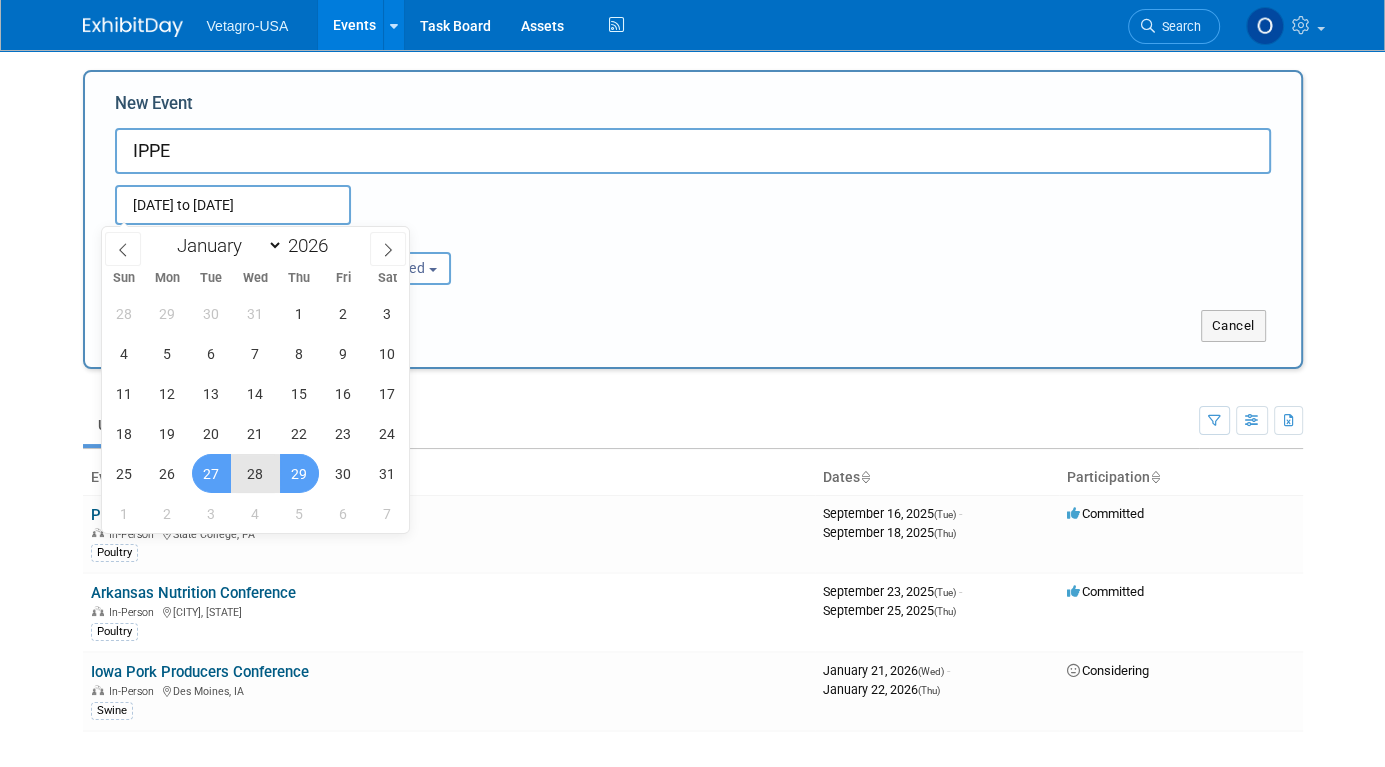 click on "29" at bounding box center [299, 473] 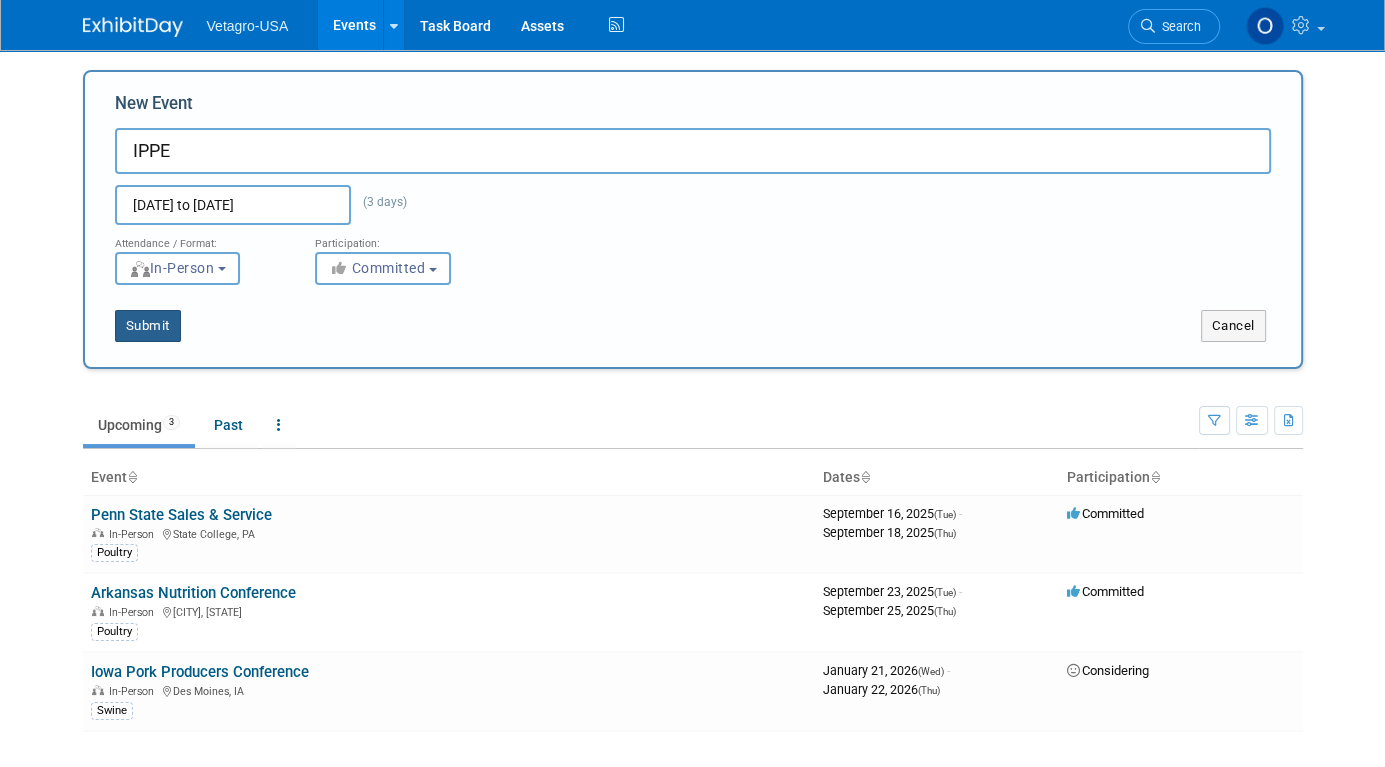 click on "Submit" at bounding box center [148, 326] 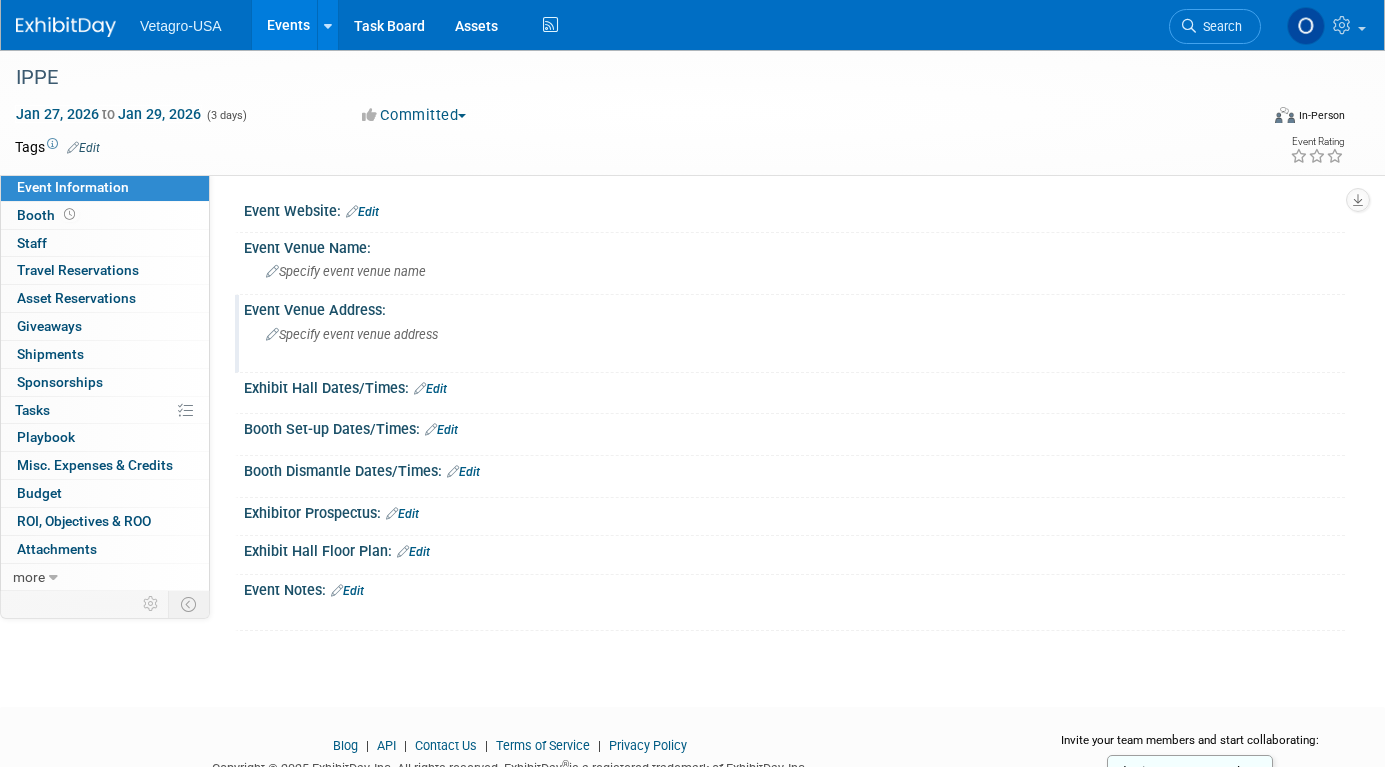 scroll, scrollTop: 0, scrollLeft: 0, axis: both 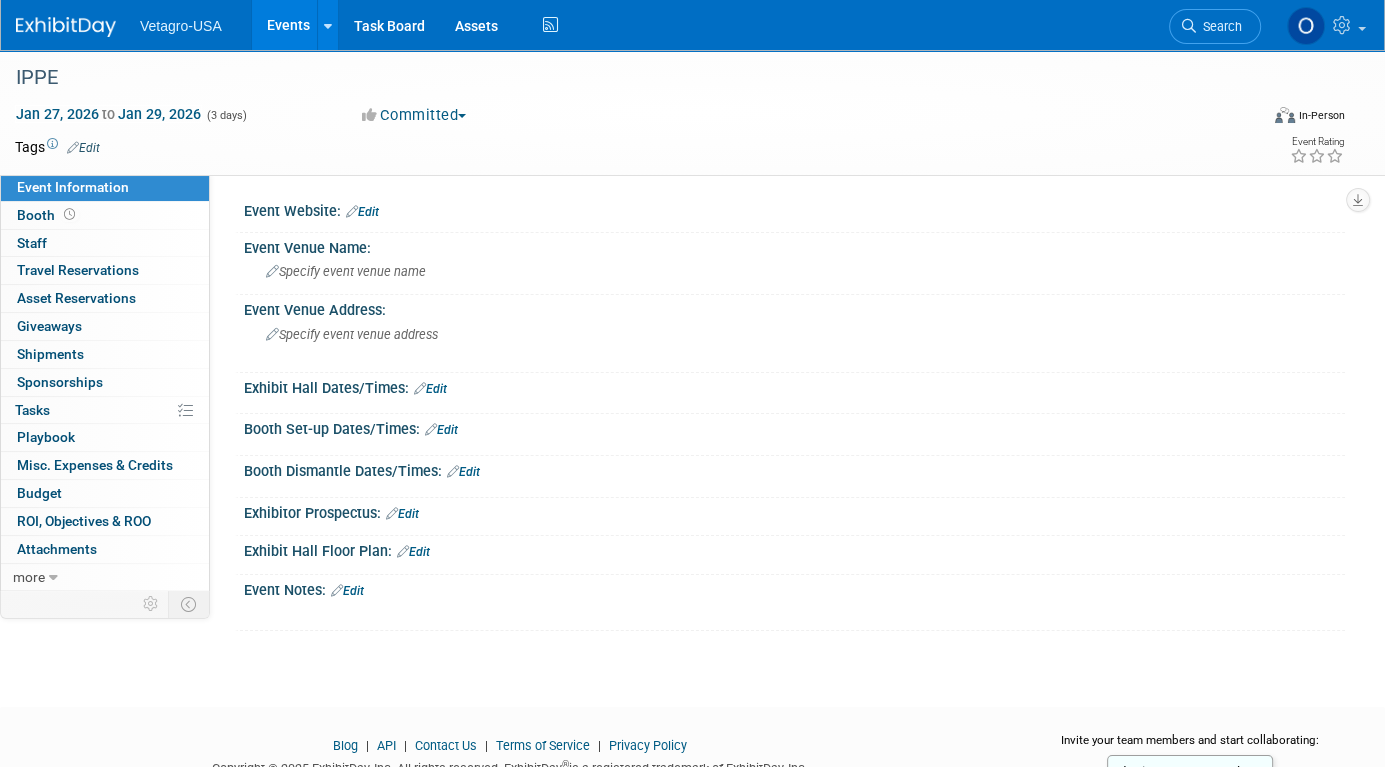click on "Events" at bounding box center (288, 25) 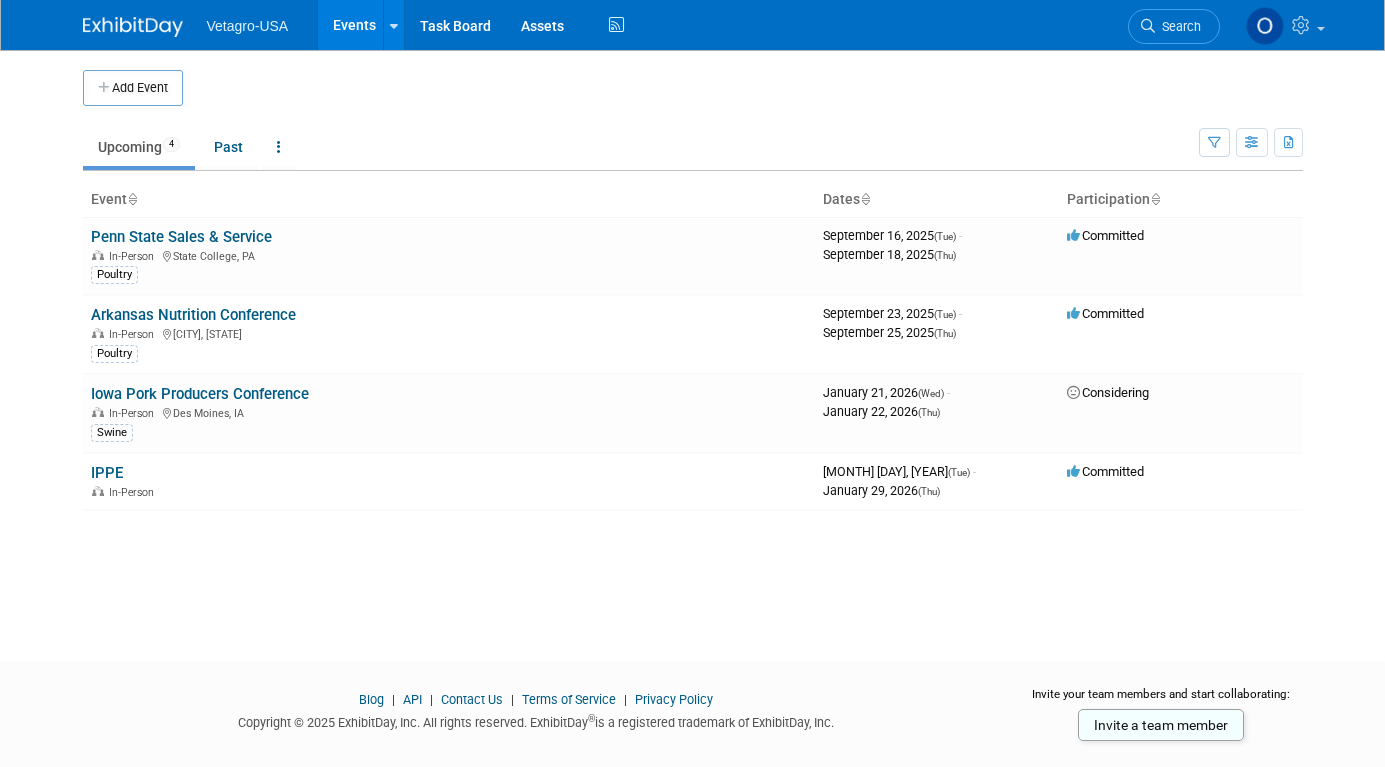 scroll, scrollTop: 0, scrollLeft: 0, axis: both 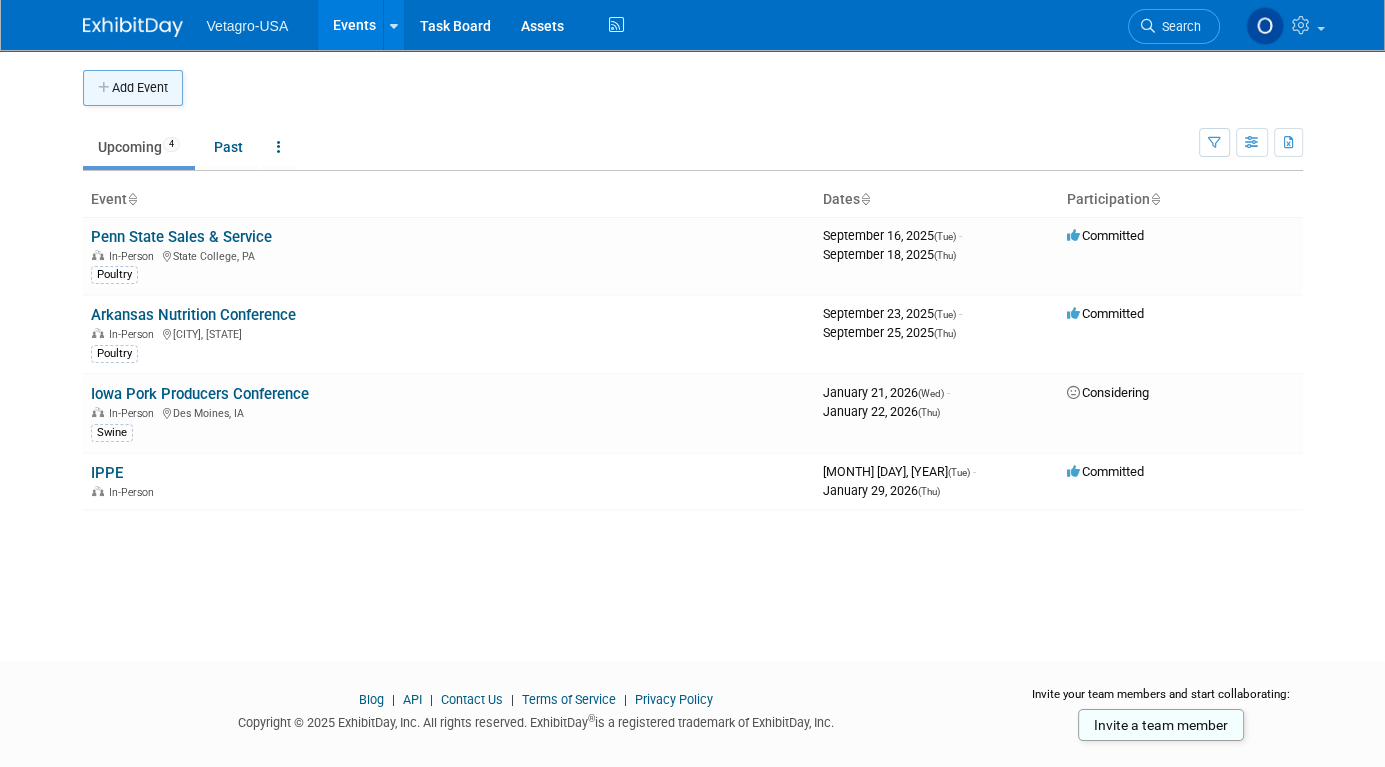 click on "Add Event" at bounding box center [133, 88] 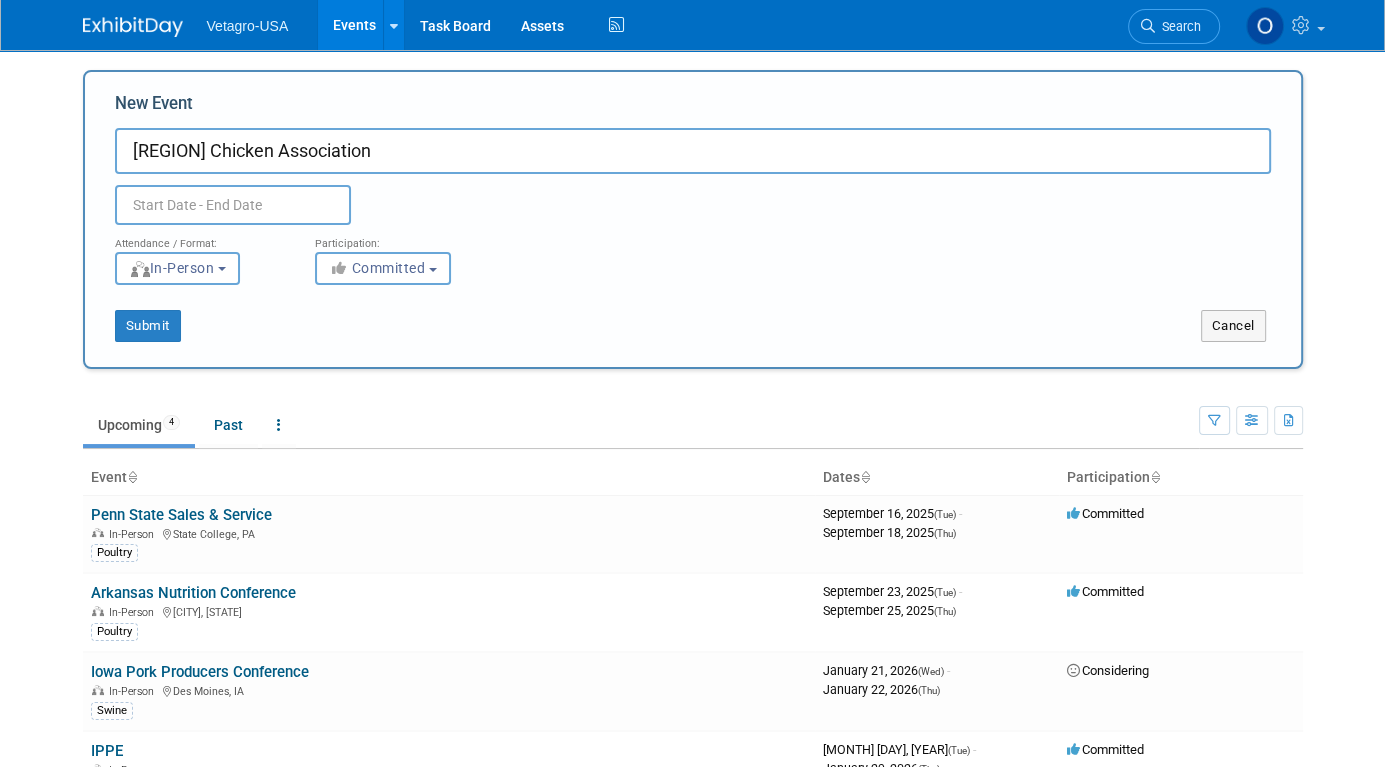 paste on "National Meeting on Poultry Health, Processing, and Live Production" 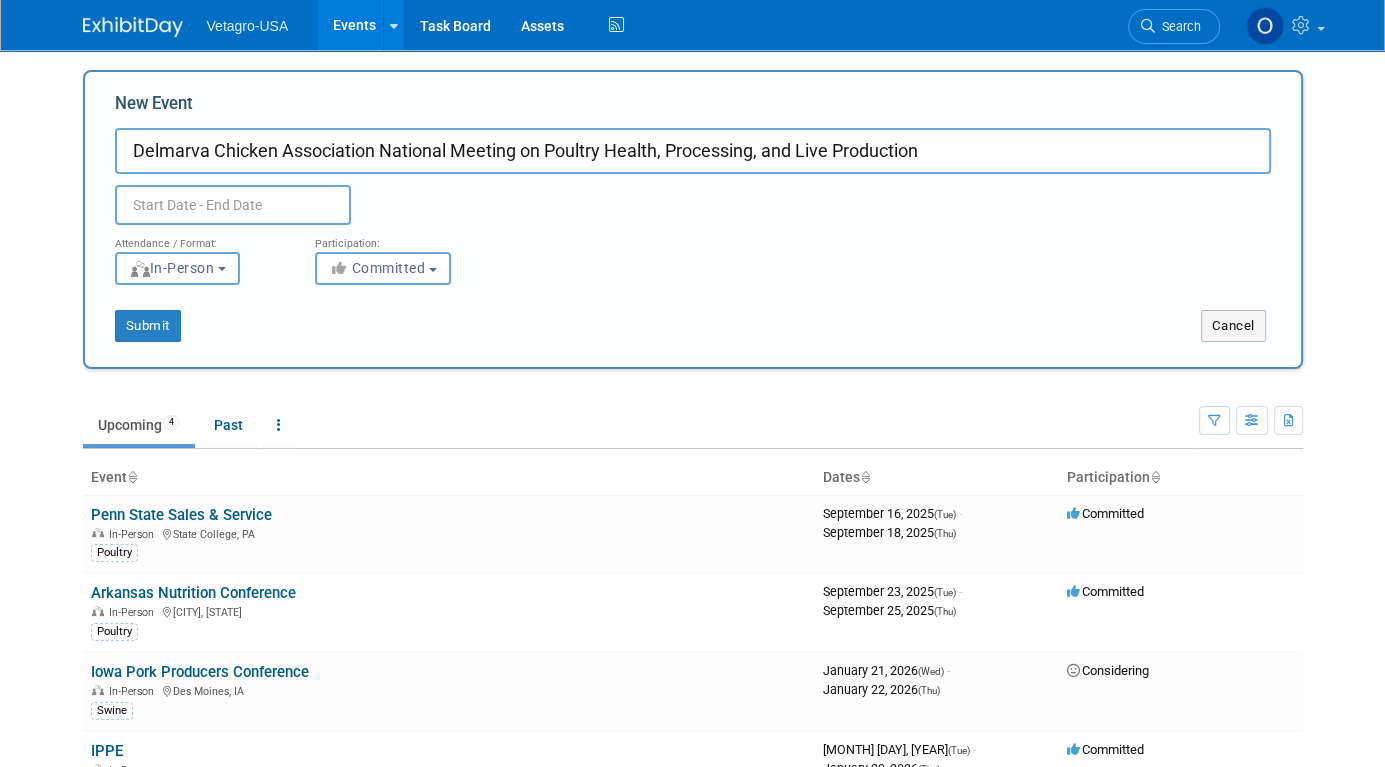 type on "Delmarva Chicken Association National Meeting on Poultry Health, Processing, and Live Production" 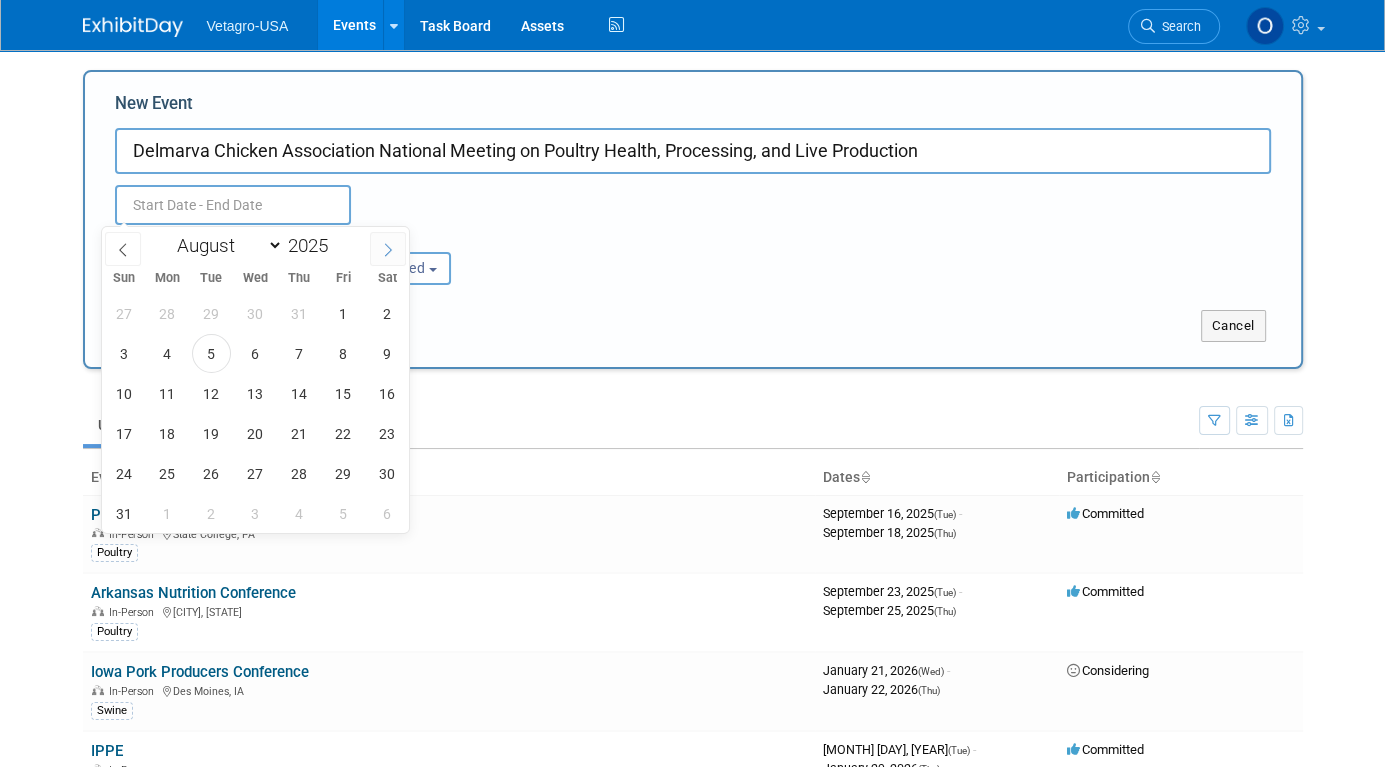 click 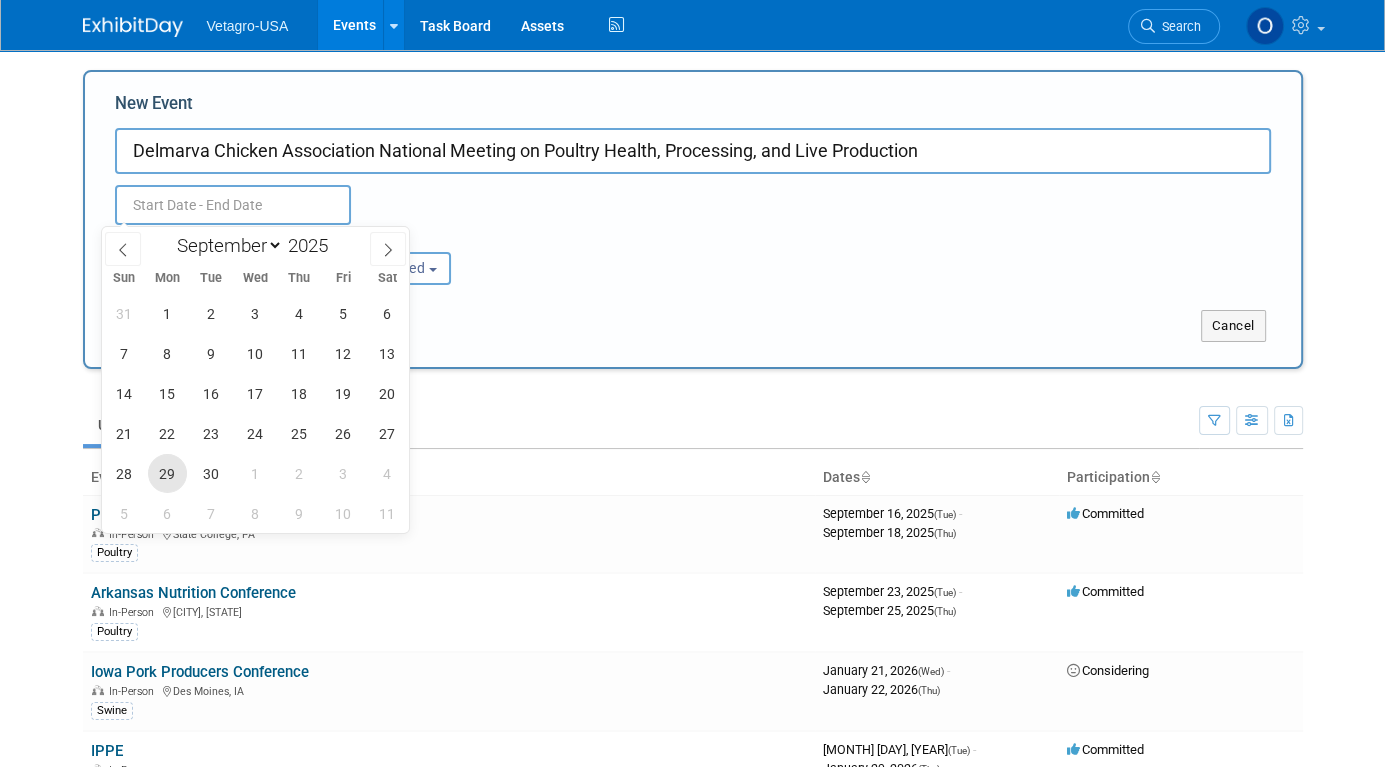 click on "29" at bounding box center [167, 473] 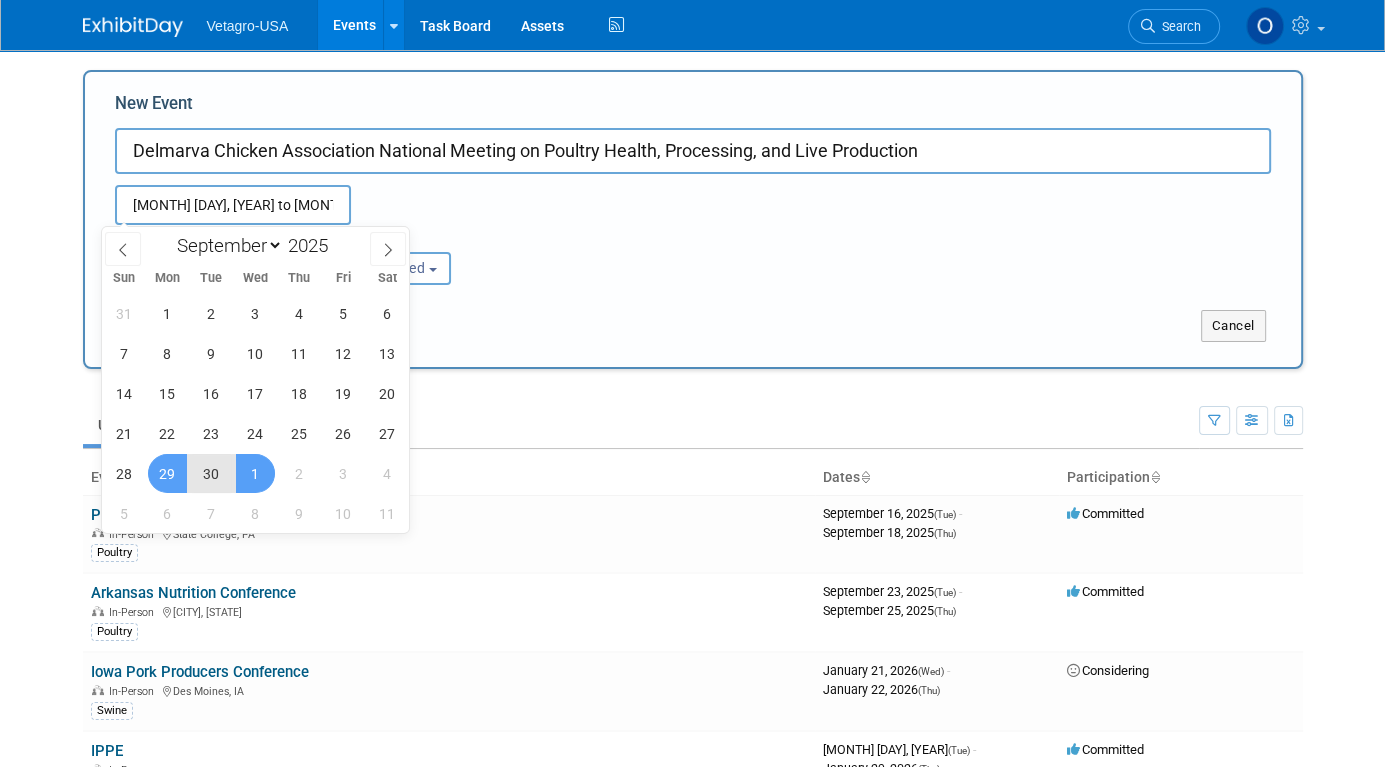 click on "1" at bounding box center [255, 473] 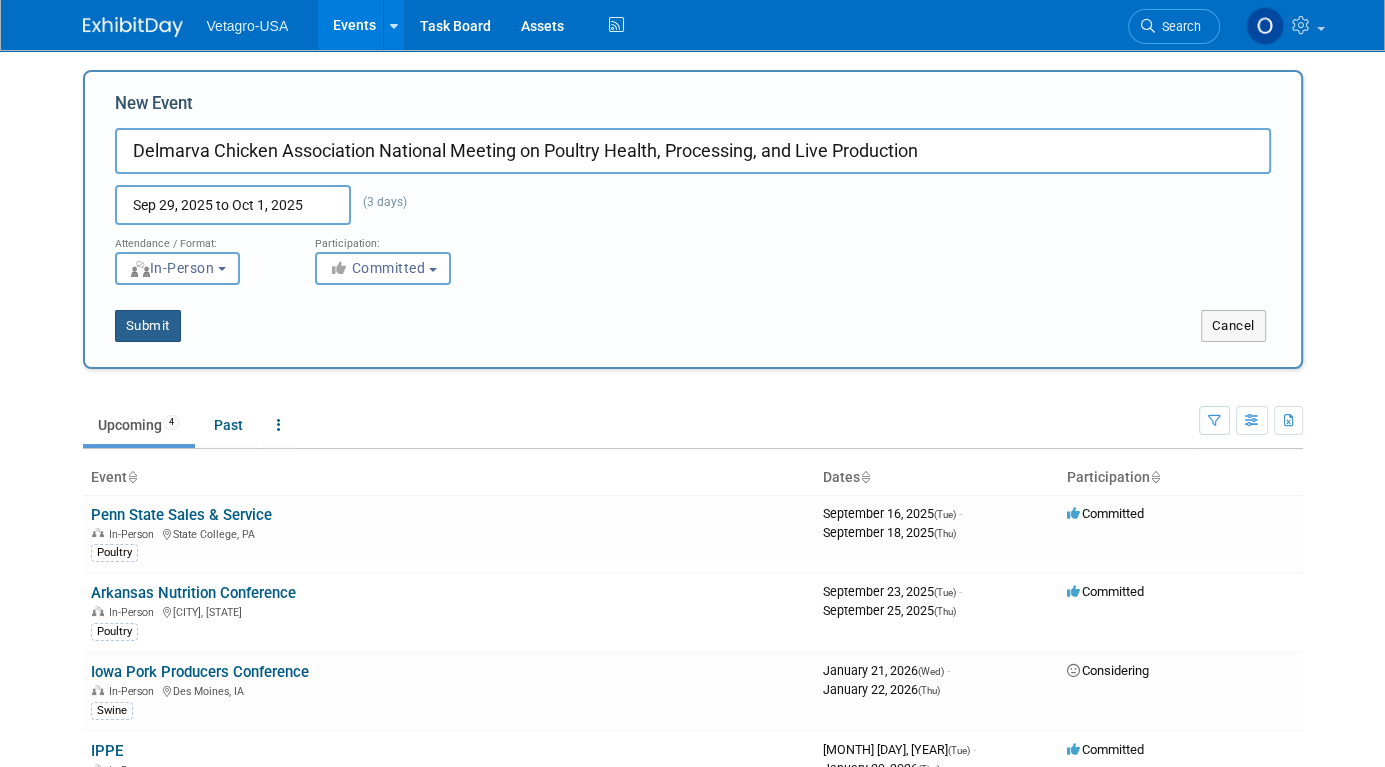 click on "Submit" at bounding box center (148, 326) 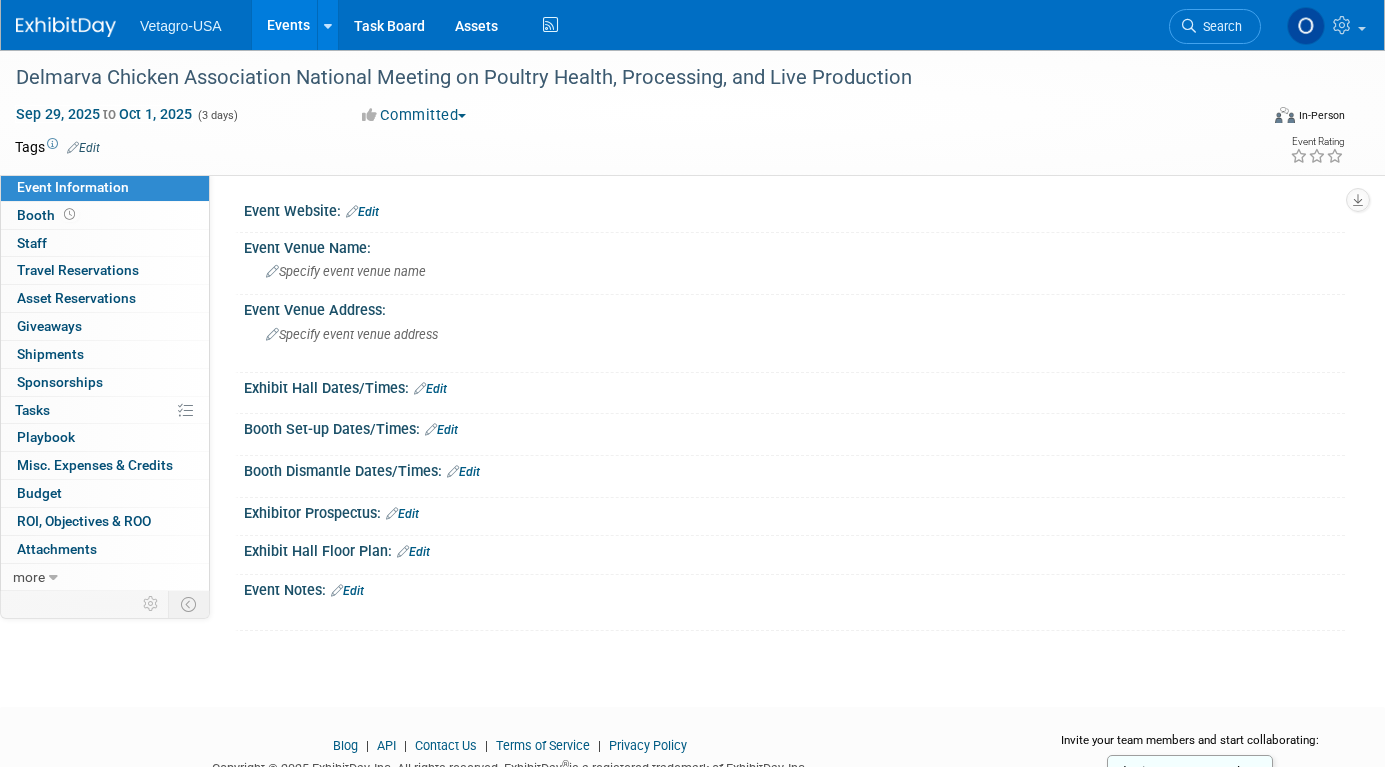 scroll, scrollTop: 0, scrollLeft: 0, axis: both 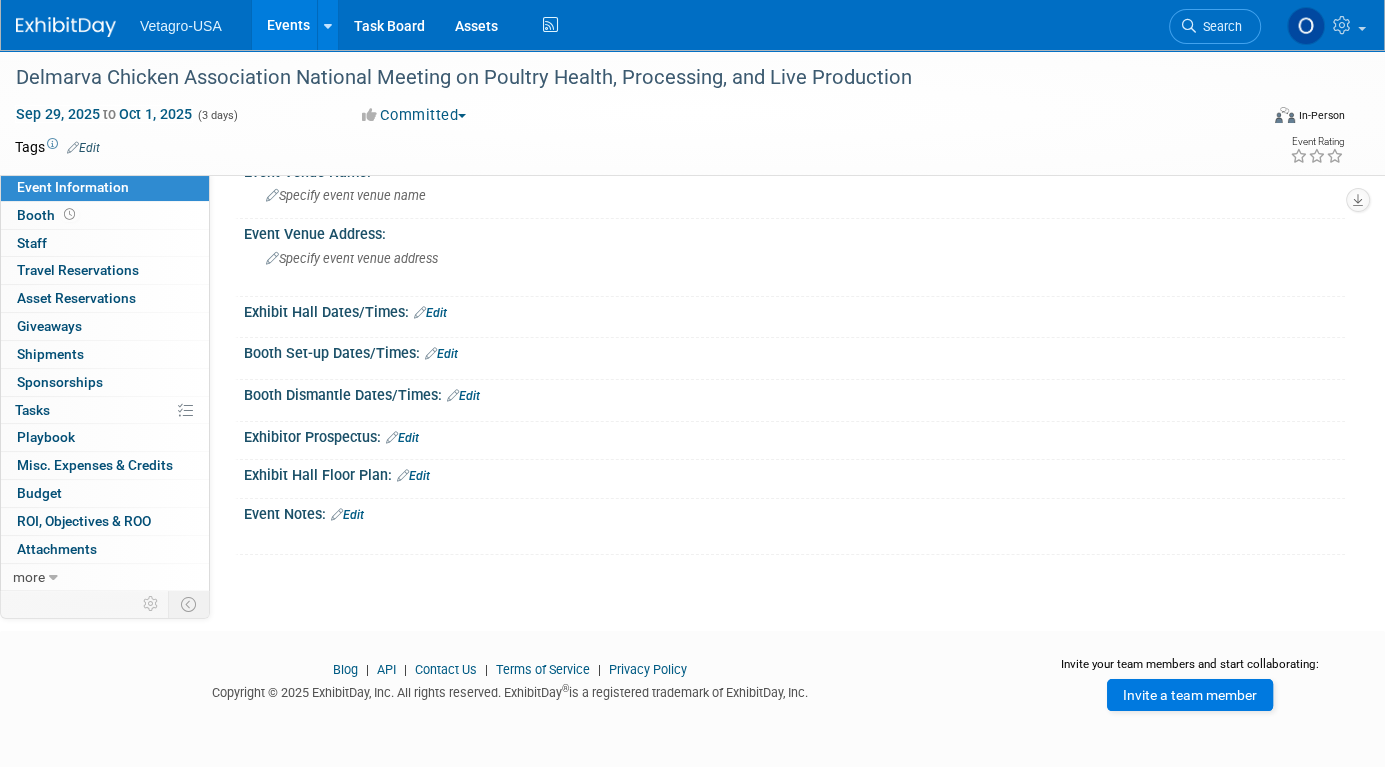 click on "Invite a team member" at bounding box center [1190, 695] 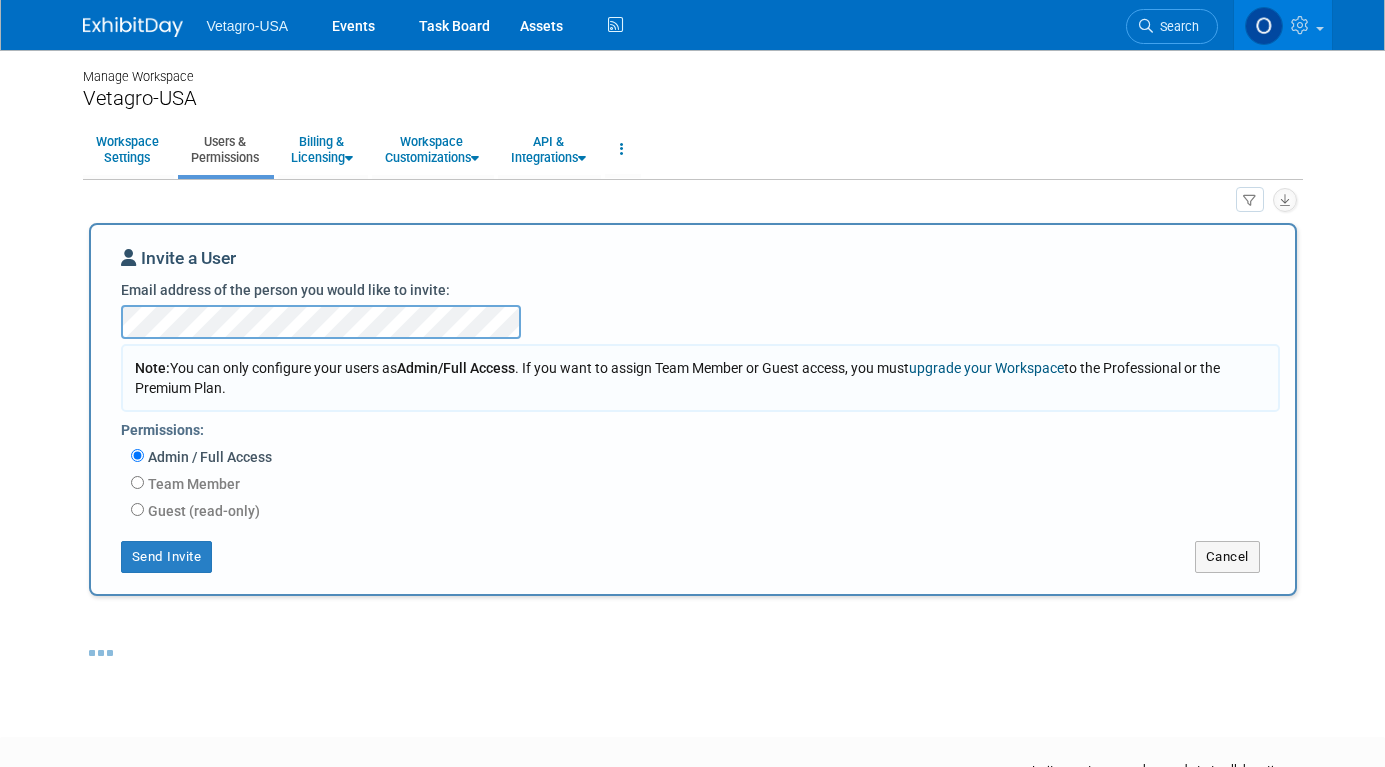 scroll, scrollTop: 0, scrollLeft: 0, axis: both 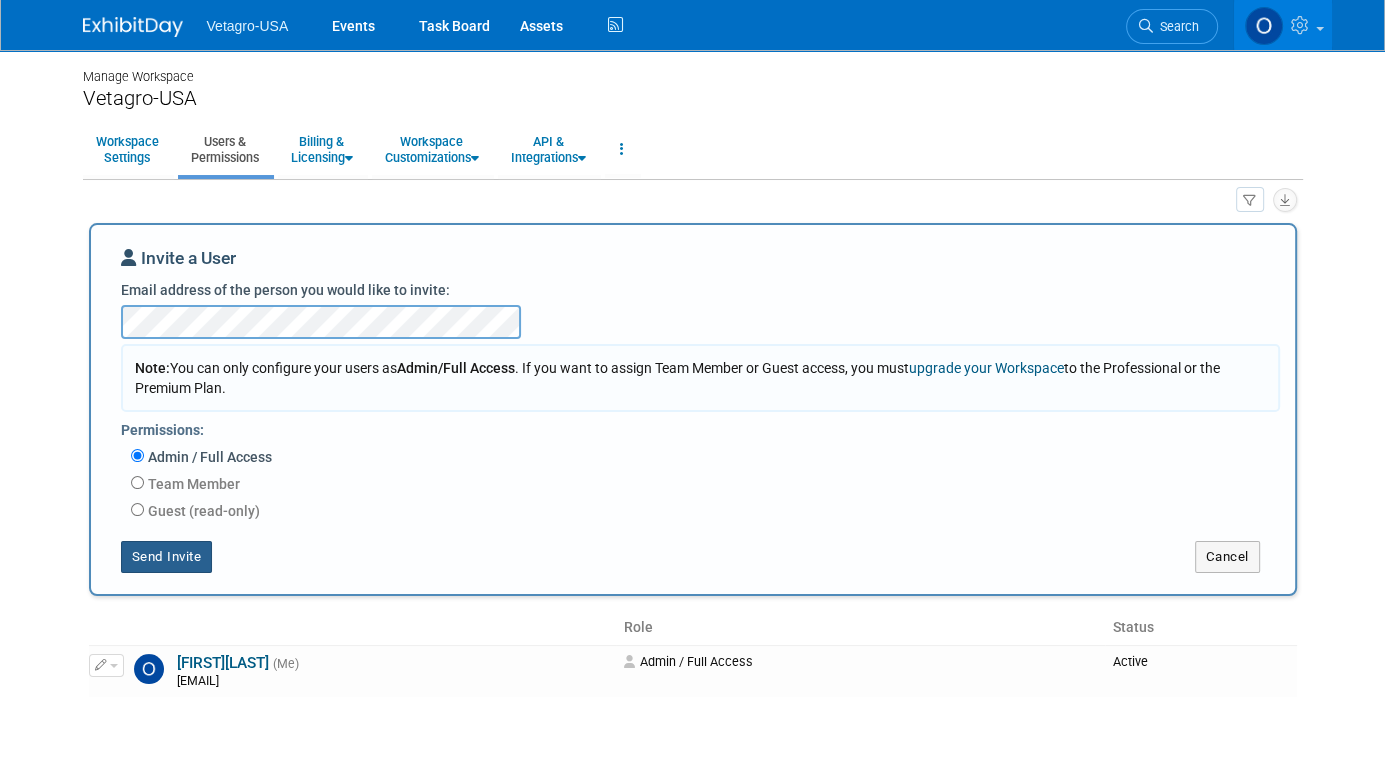 click on "Send Invite" at bounding box center [167, 557] 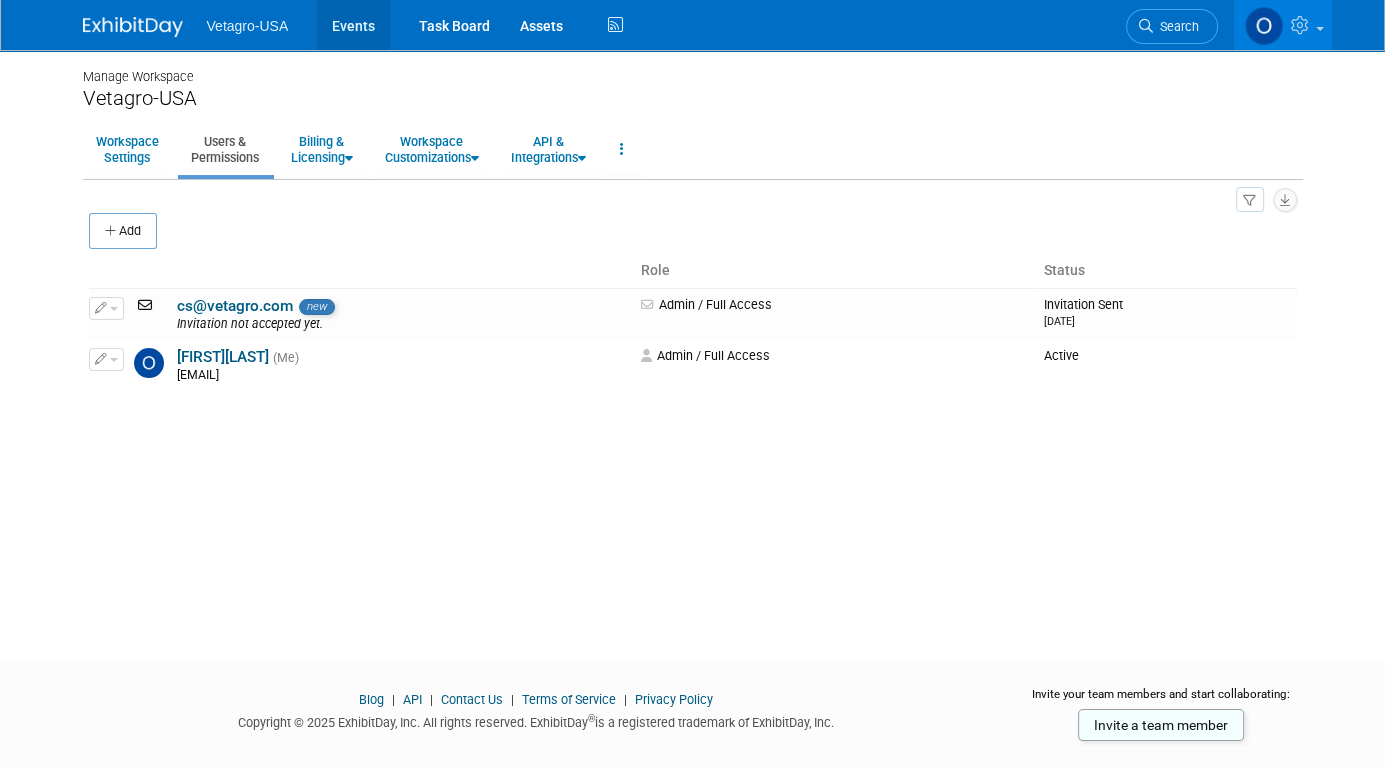 click on "Events" at bounding box center [353, 25] 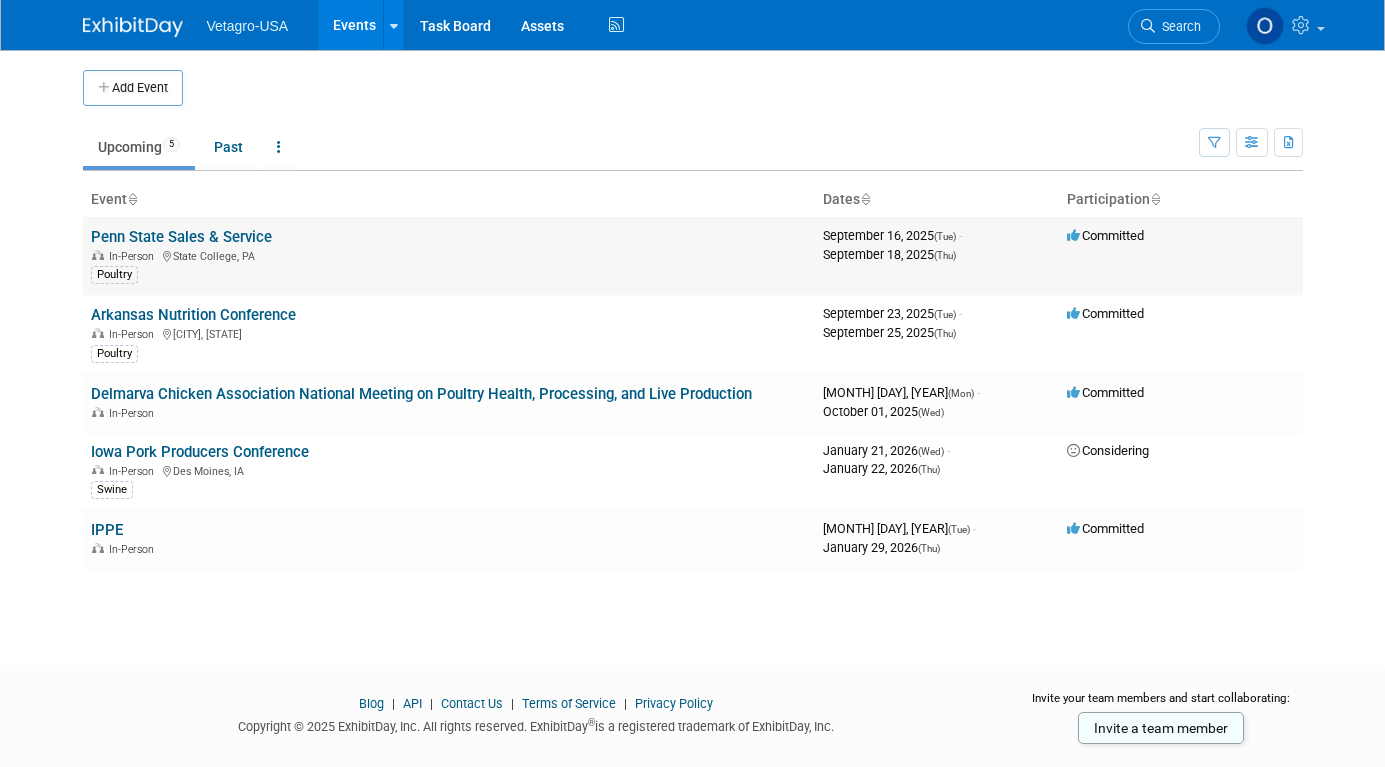 scroll, scrollTop: 0, scrollLeft: 0, axis: both 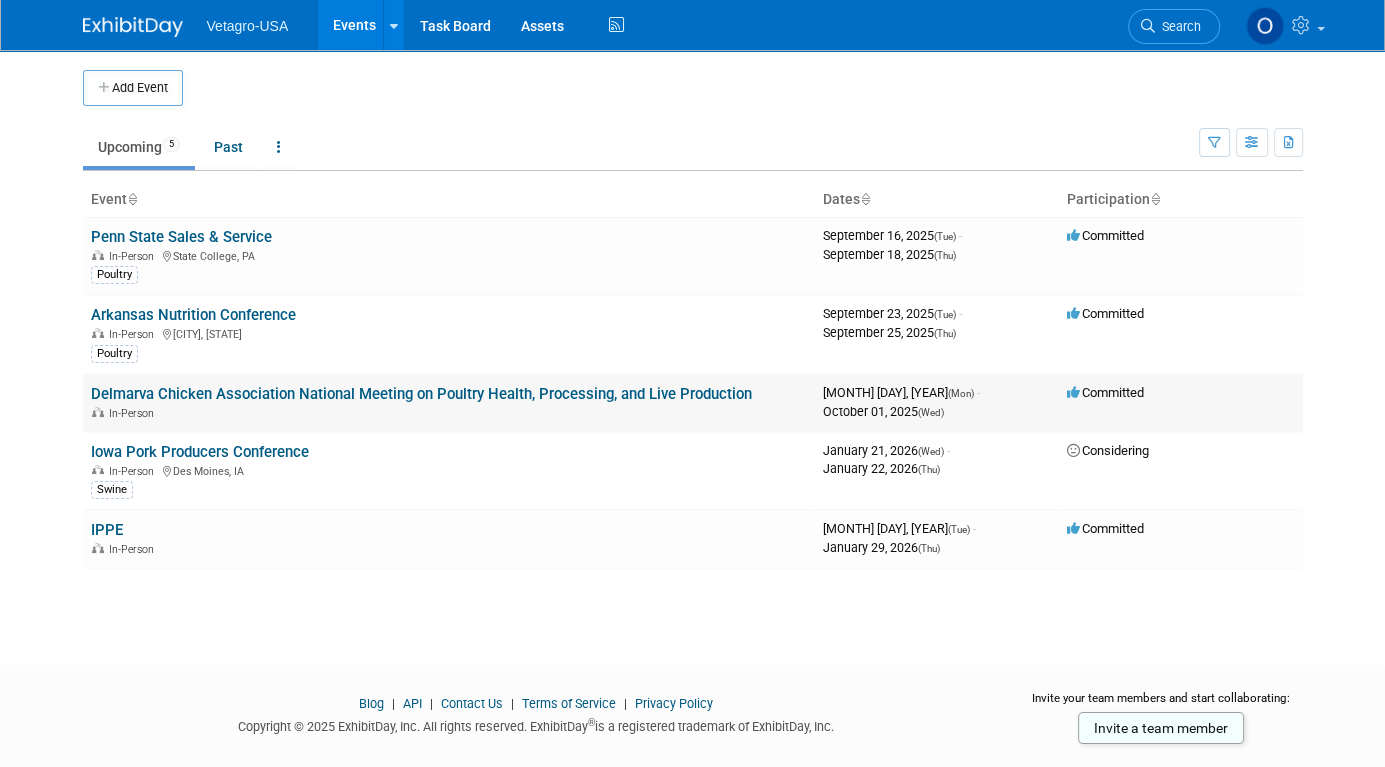 click on "Delmarva Chicken Association National Meeting on Poultry Health, Processing, and Live Production" at bounding box center (421, 394) 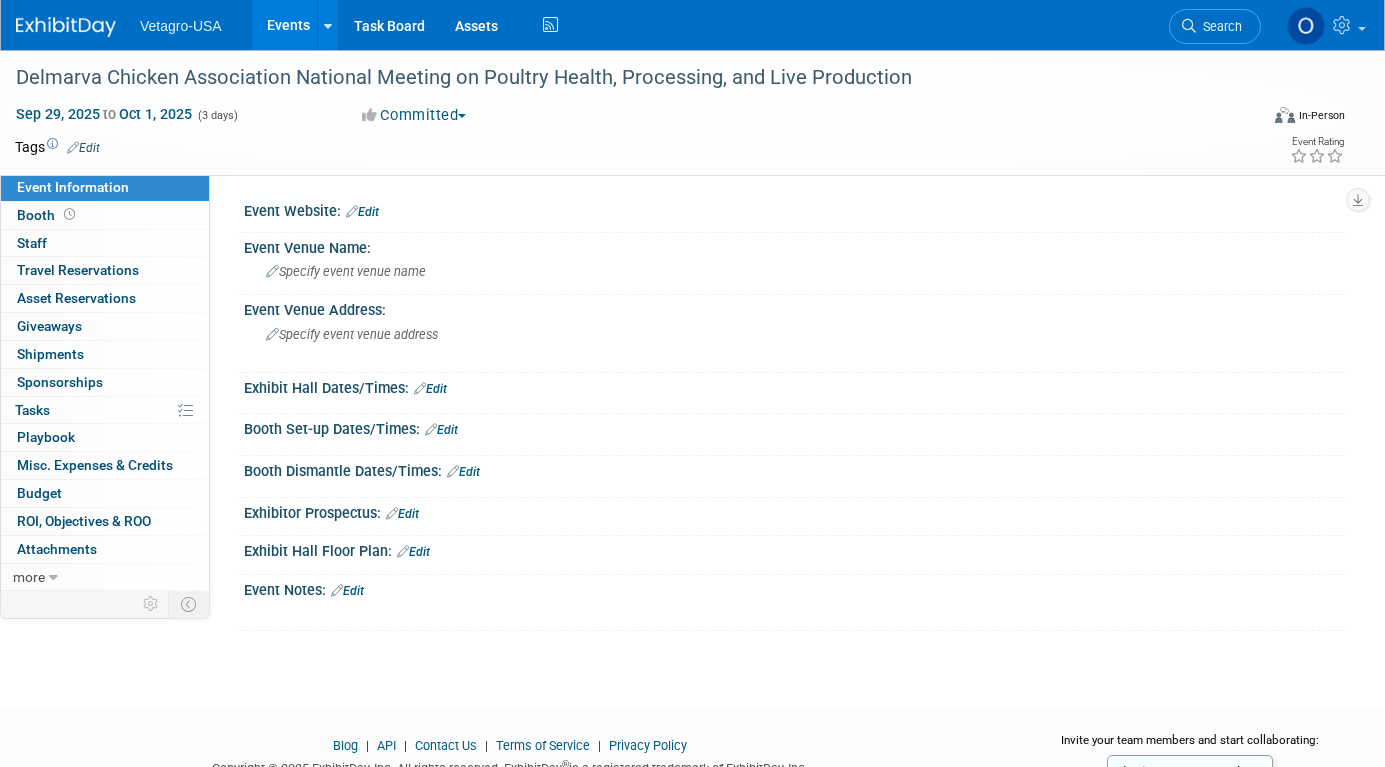 scroll, scrollTop: 0, scrollLeft: 0, axis: both 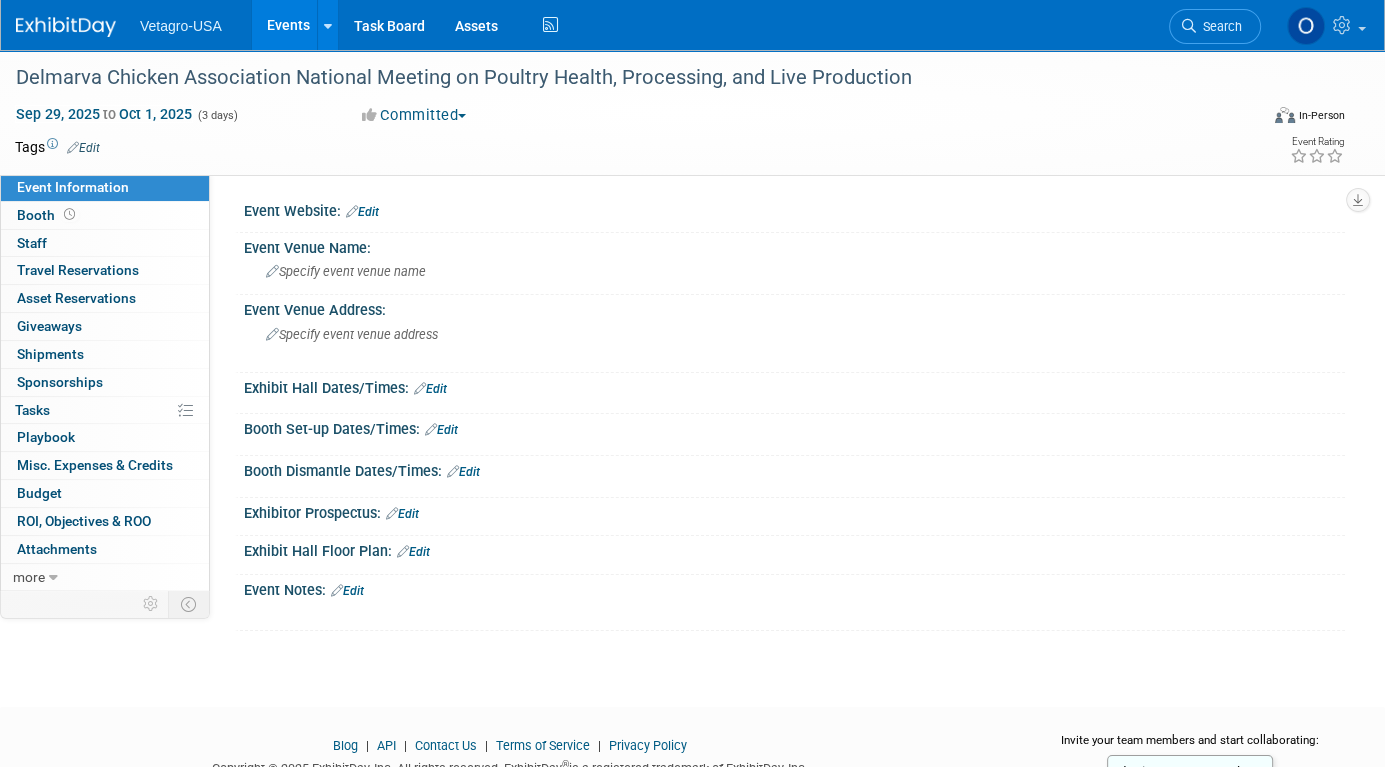 click on "Edit" at bounding box center [362, 212] 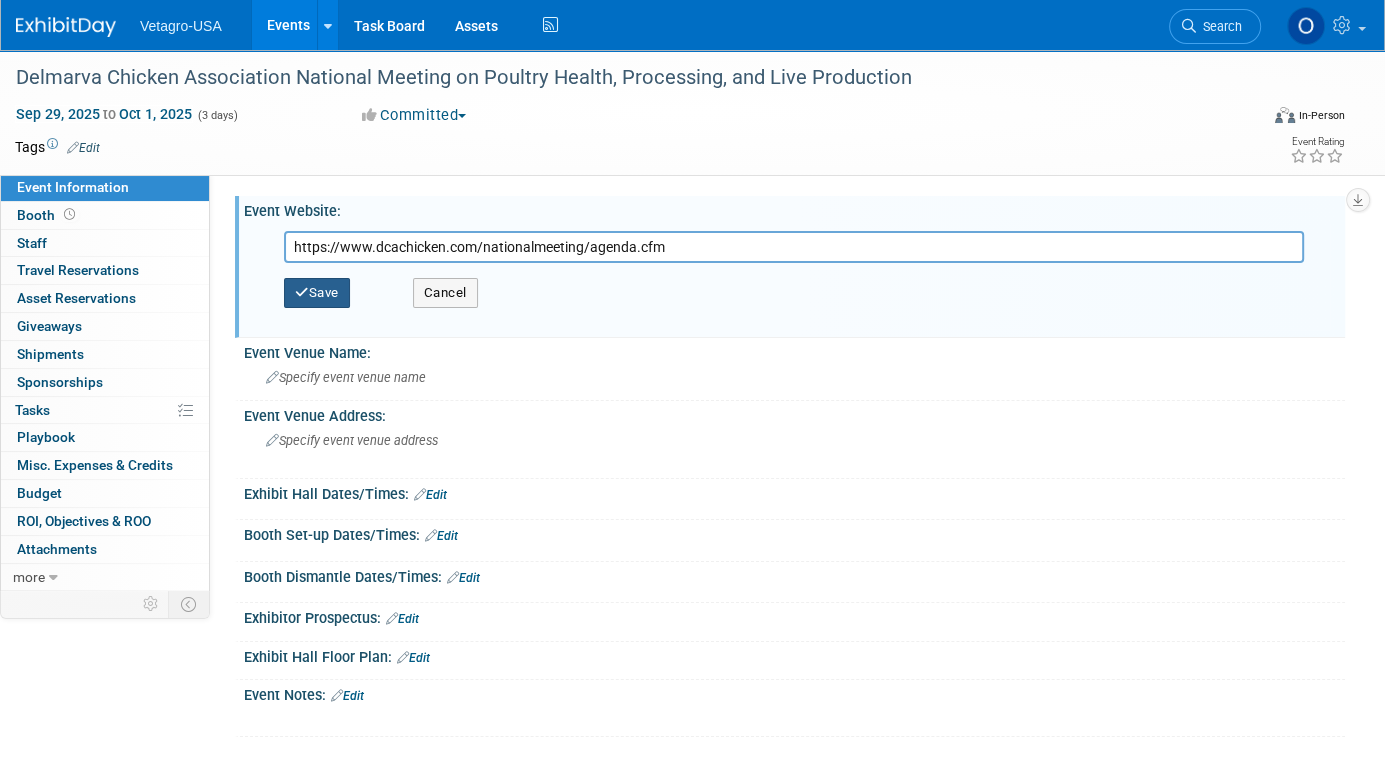 type on "https://www.dcachicken.com/nationalmeeting/agenda.cfm" 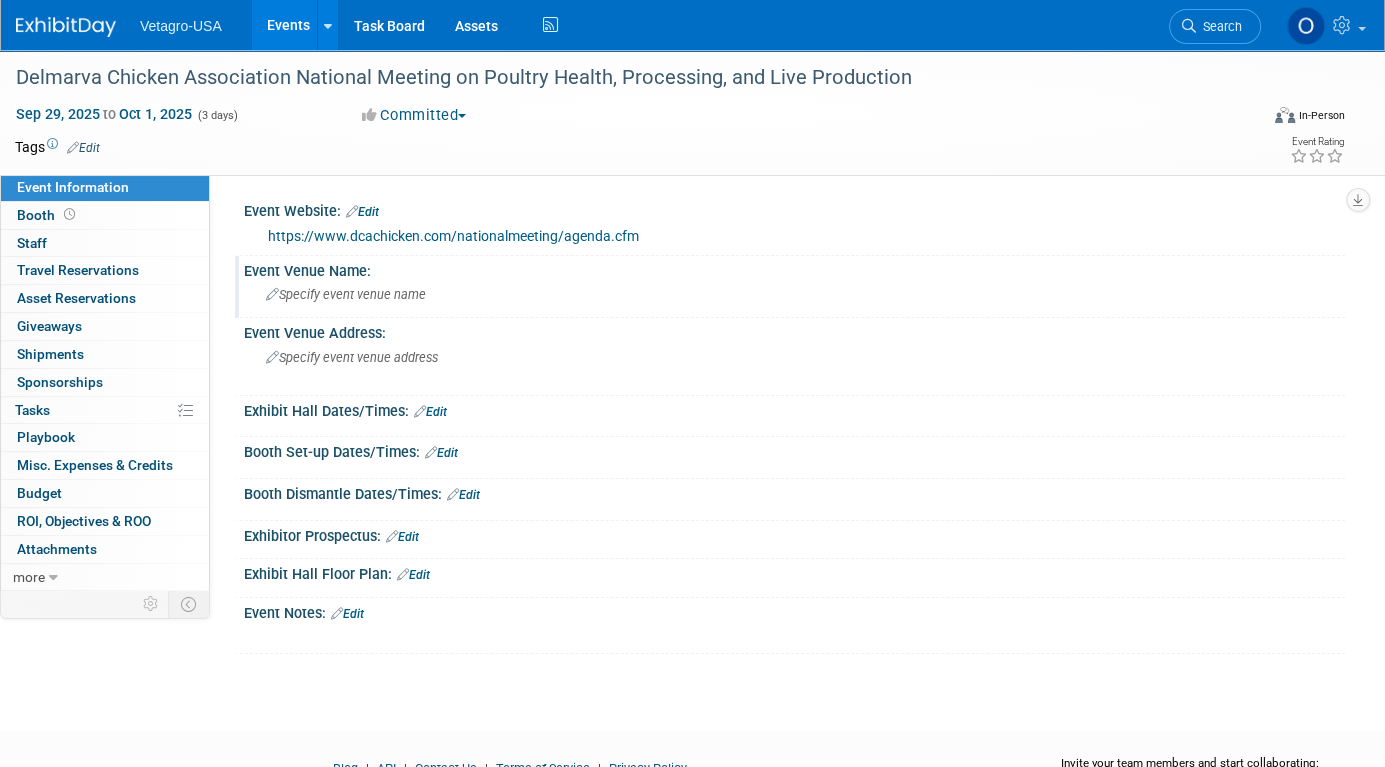 click on "Specify event venue name" at bounding box center (346, 294) 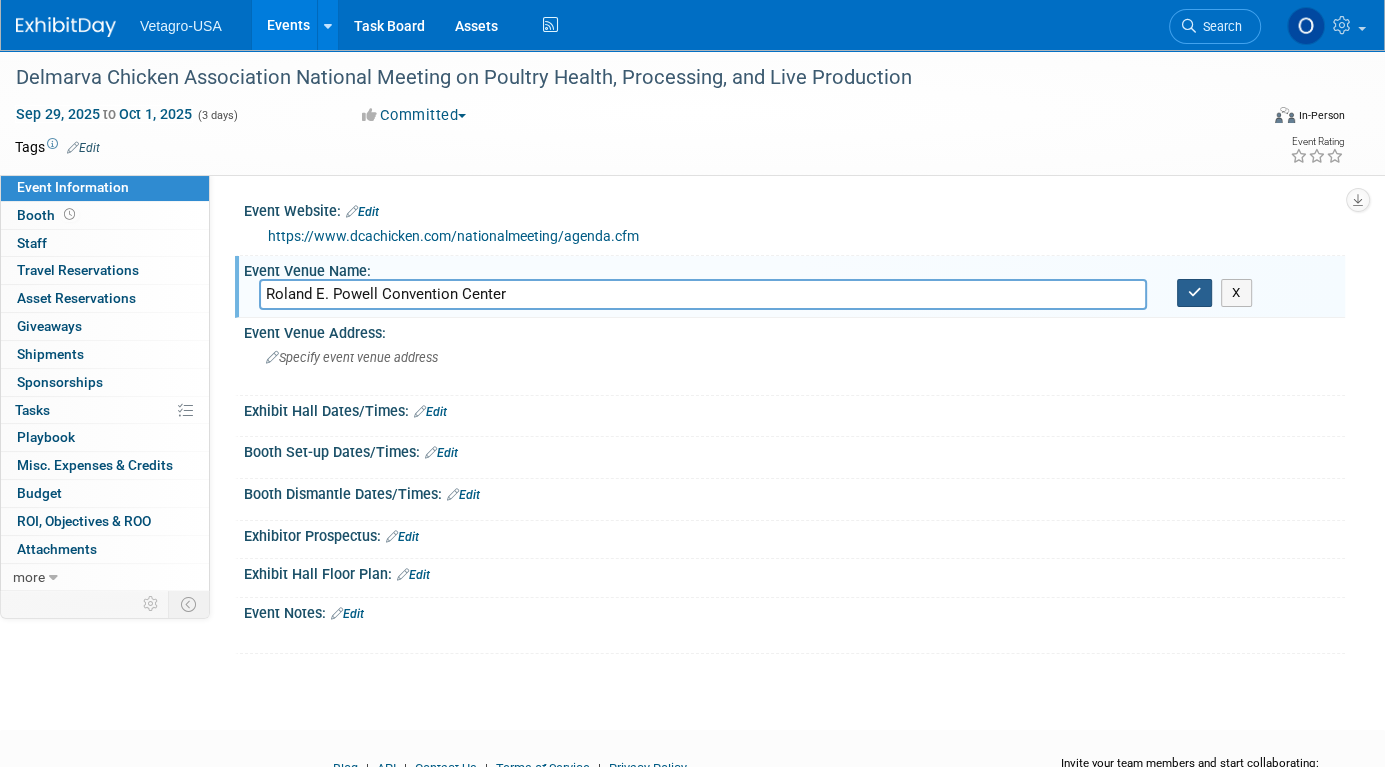 type on "Roland E. Powell Convention Center" 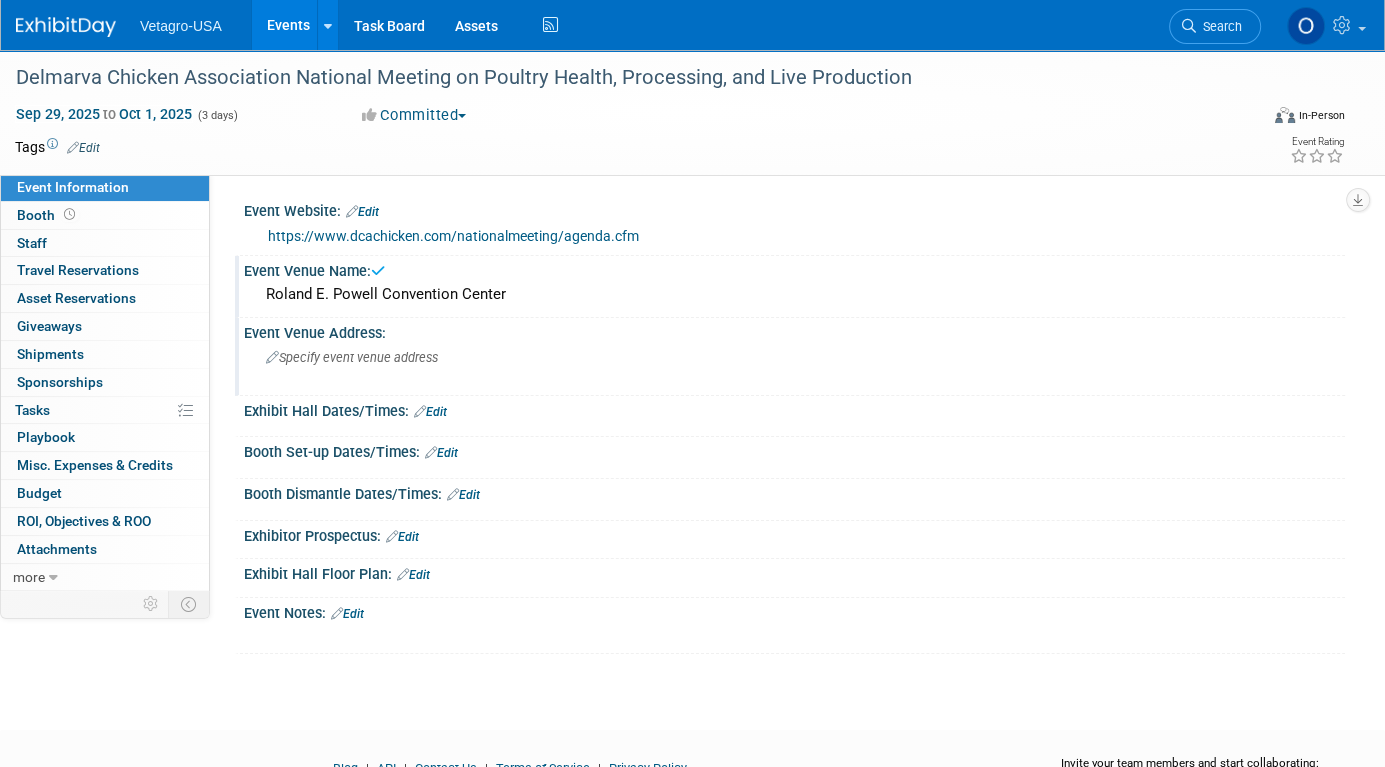 click on "Specify event venue address" at bounding box center (352, 357) 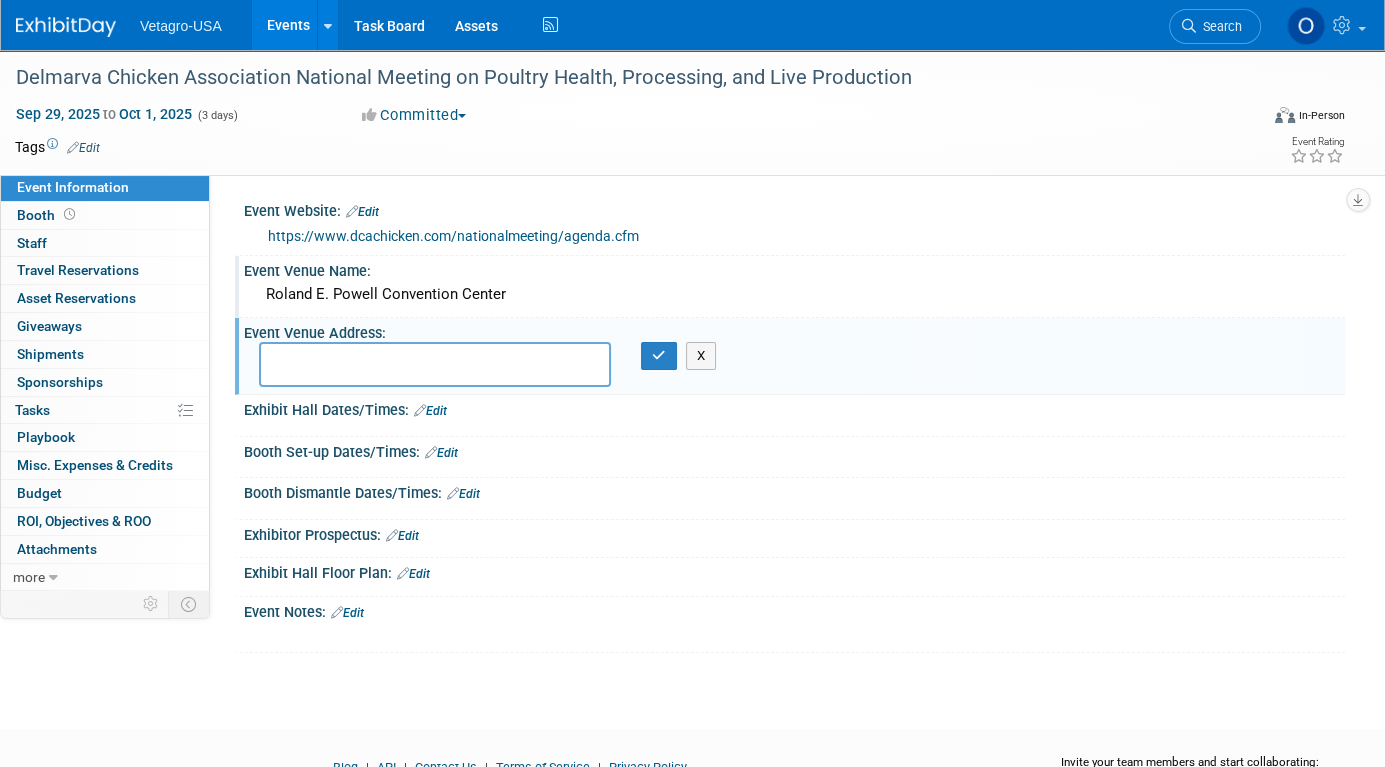paste on "Roland E. Powell Convention Center in Ocean City, Md" 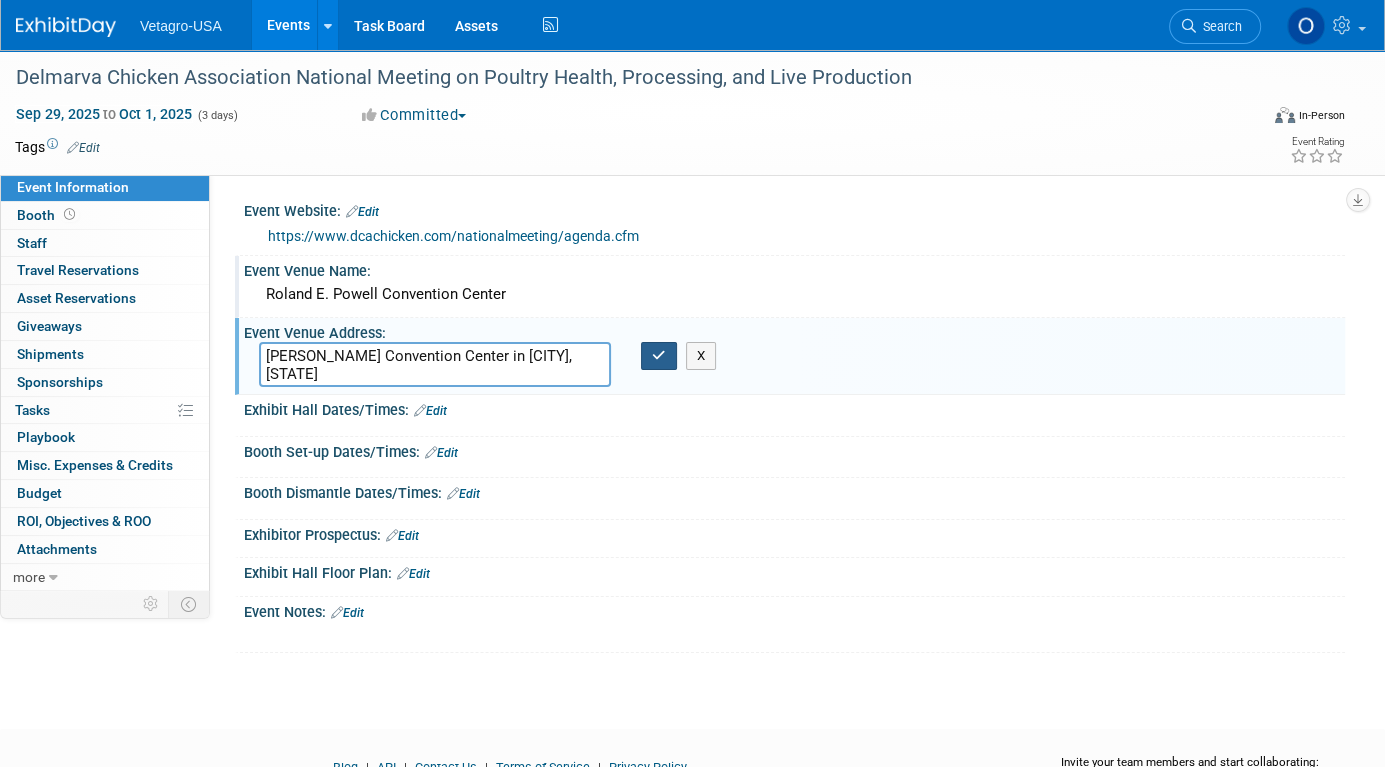type on "Roland E. Powell Convention Center in Ocean City, Md" 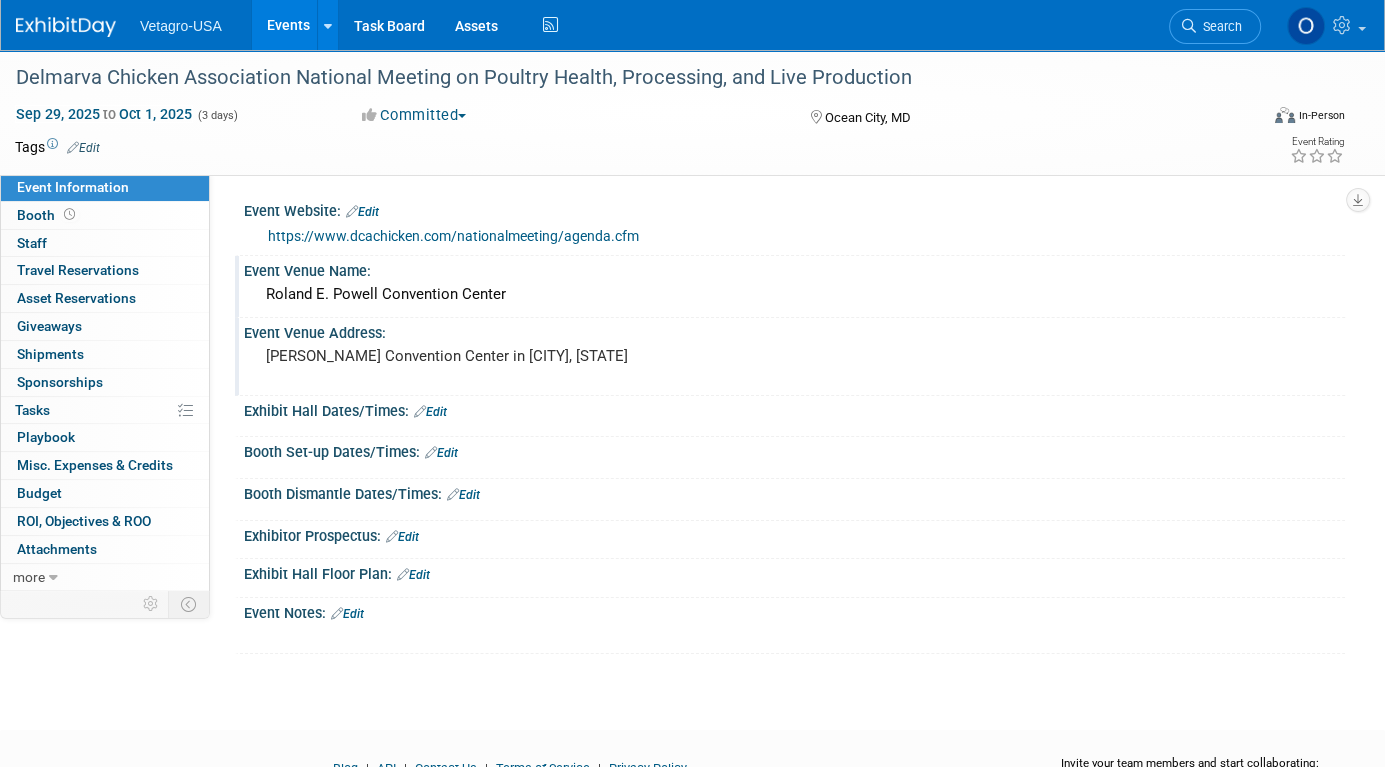 click on "Edit" at bounding box center [347, 614] 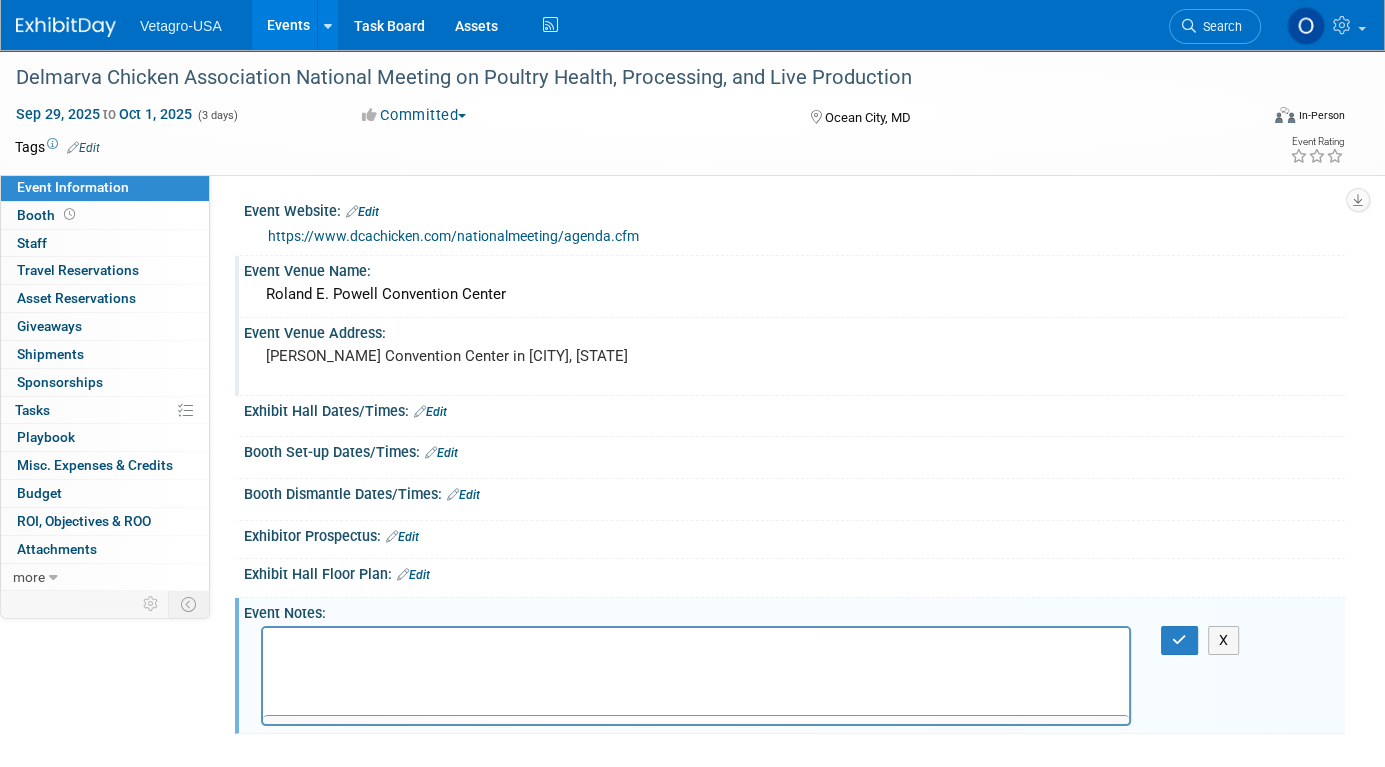 scroll, scrollTop: 0, scrollLeft: 0, axis: both 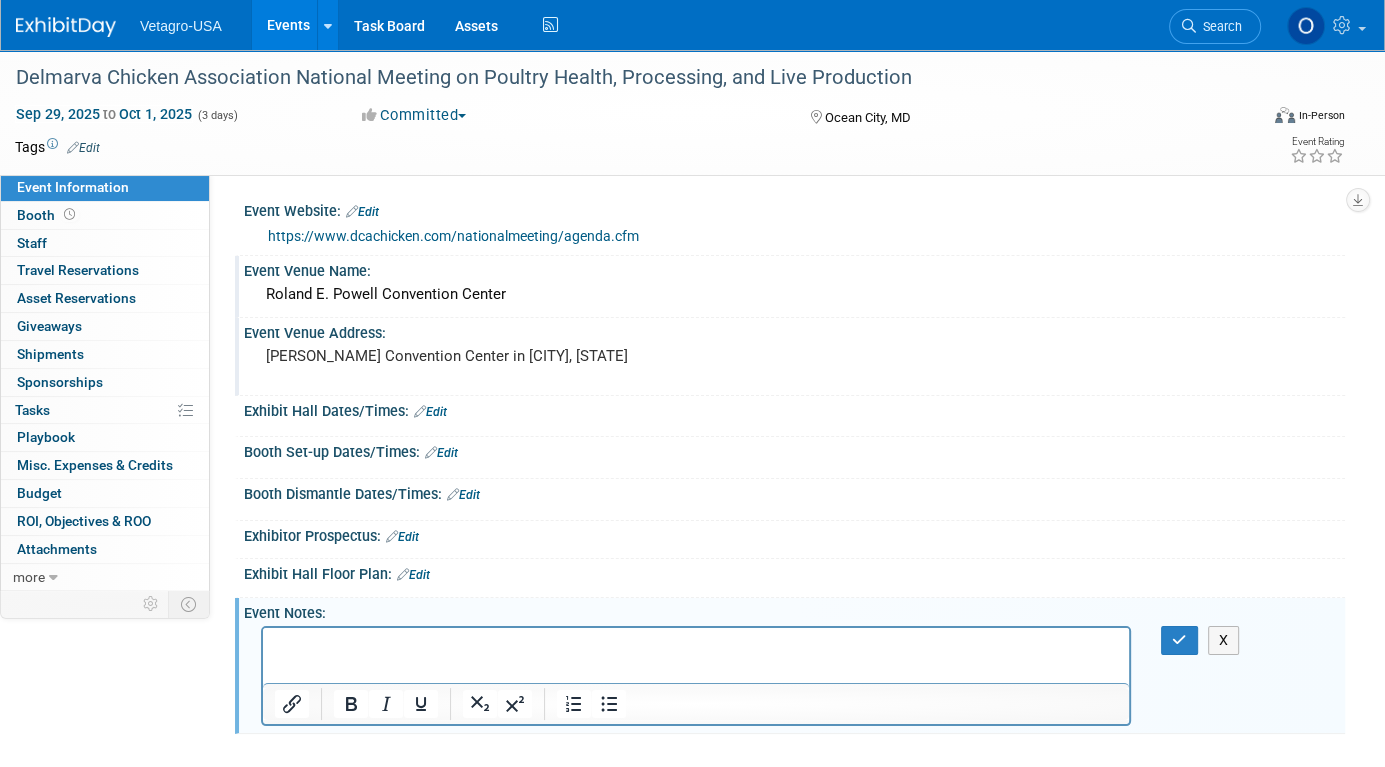 type 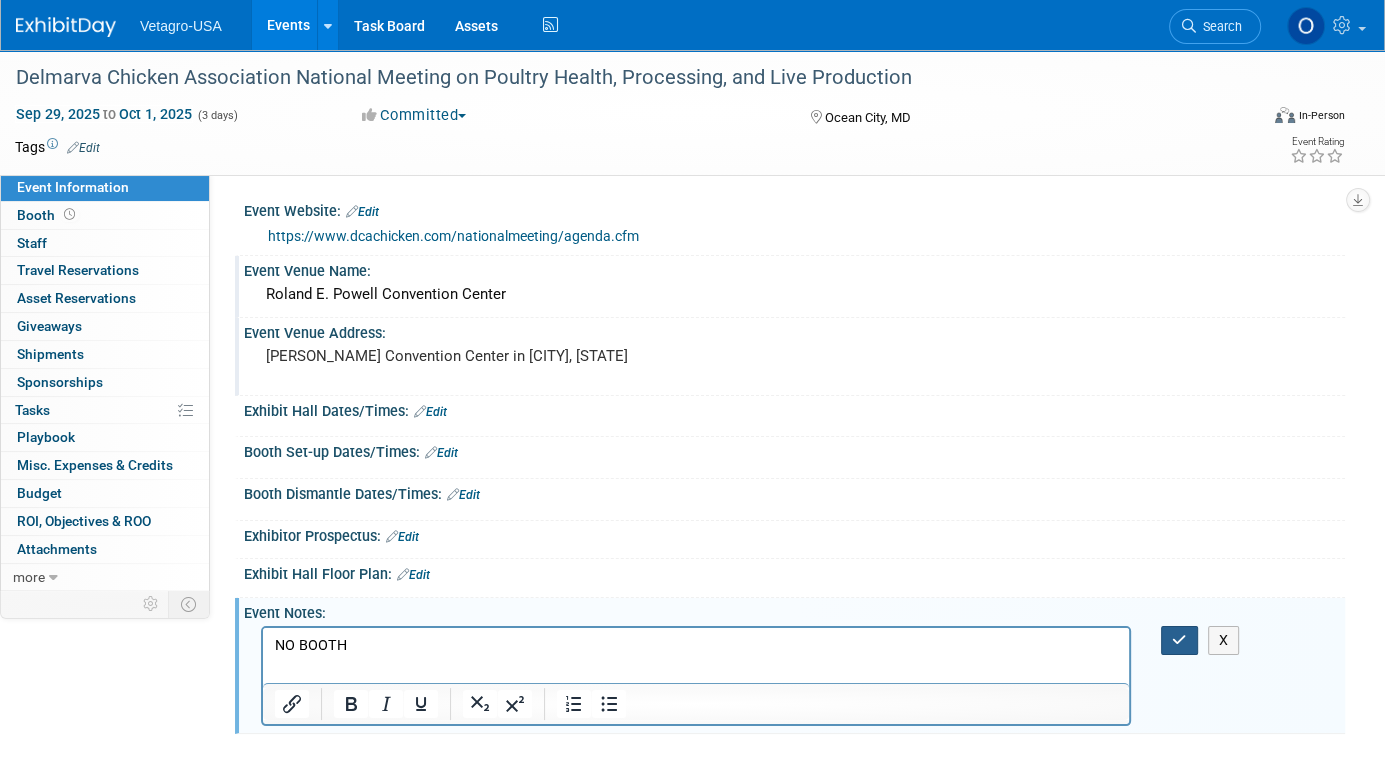 click at bounding box center [1179, 640] 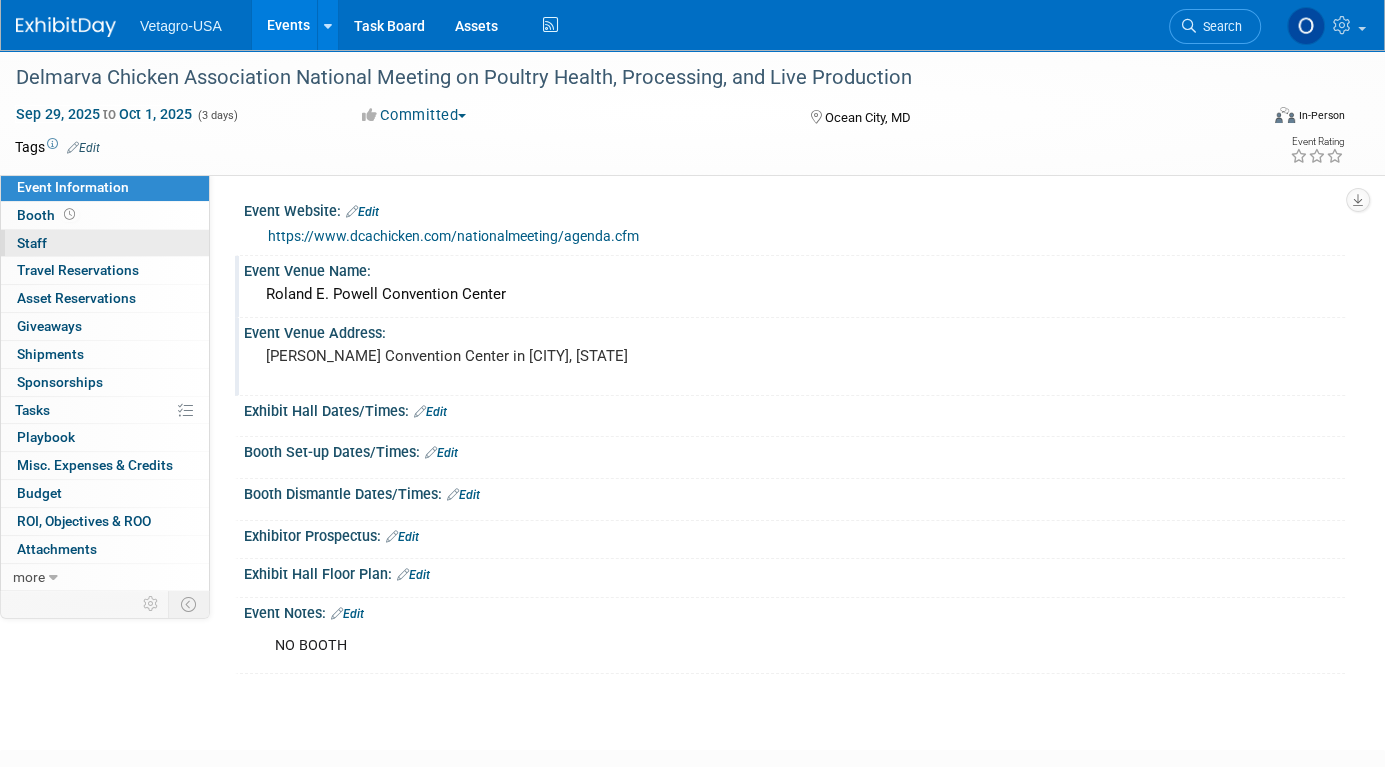 click on "0
Staff 0" at bounding box center (105, 243) 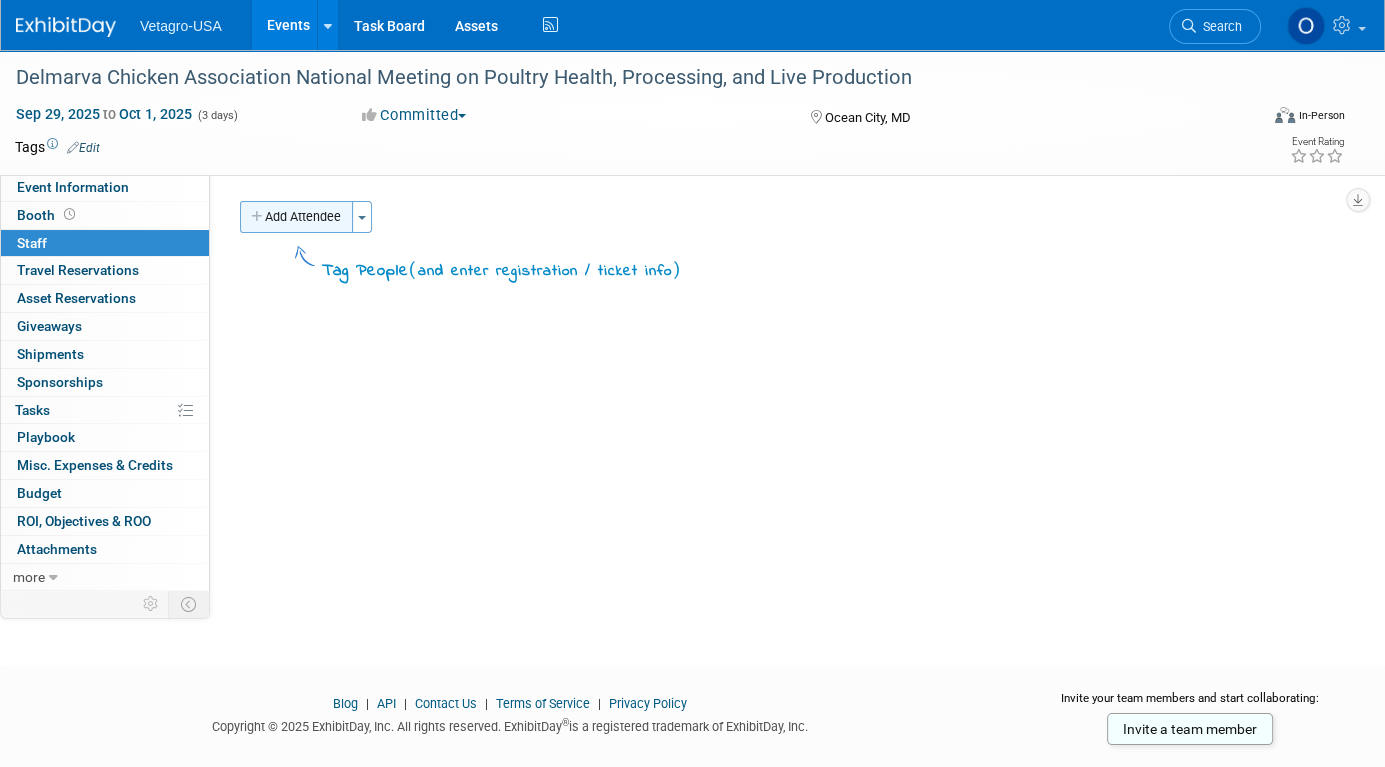 click on "Add Attendee" at bounding box center (296, 217) 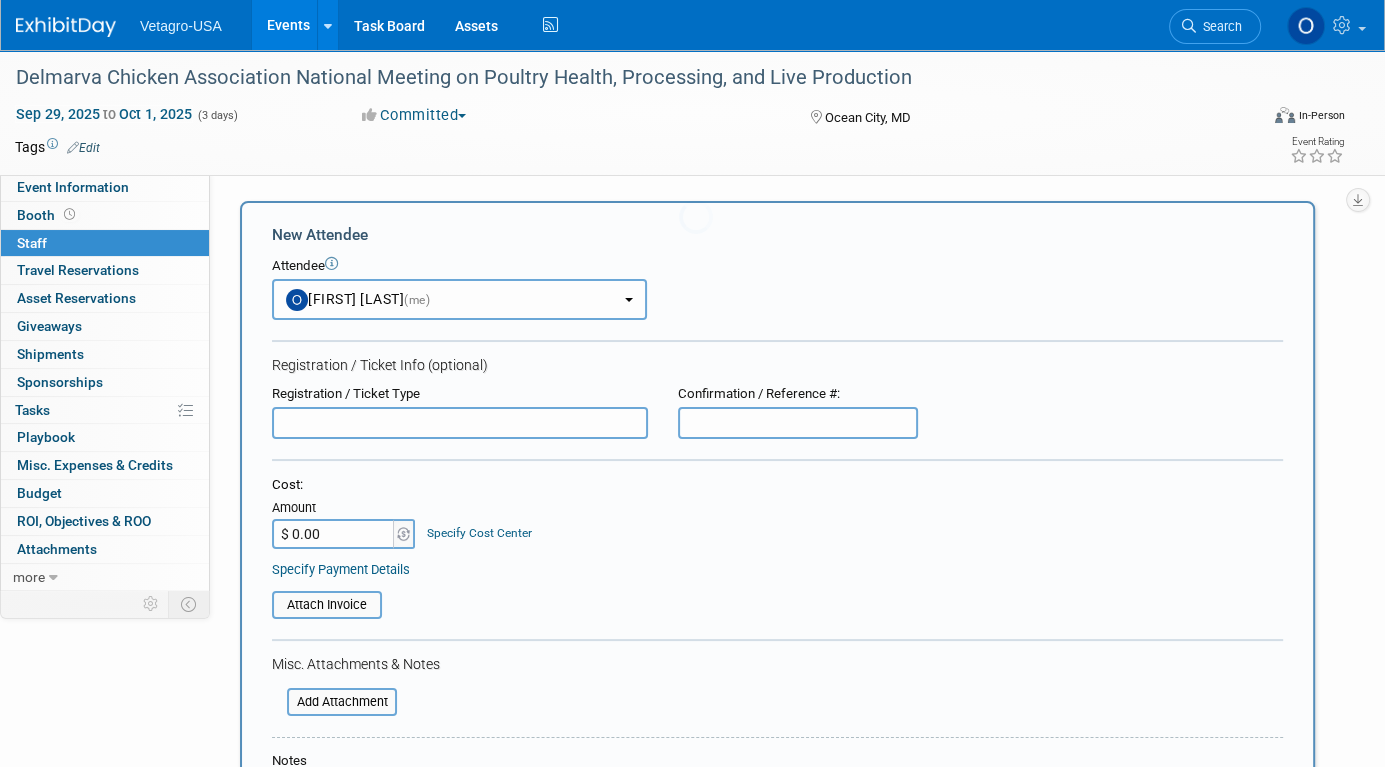scroll, scrollTop: 0, scrollLeft: 0, axis: both 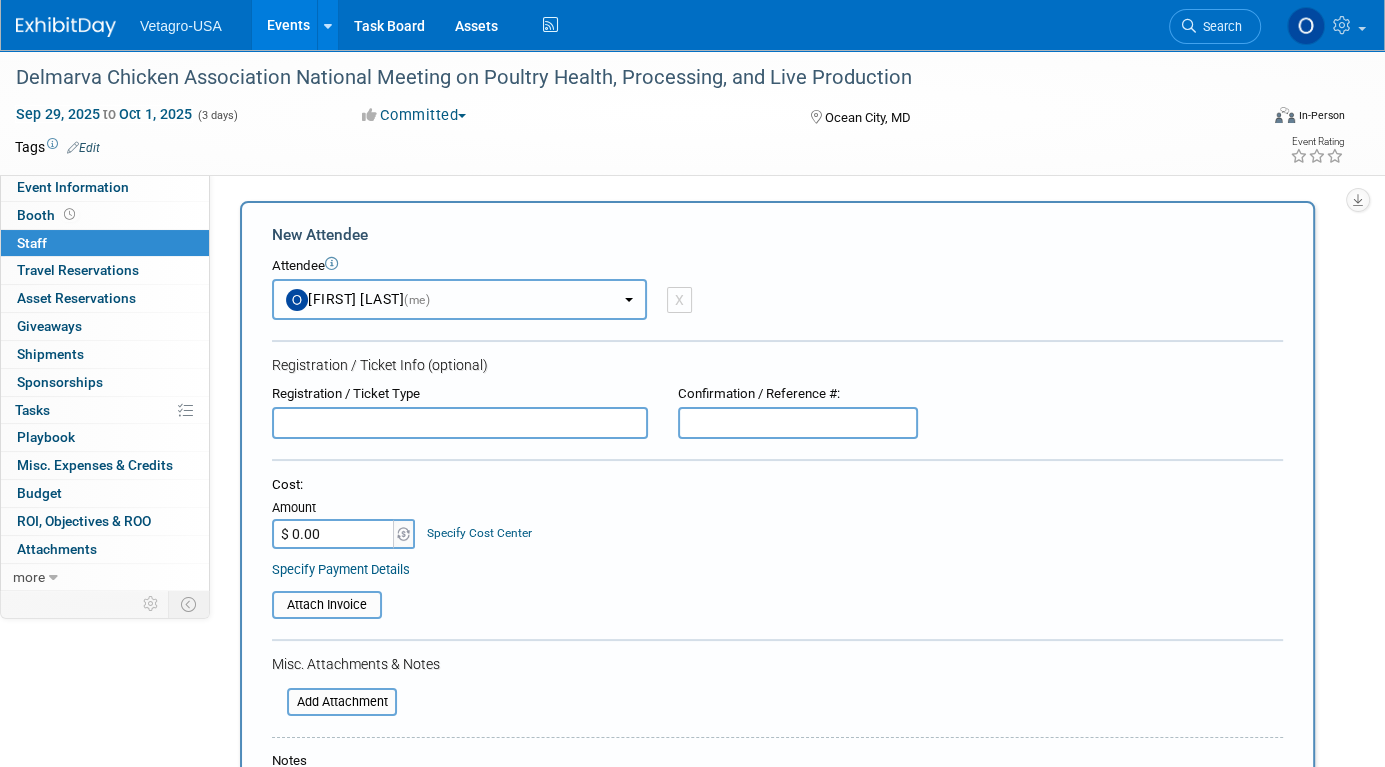 click on "OliviaM Last
(me)" at bounding box center (459, 299) 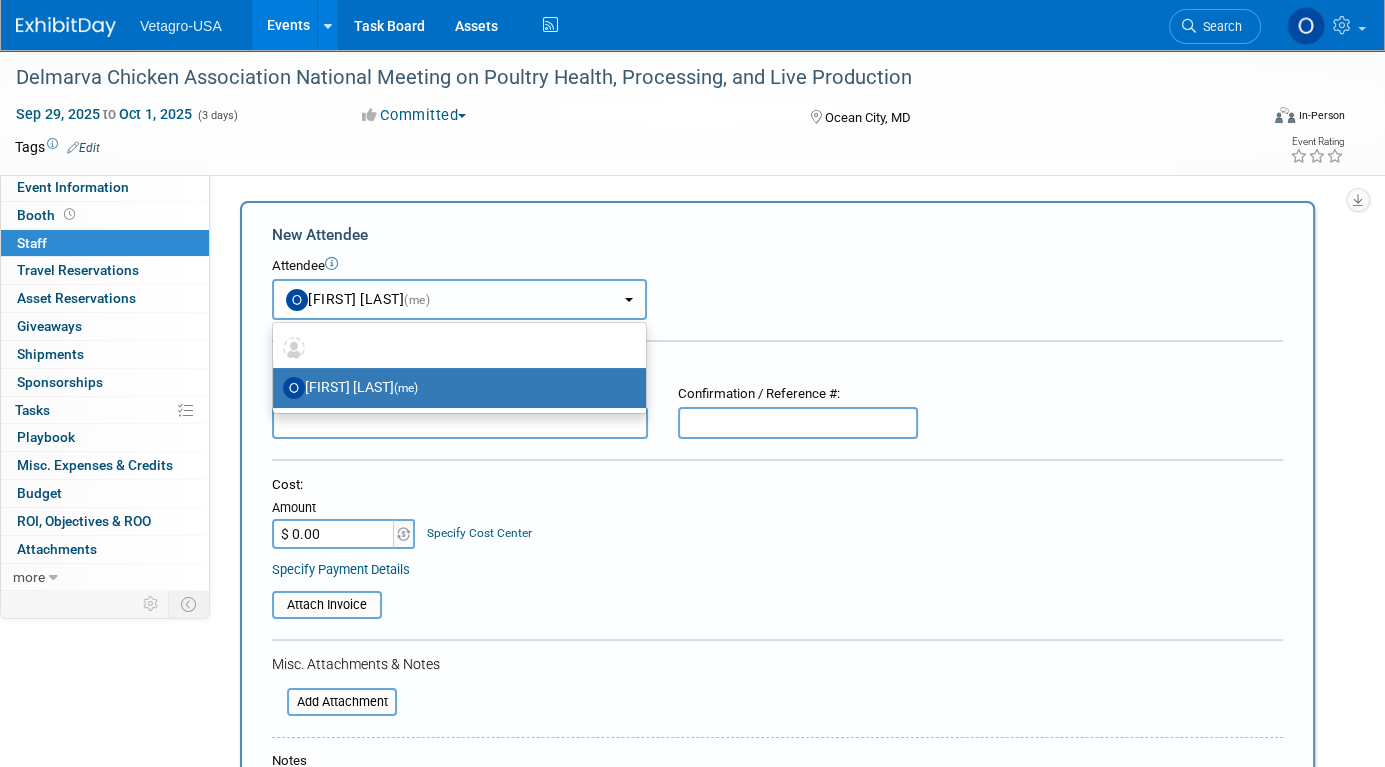 click on "OliviaM Last
(me)" at bounding box center (459, 299) 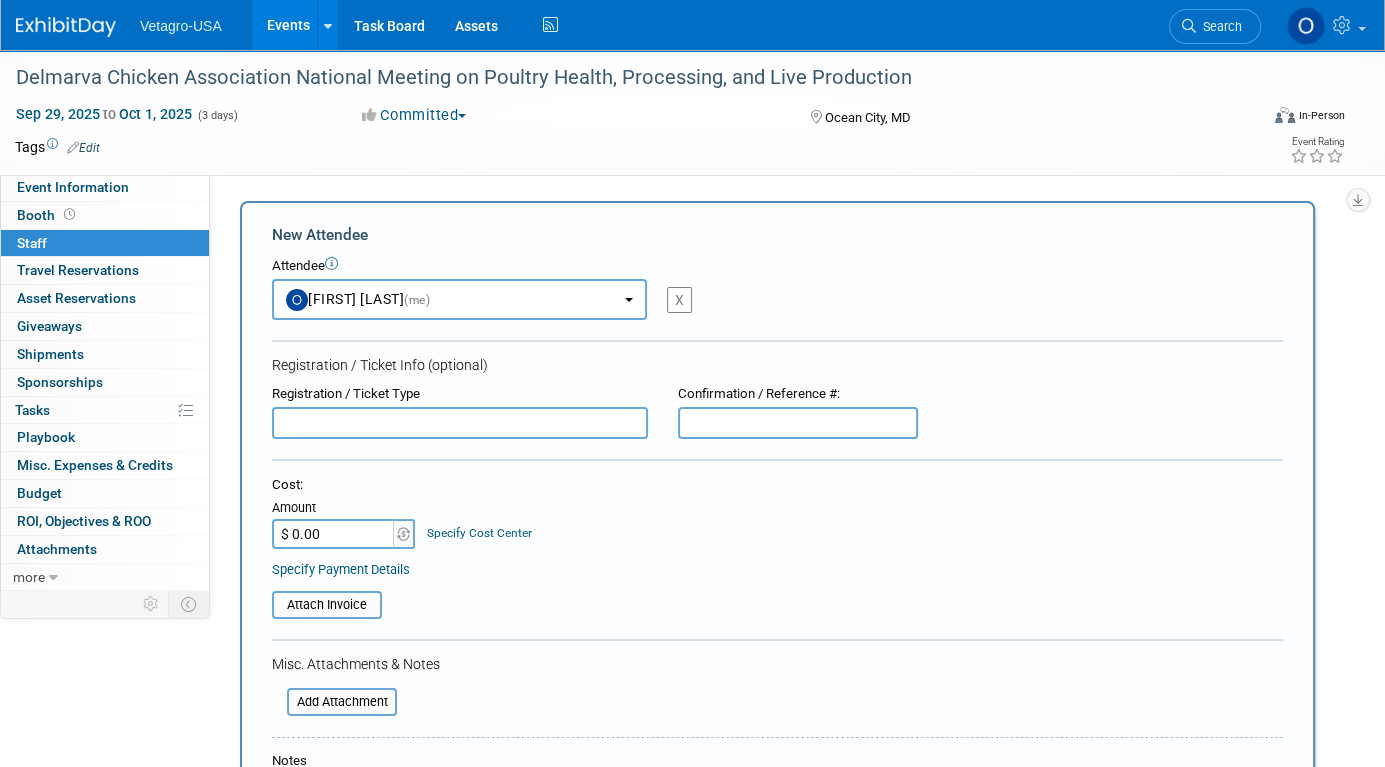 click on "X" at bounding box center [679, 300] 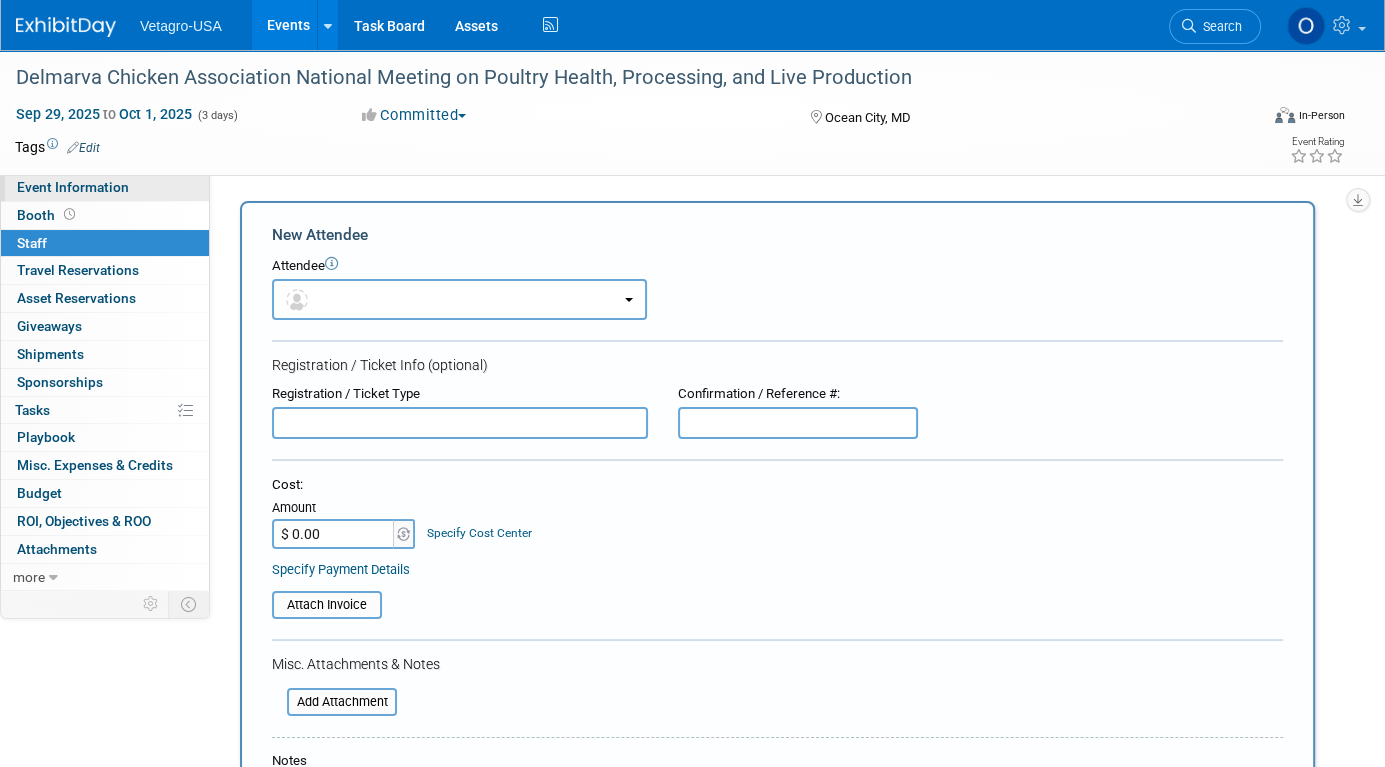 click on "Event Information" at bounding box center [73, 187] 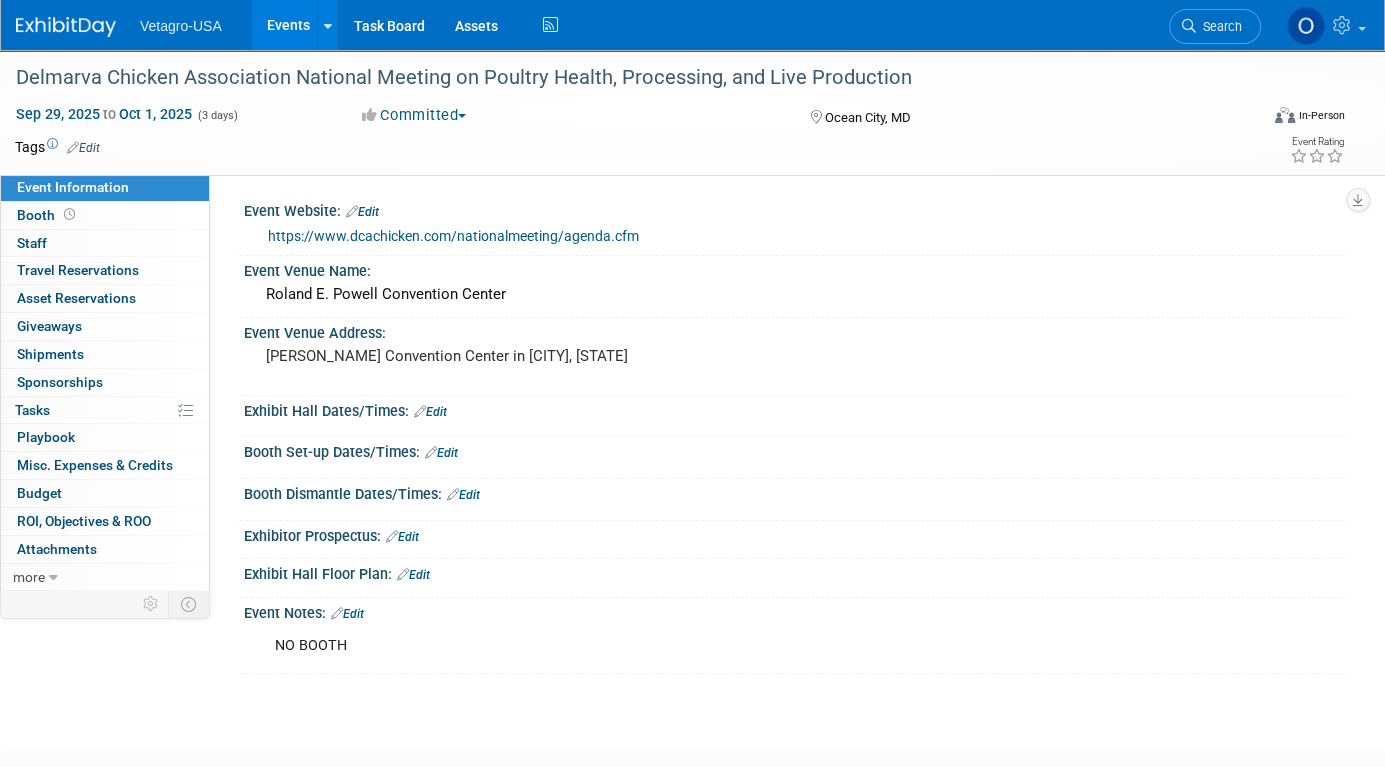 click on "Events" at bounding box center (288, 25) 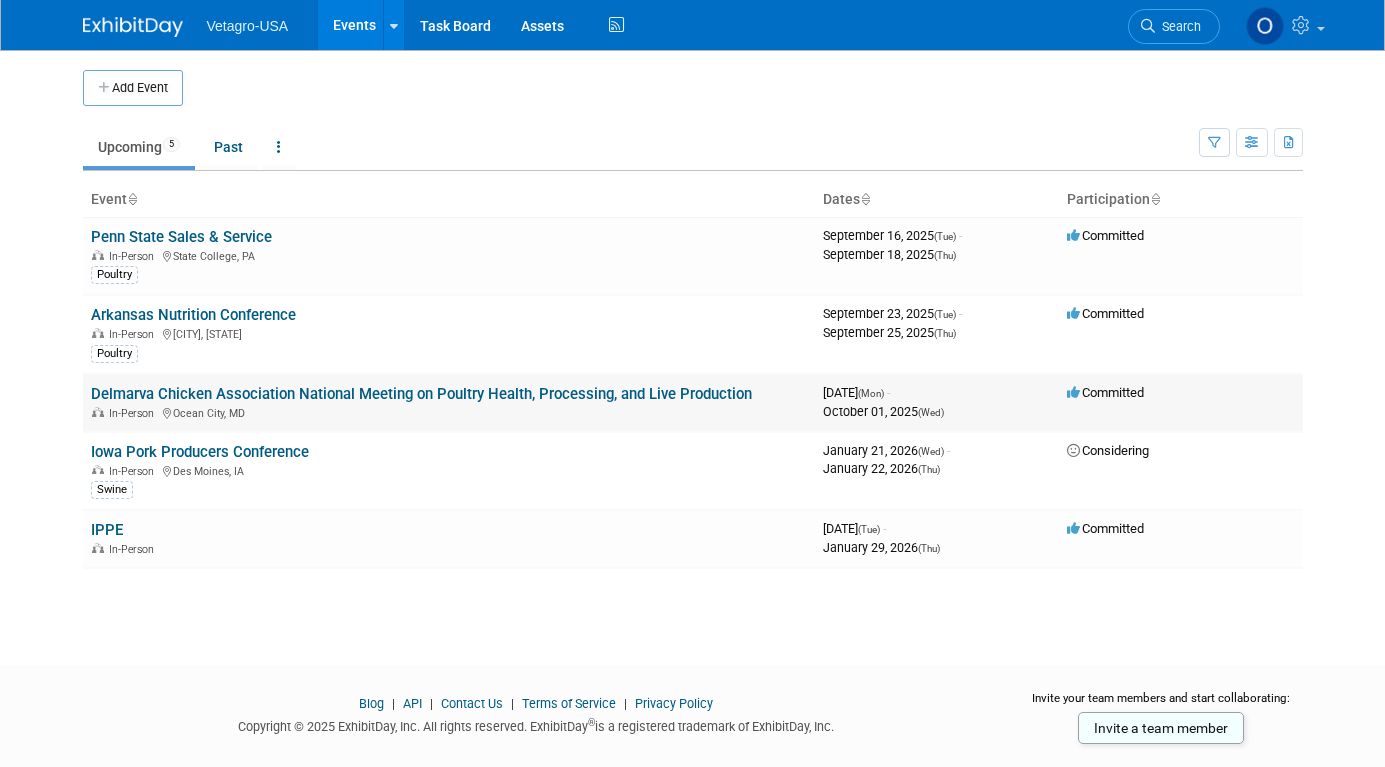 scroll, scrollTop: 0, scrollLeft: 0, axis: both 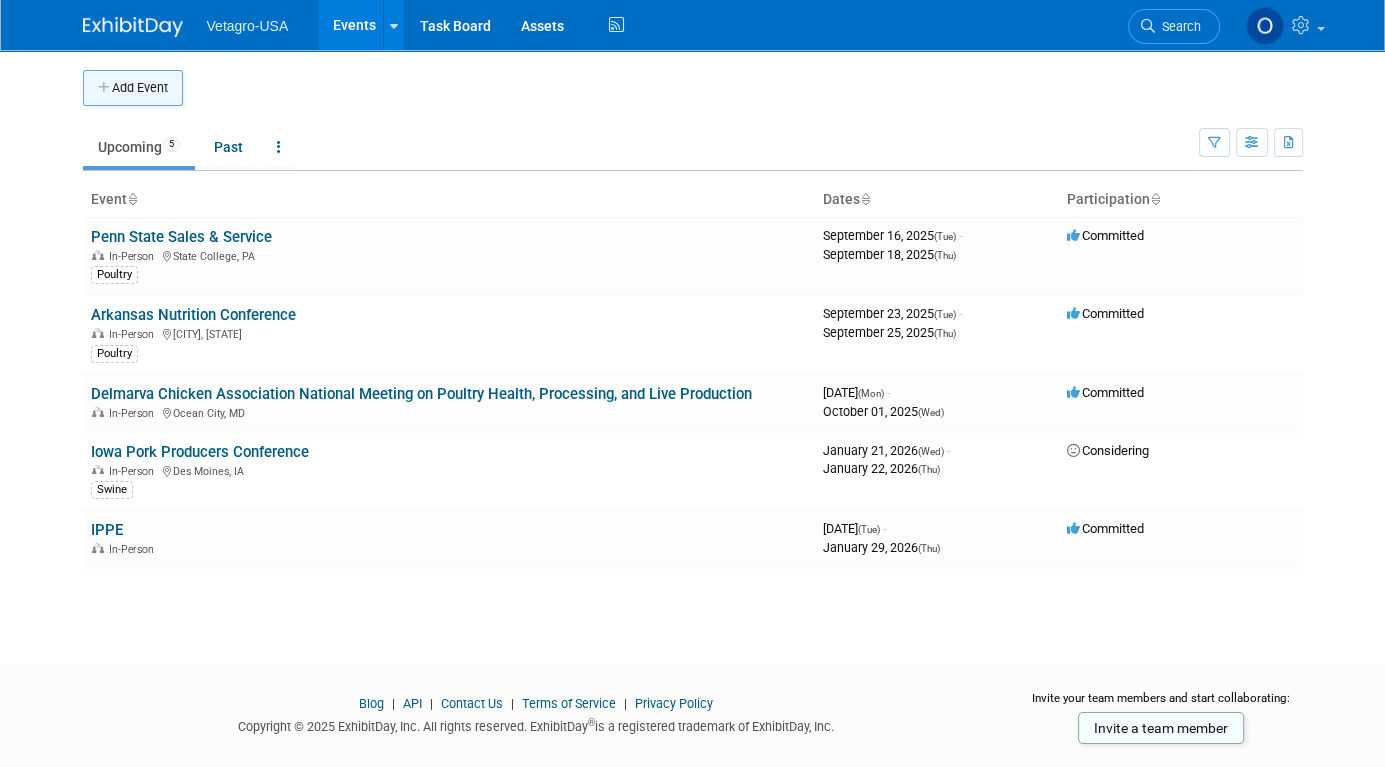 click on "Add Event" at bounding box center (133, 88) 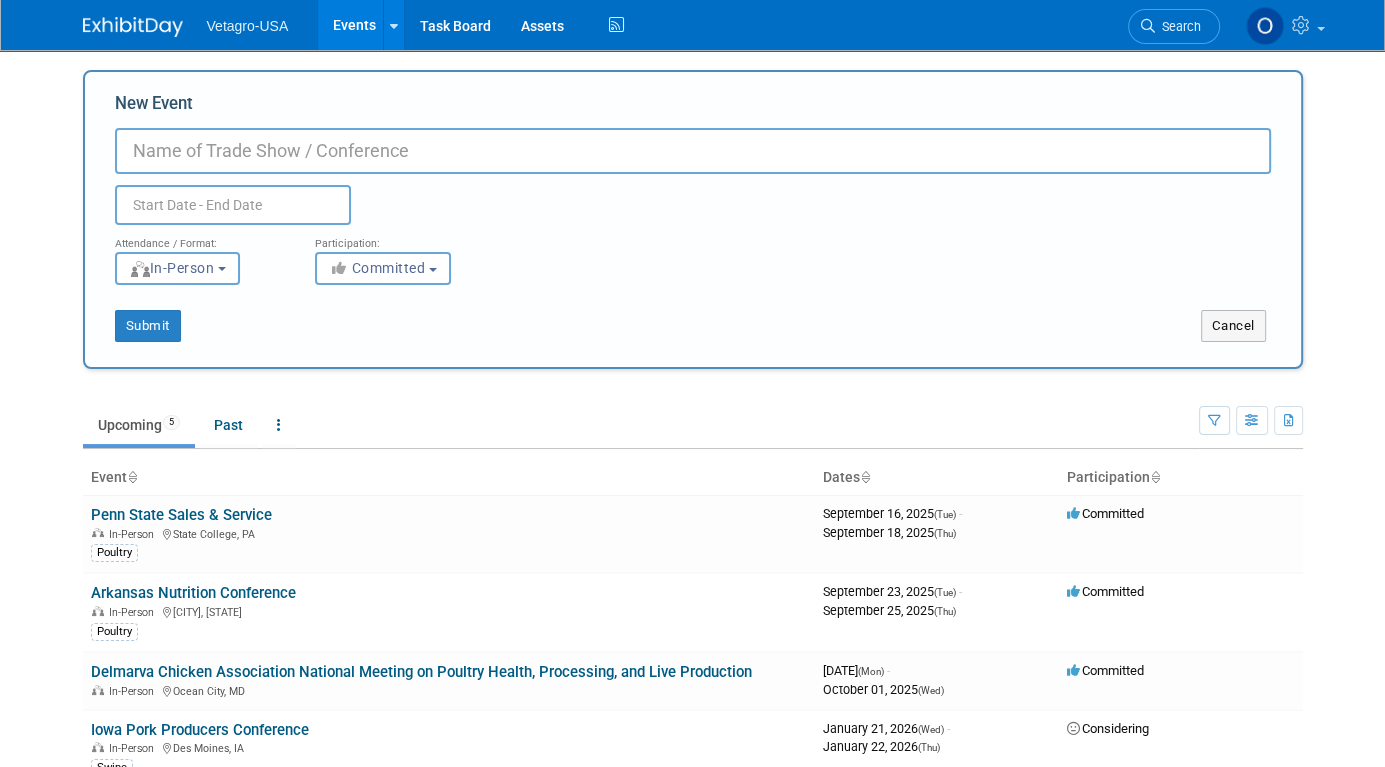 paste on "Allen D. Leman Swine Conference" 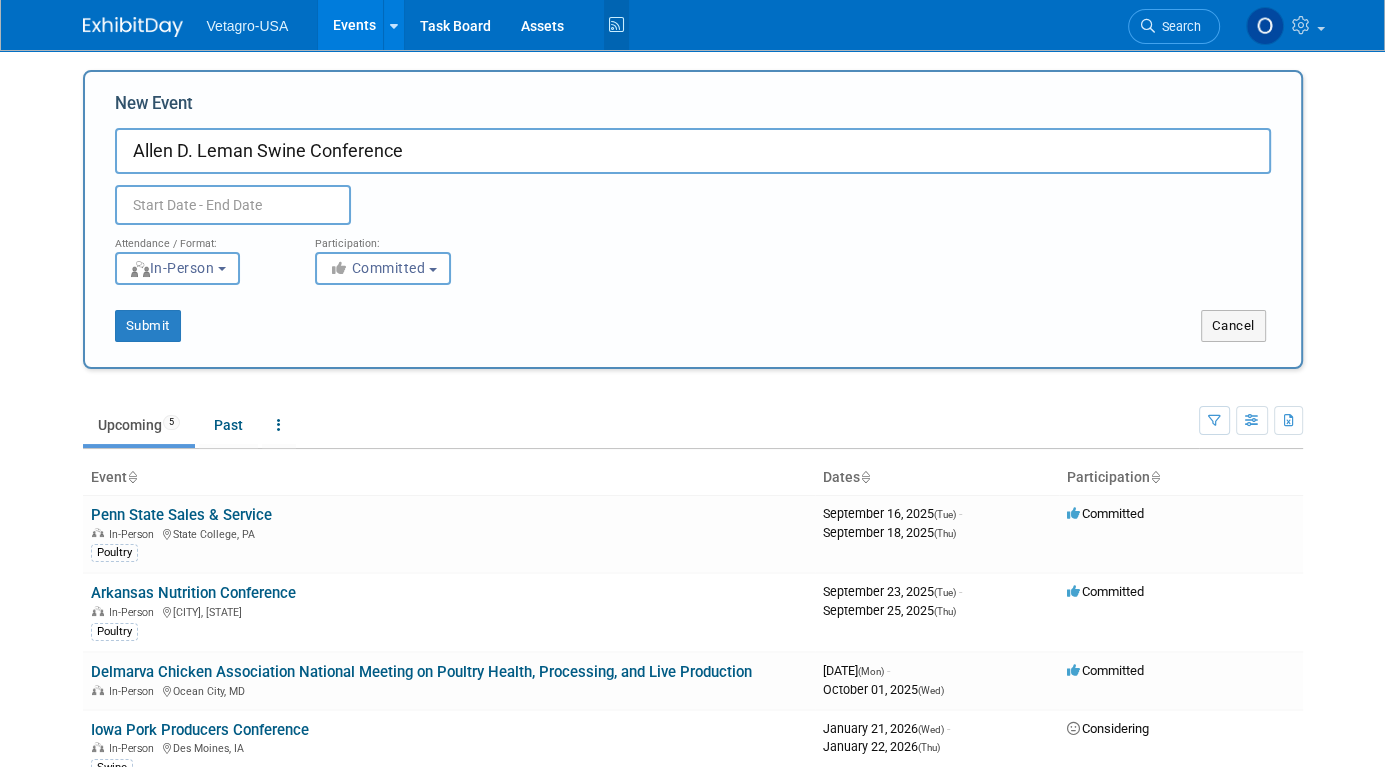 type on "Allen D. Leman Swine Conference" 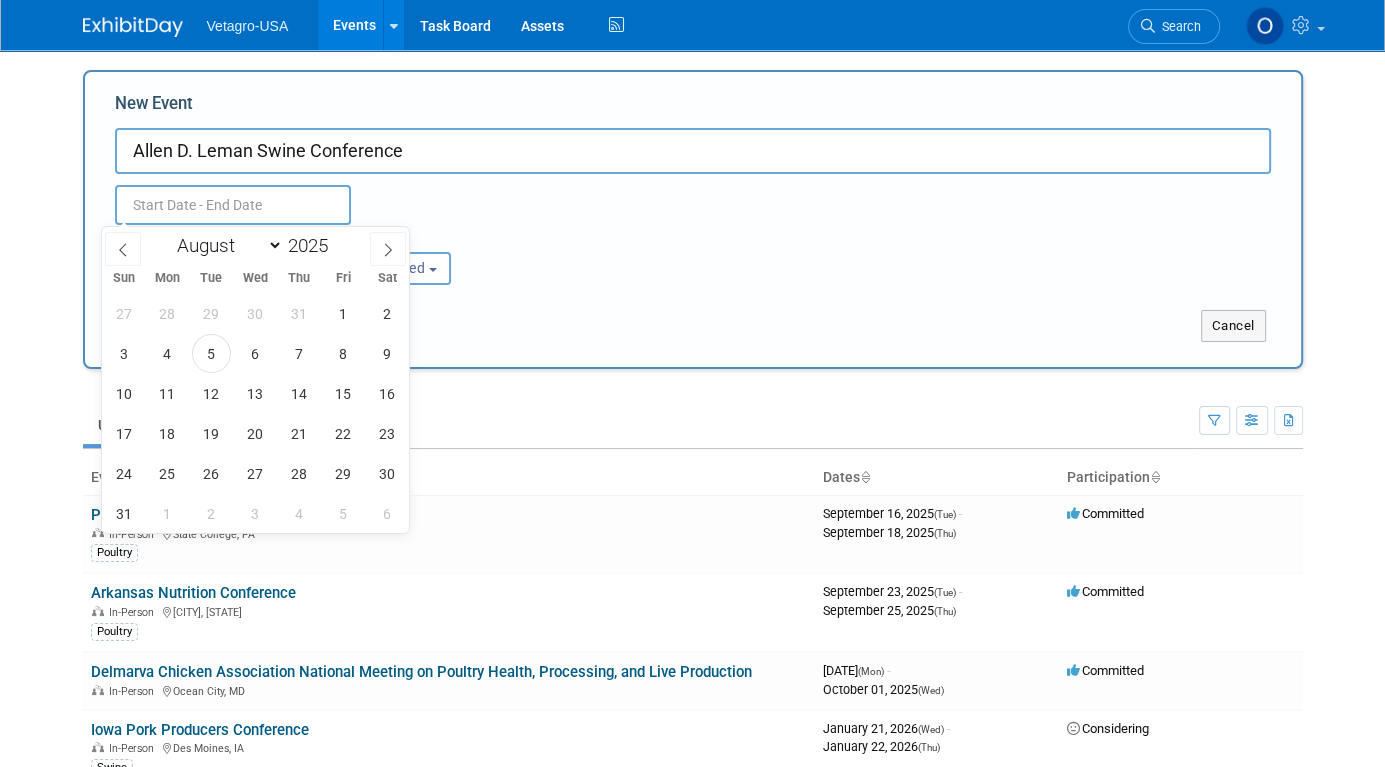 click at bounding box center (233, 205) 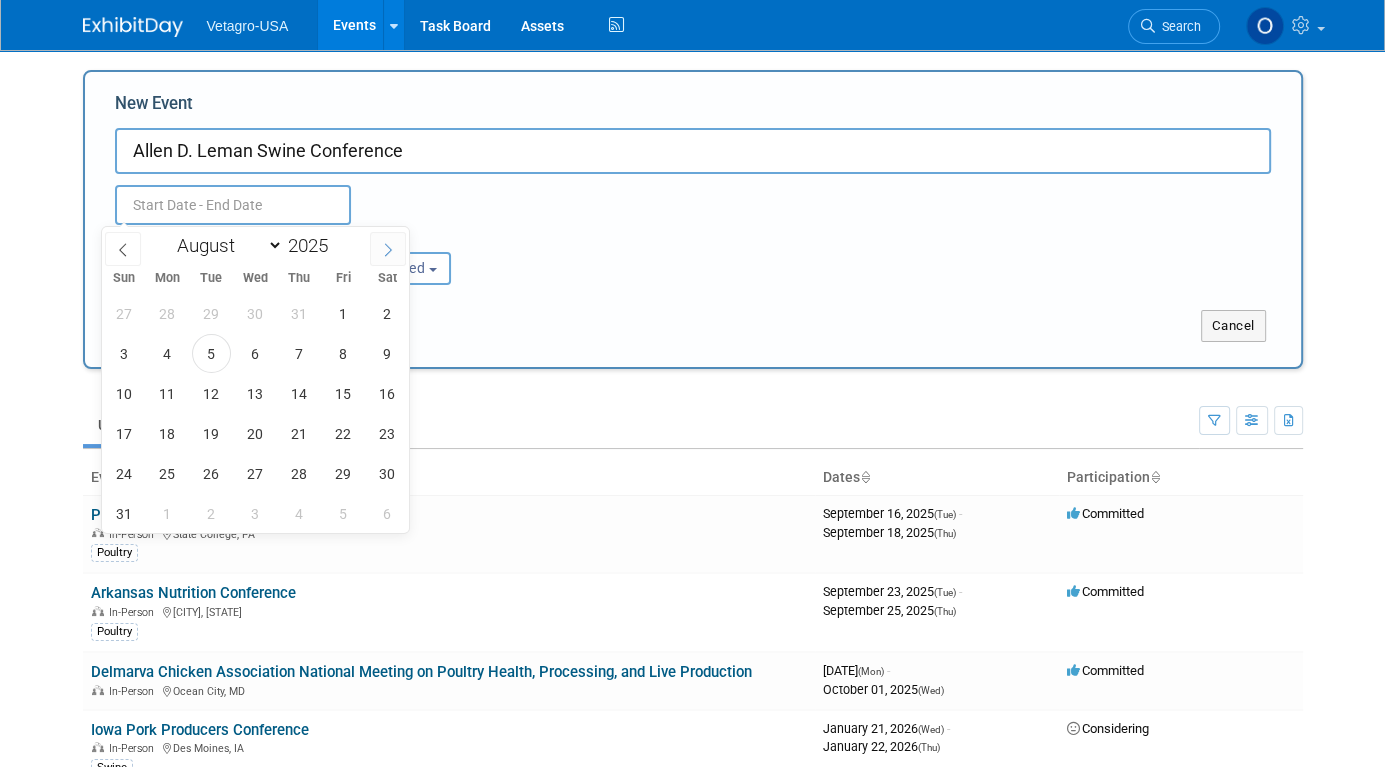 click at bounding box center [388, 249] 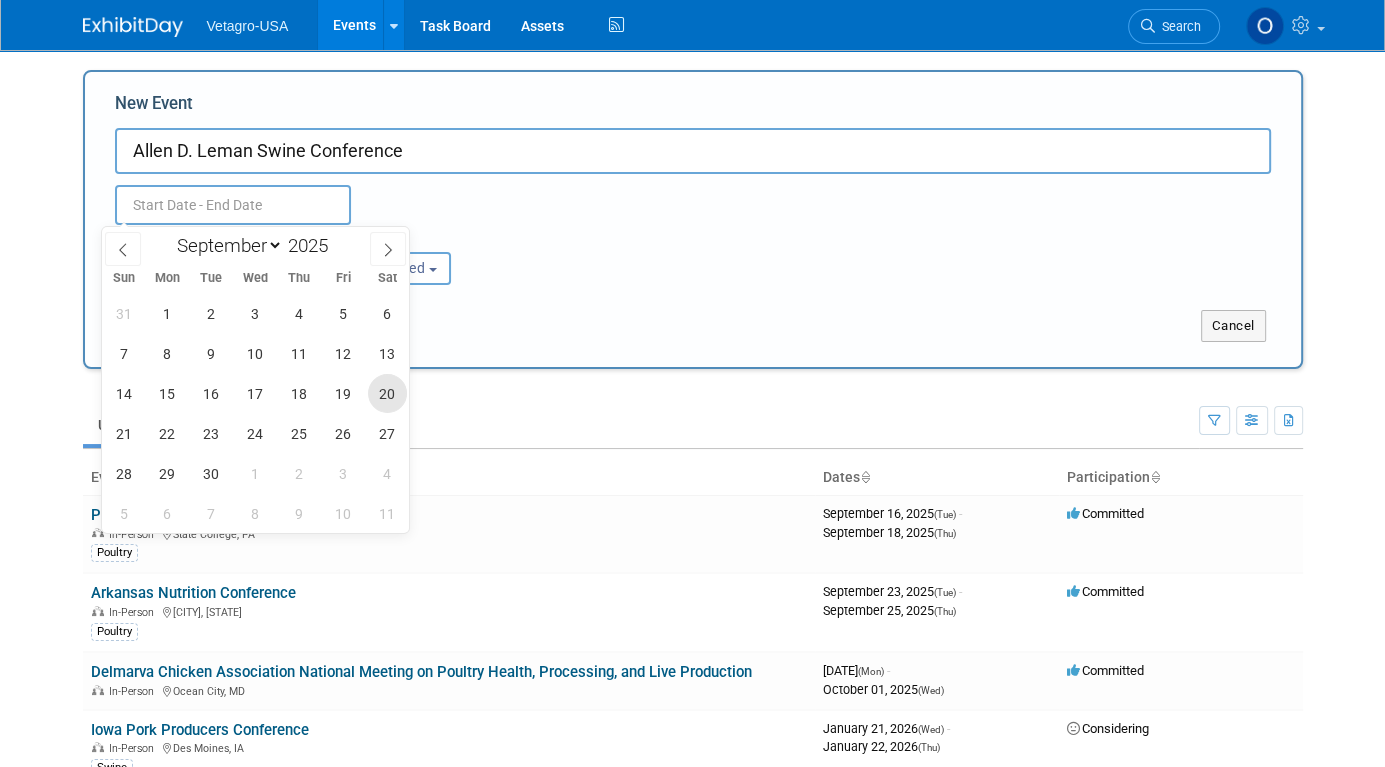 click on "20" at bounding box center (387, 393) 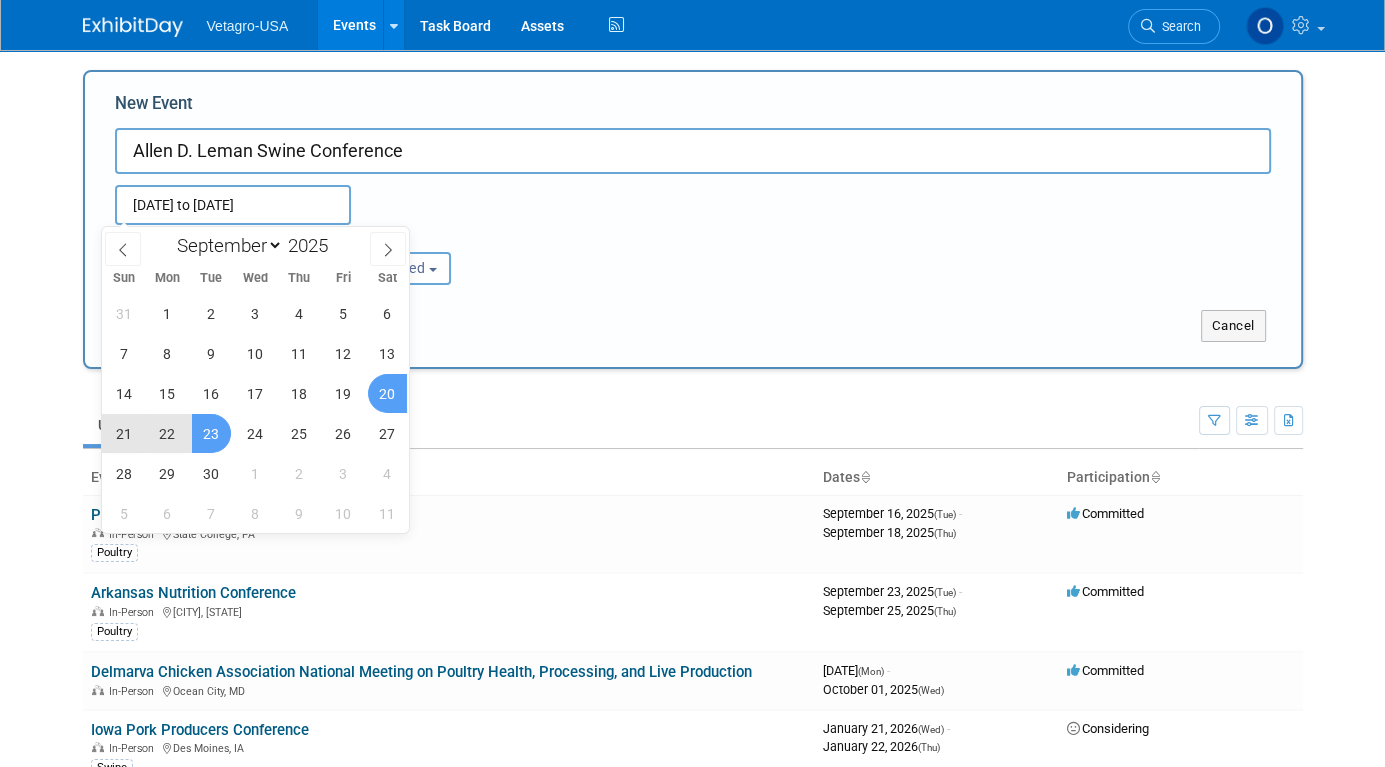 click on "23" at bounding box center (211, 433) 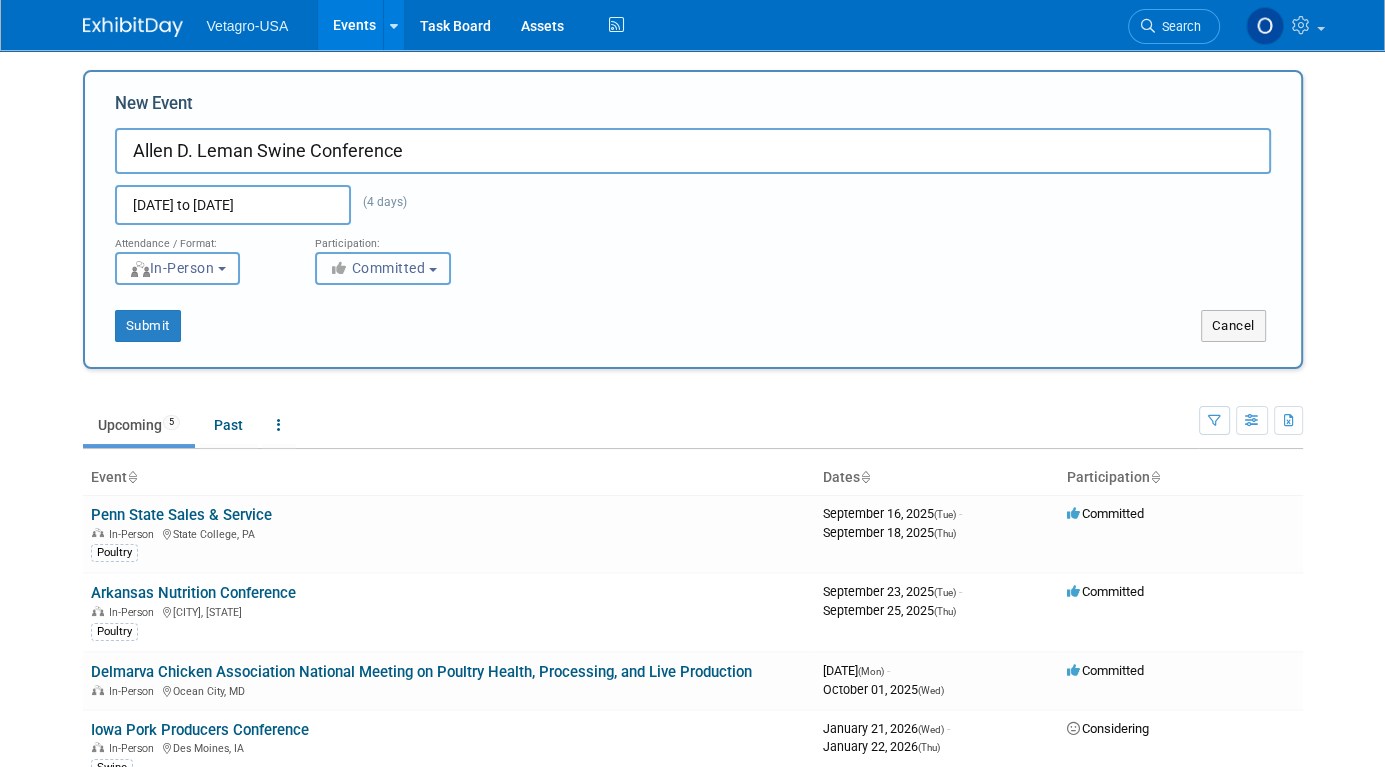 click on "Committed" at bounding box center [377, 268] 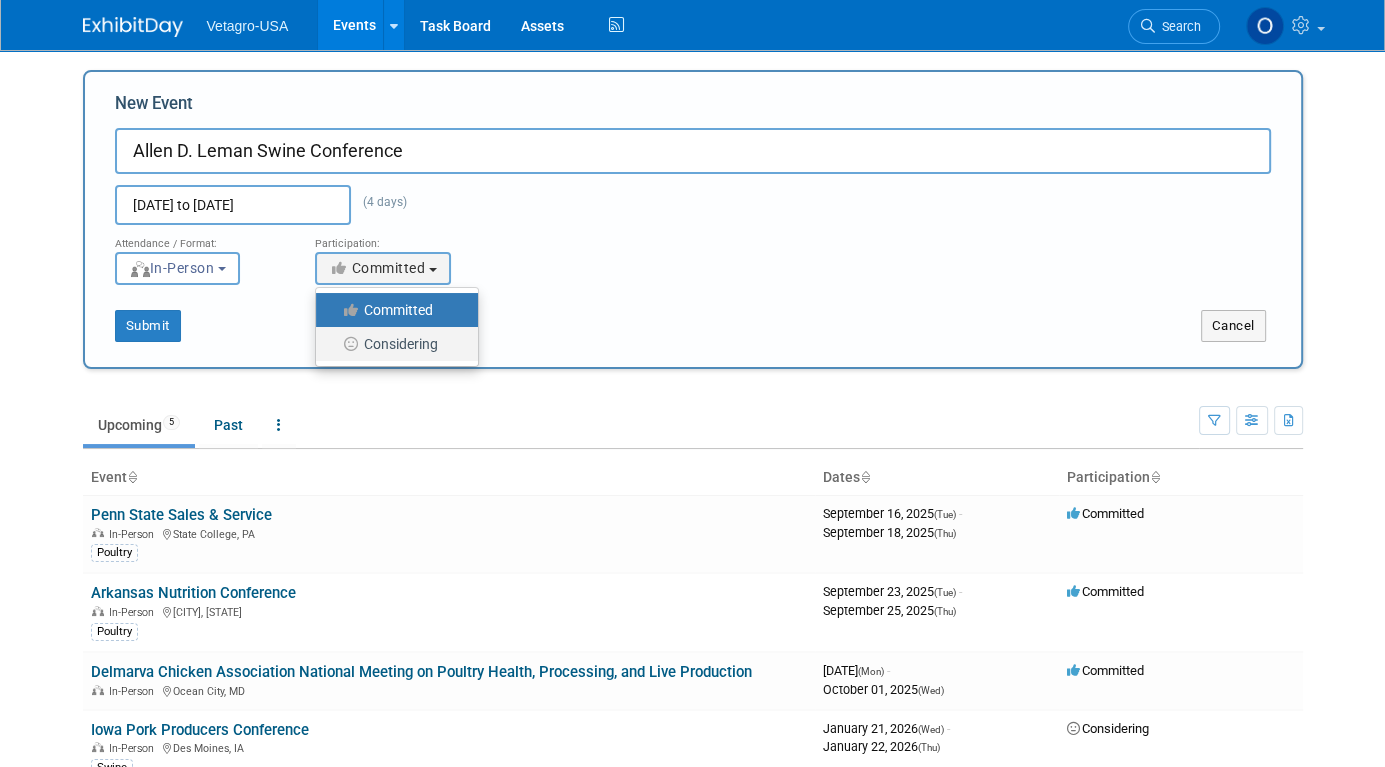 click on "Considering" at bounding box center (392, 344) 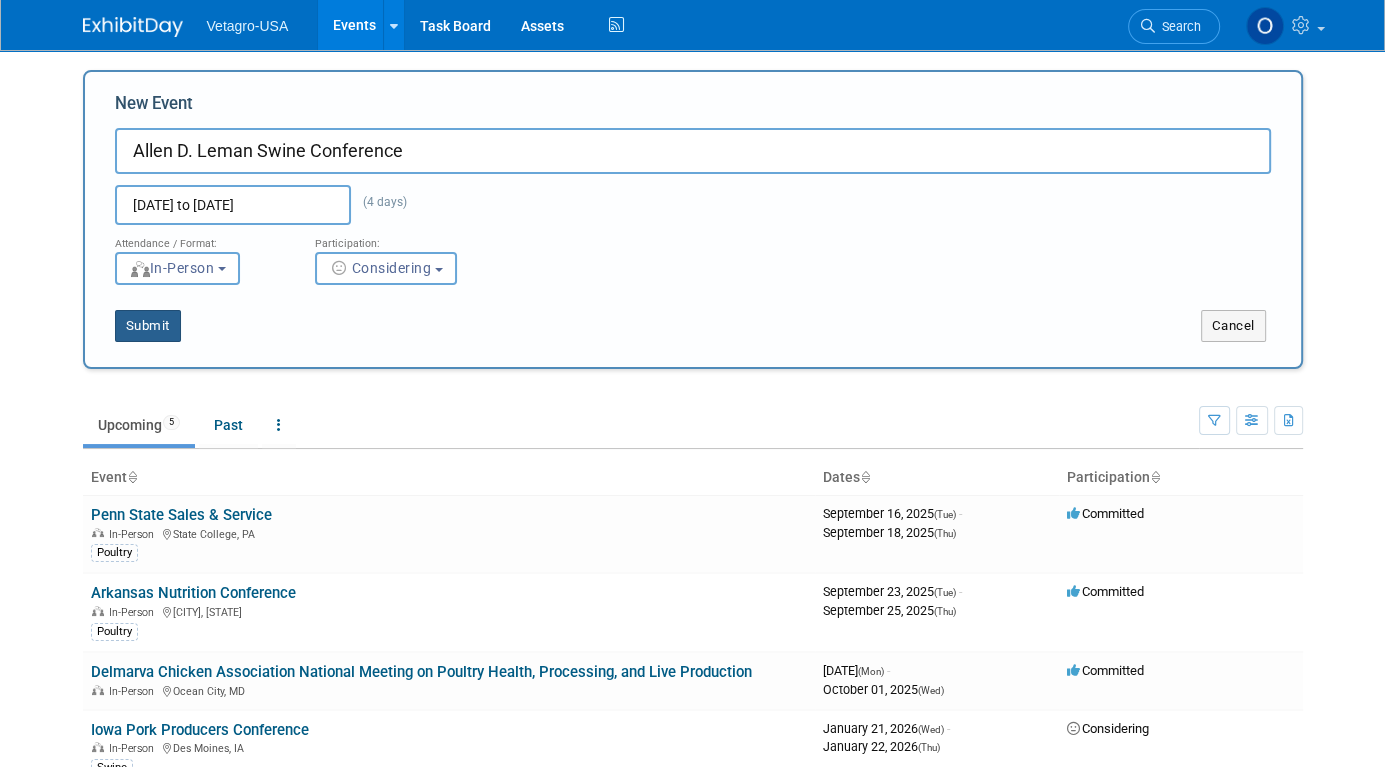 click on "Submit" at bounding box center (148, 326) 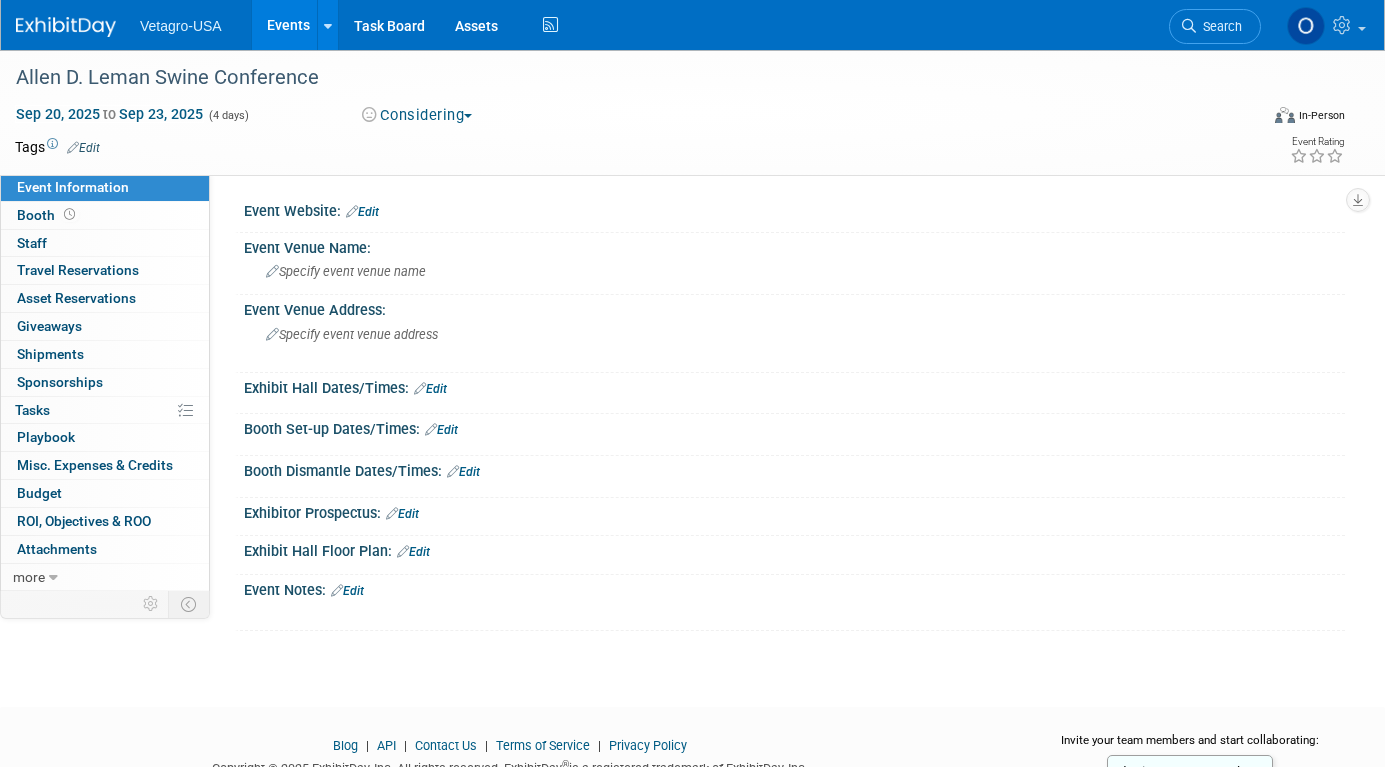 scroll, scrollTop: 0, scrollLeft: 0, axis: both 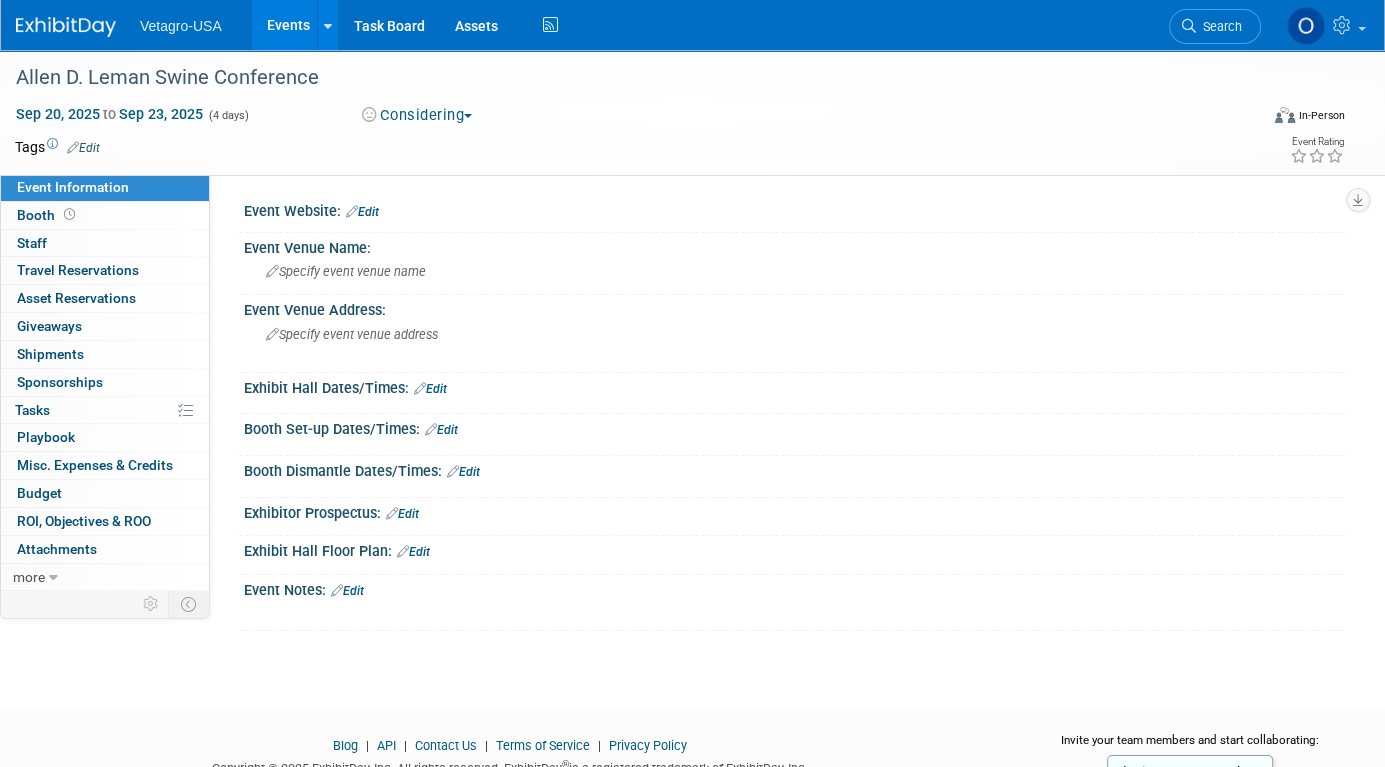 click on "Edit" at bounding box center [362, 212] 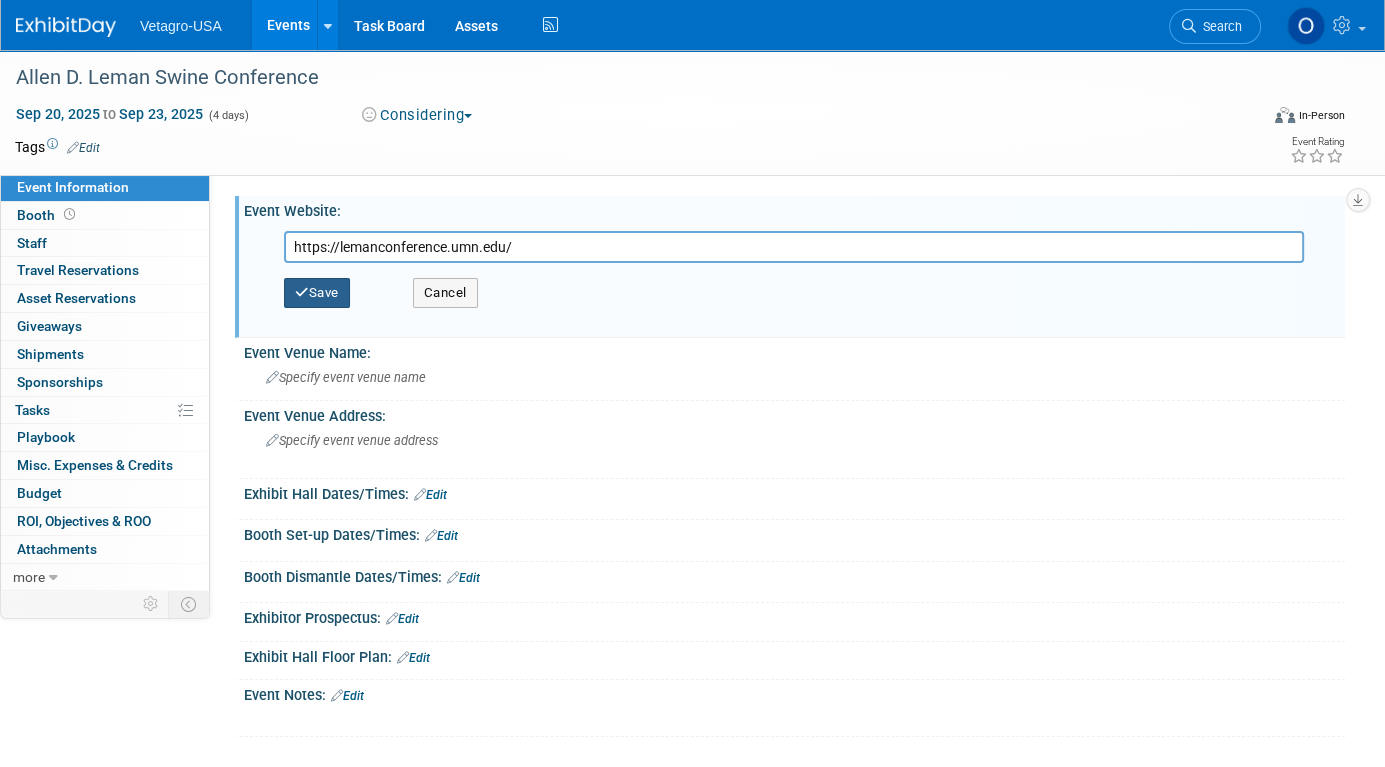 type on "https://lemanconference.umn.edu/" 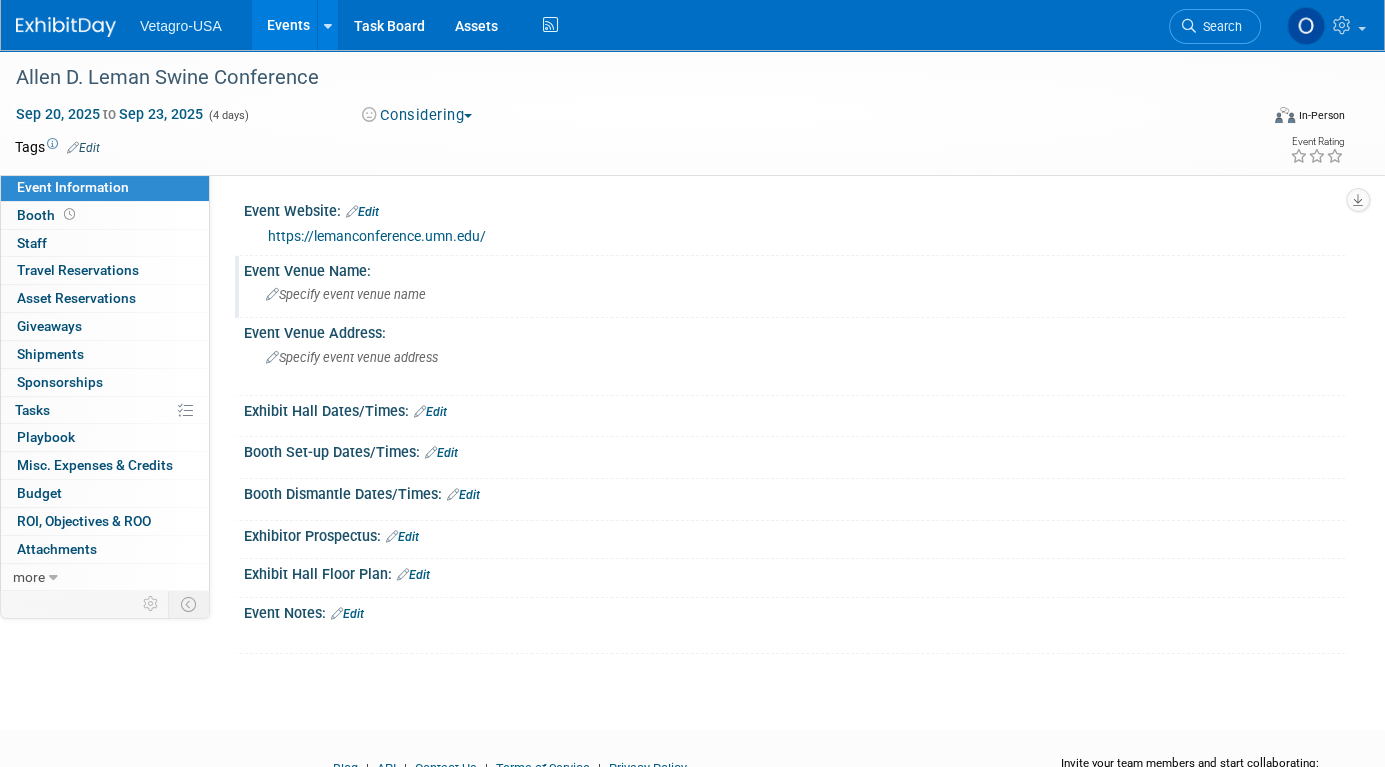 click on "Specify event venue name" at bounding box center [346, 294] 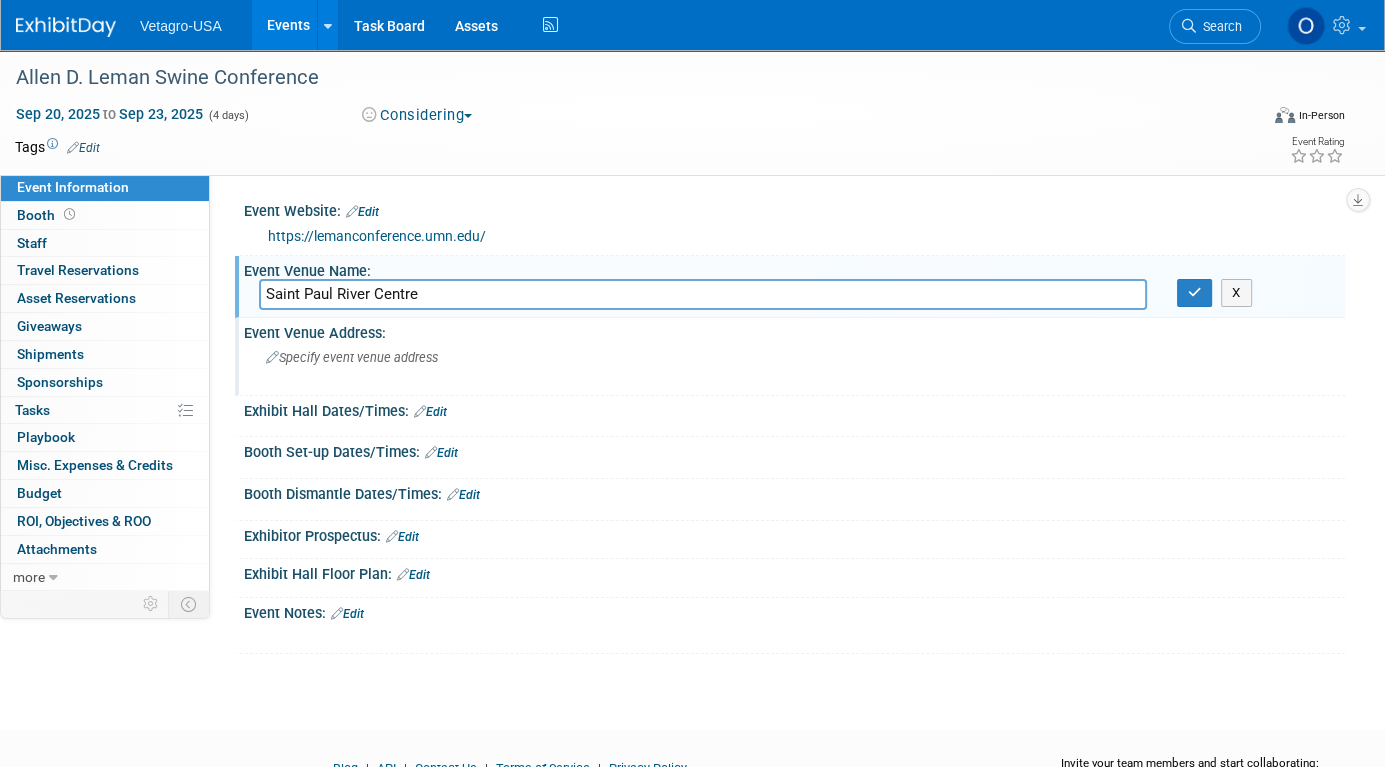 type on "Saint Paul River Centre" 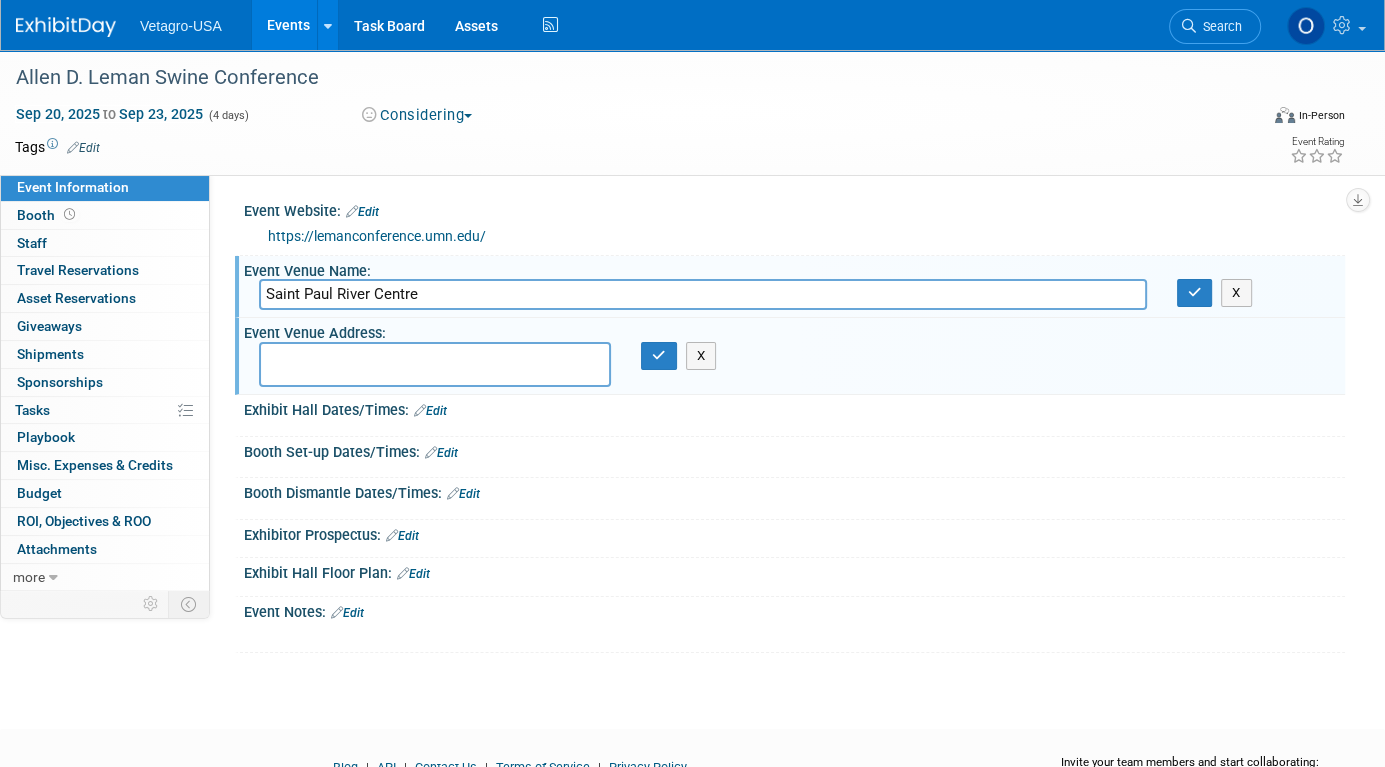 click at bounding box center (435, 364) 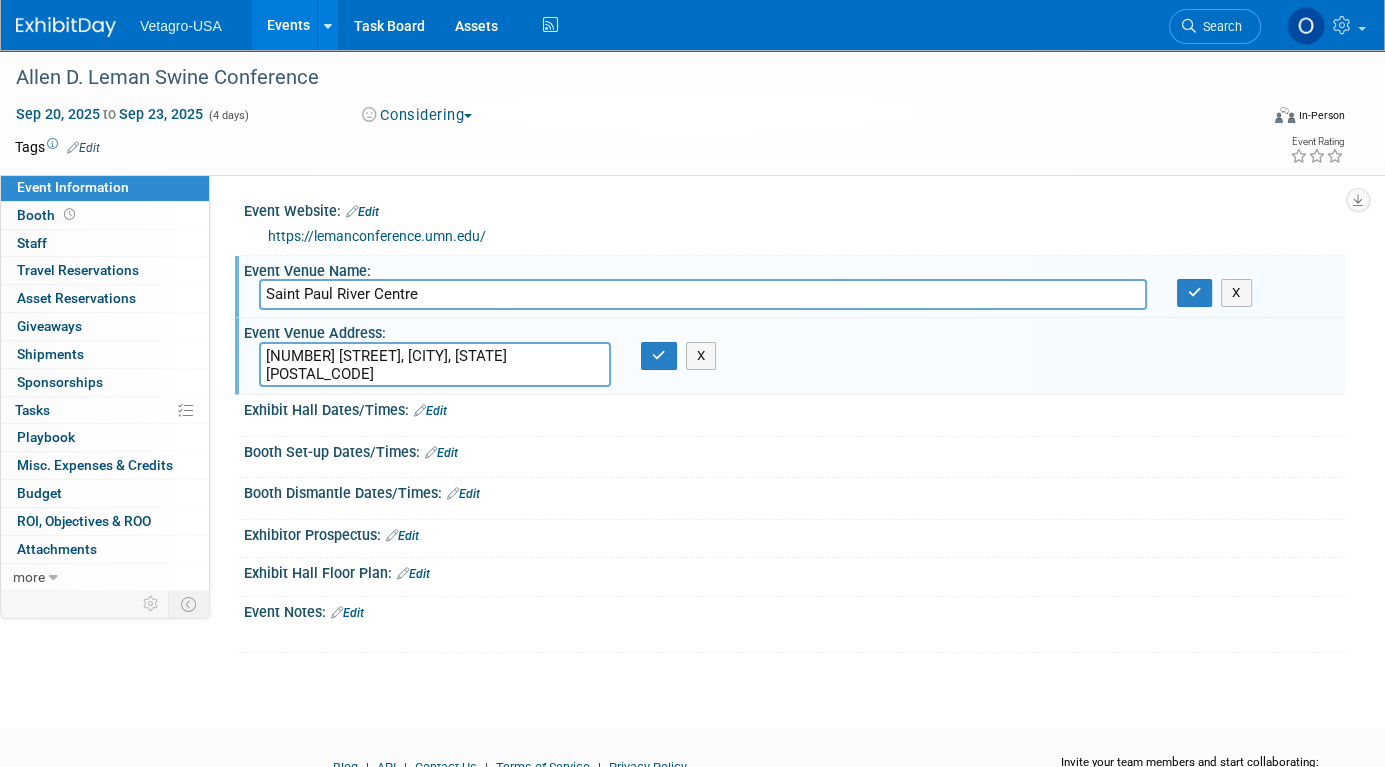 type on "[NUMBER] [STREET], [CITY], [STATE] [POSTAL_CODE]" 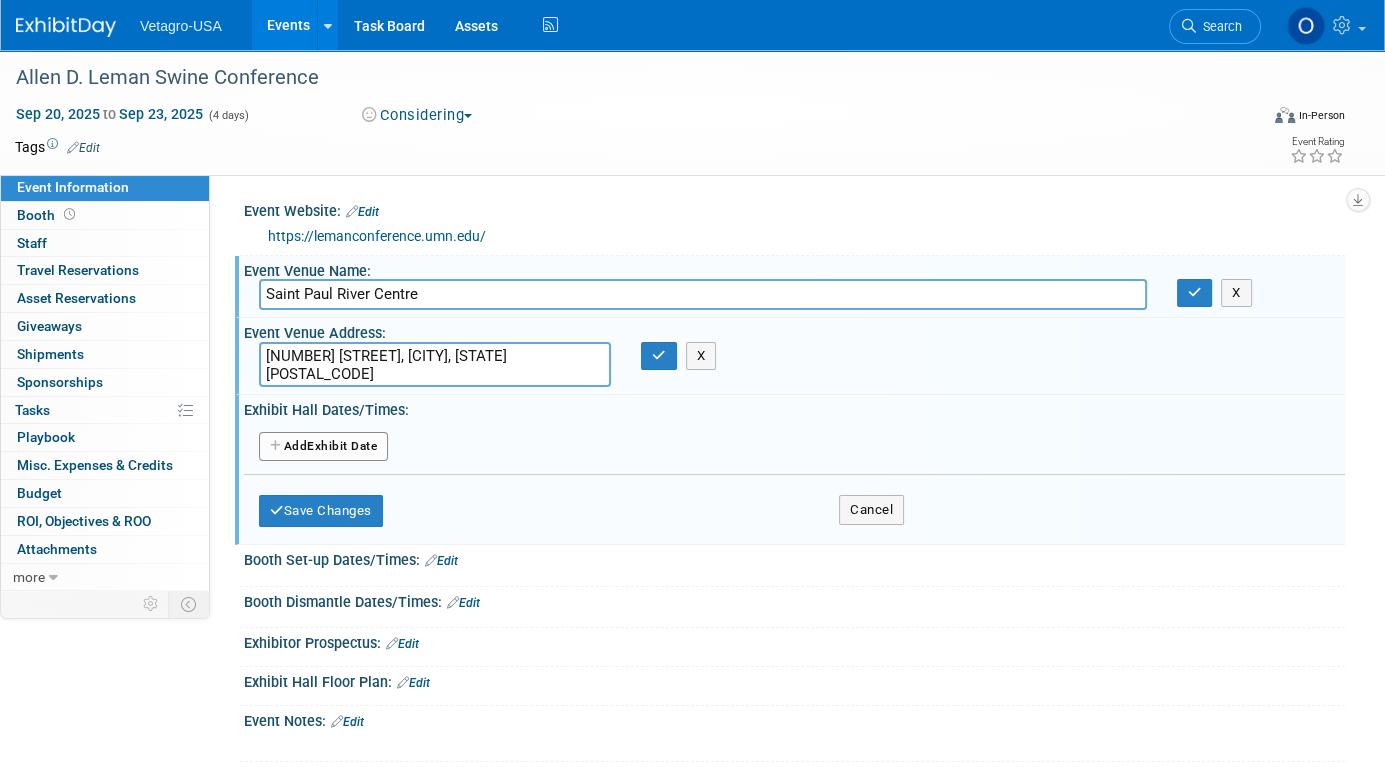 click on "Exhibitor Prospectus:
Edit" at bounding box center [794, 641] 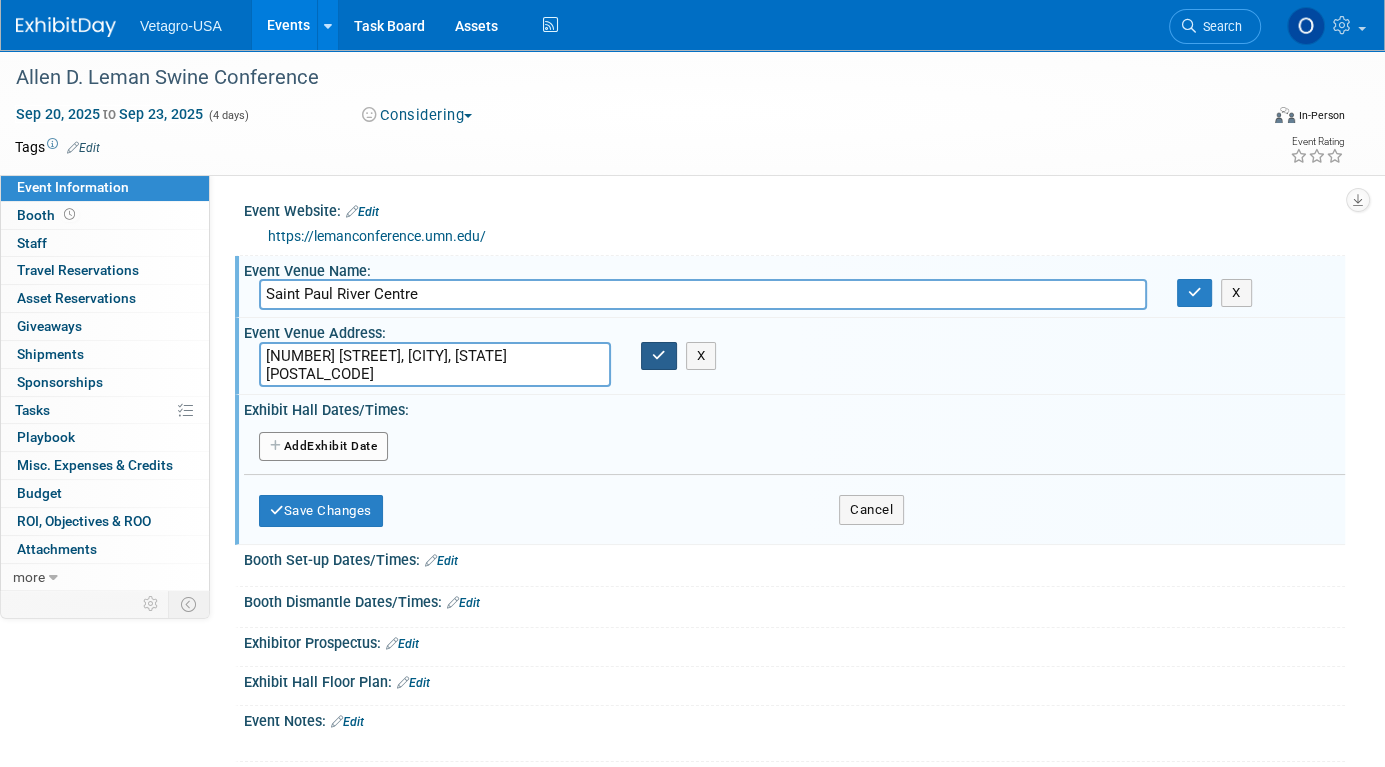 click at bounding box center (659, 355) 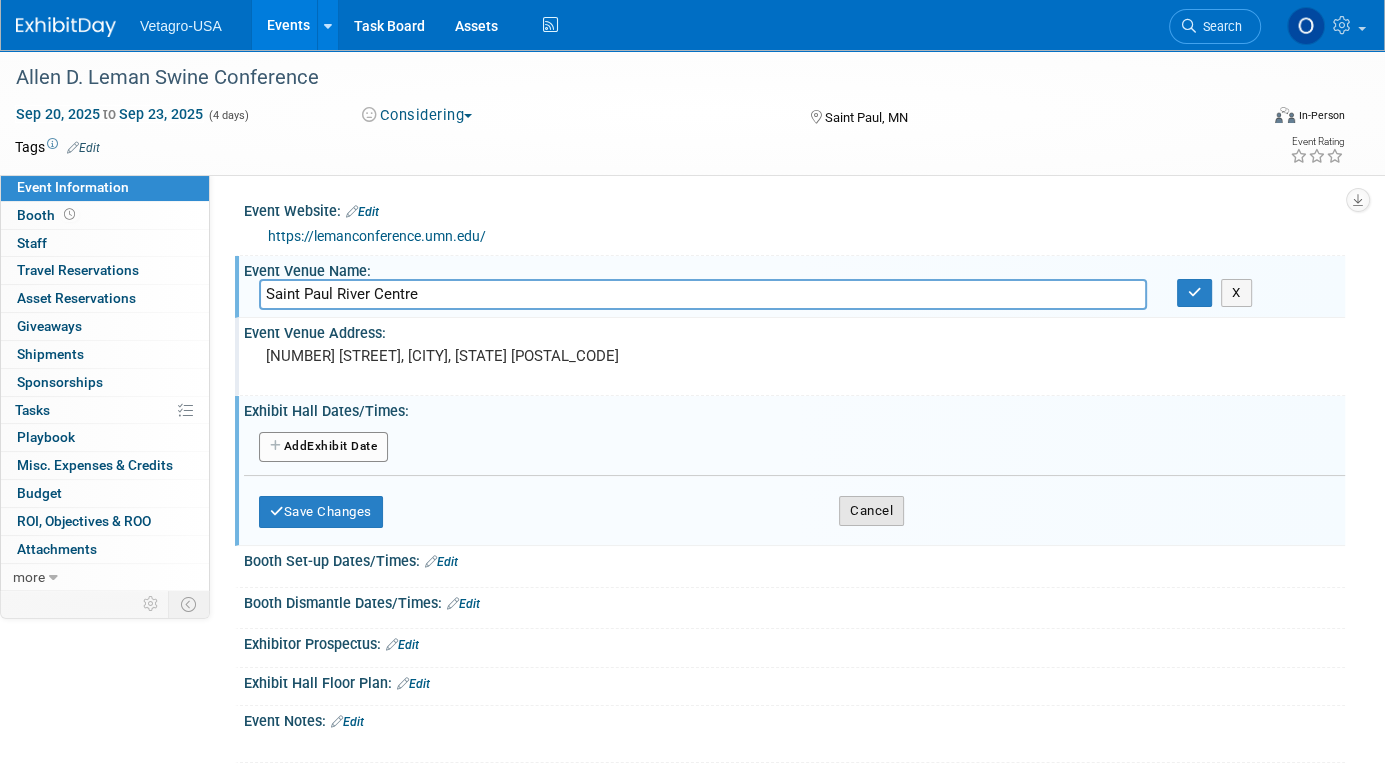 click on "Cancel" at bounding box center [871, 511] 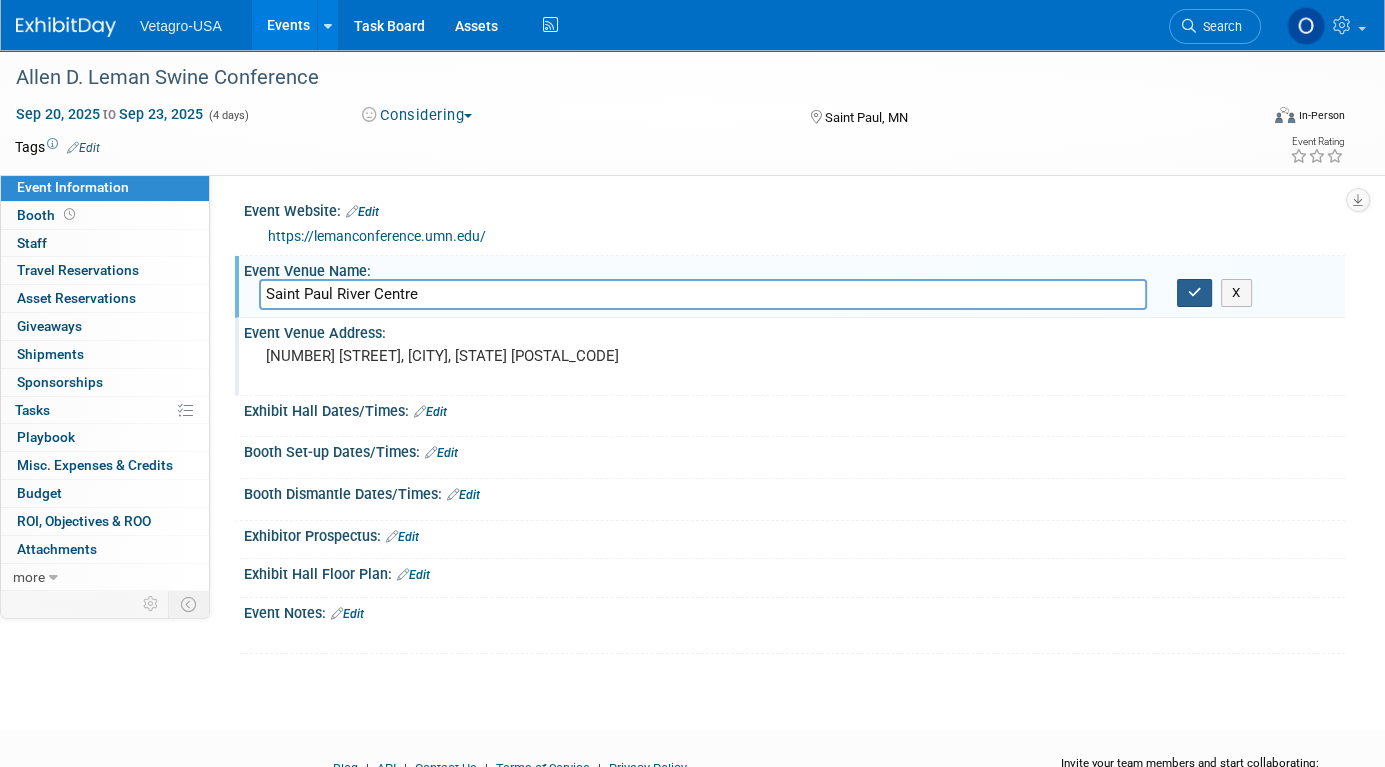 click at bounding box center (1195, 292) 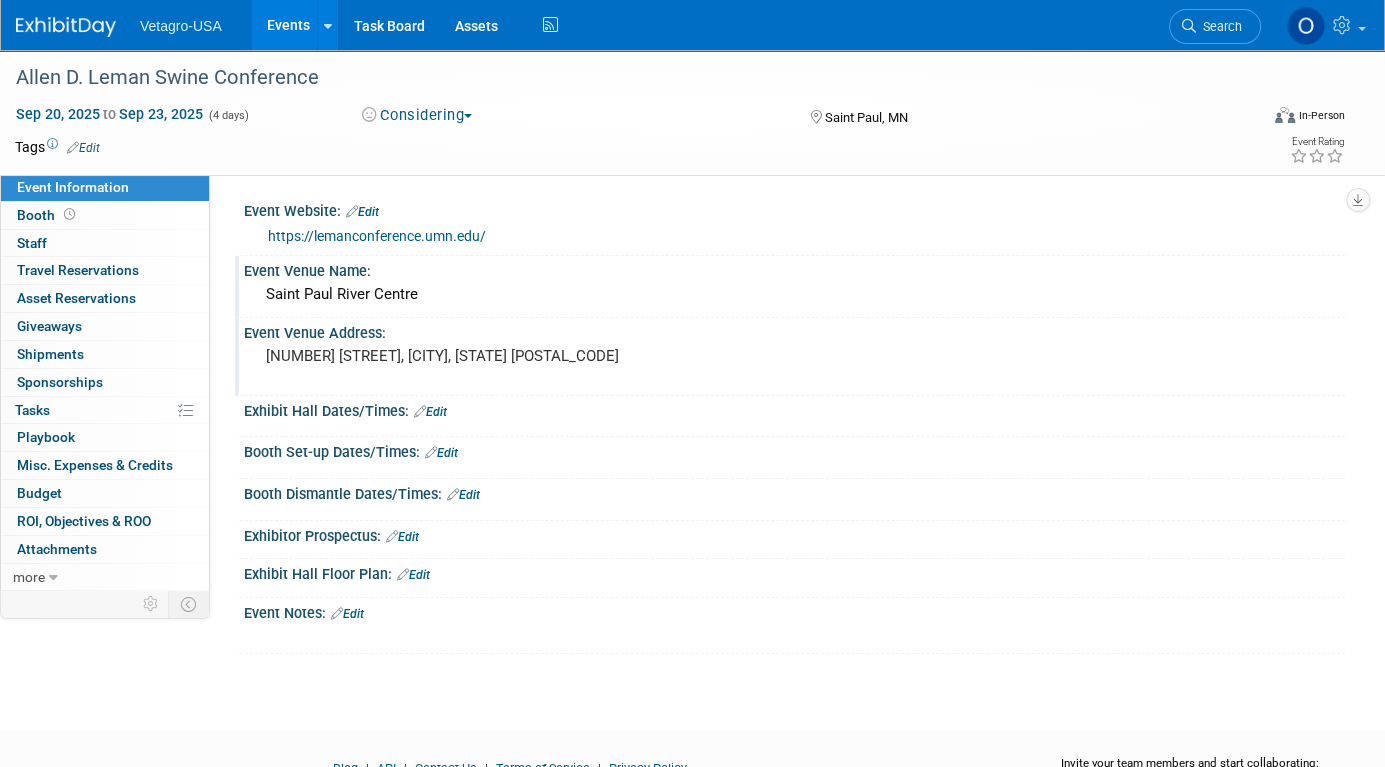 click on "Events" at bounding box center [288, 25] 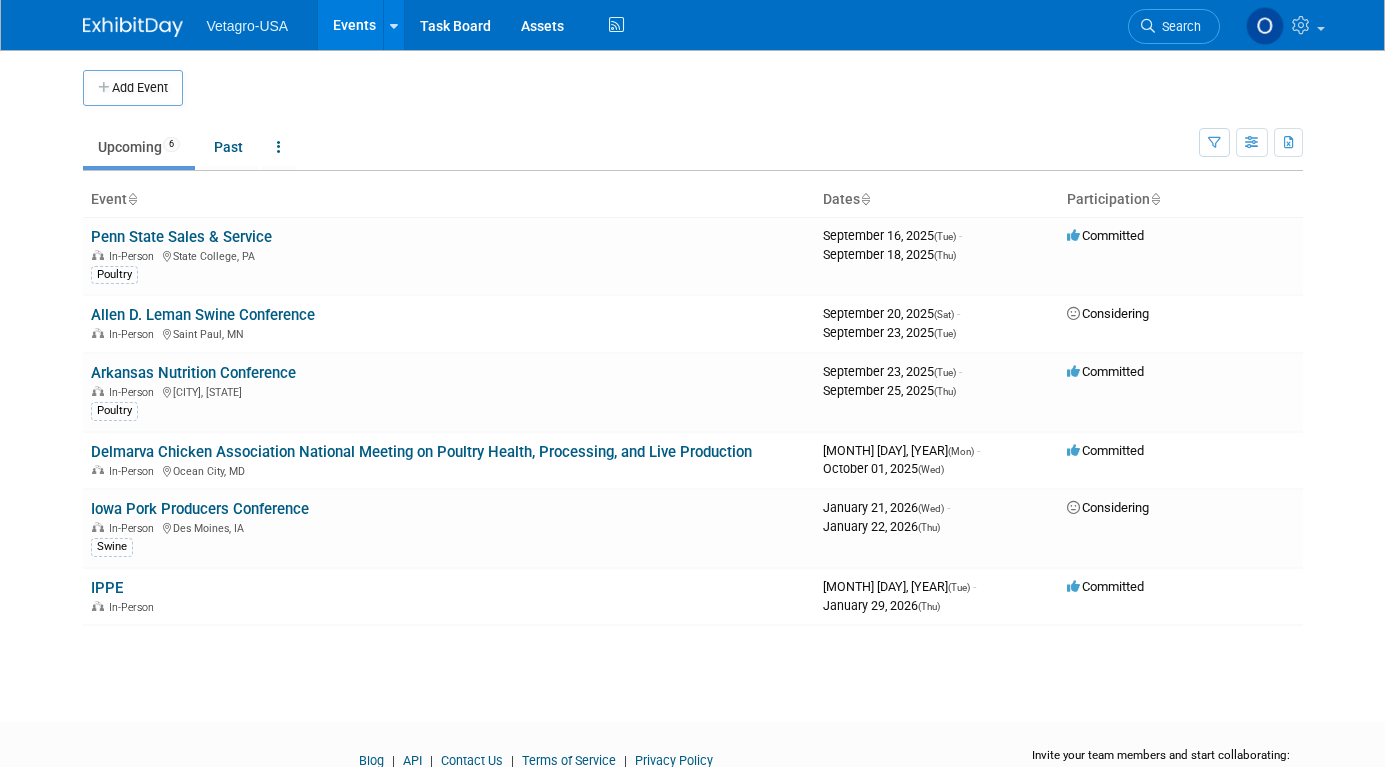 scroll, scrollTop: 0, scrollLeft: 0, axis: both 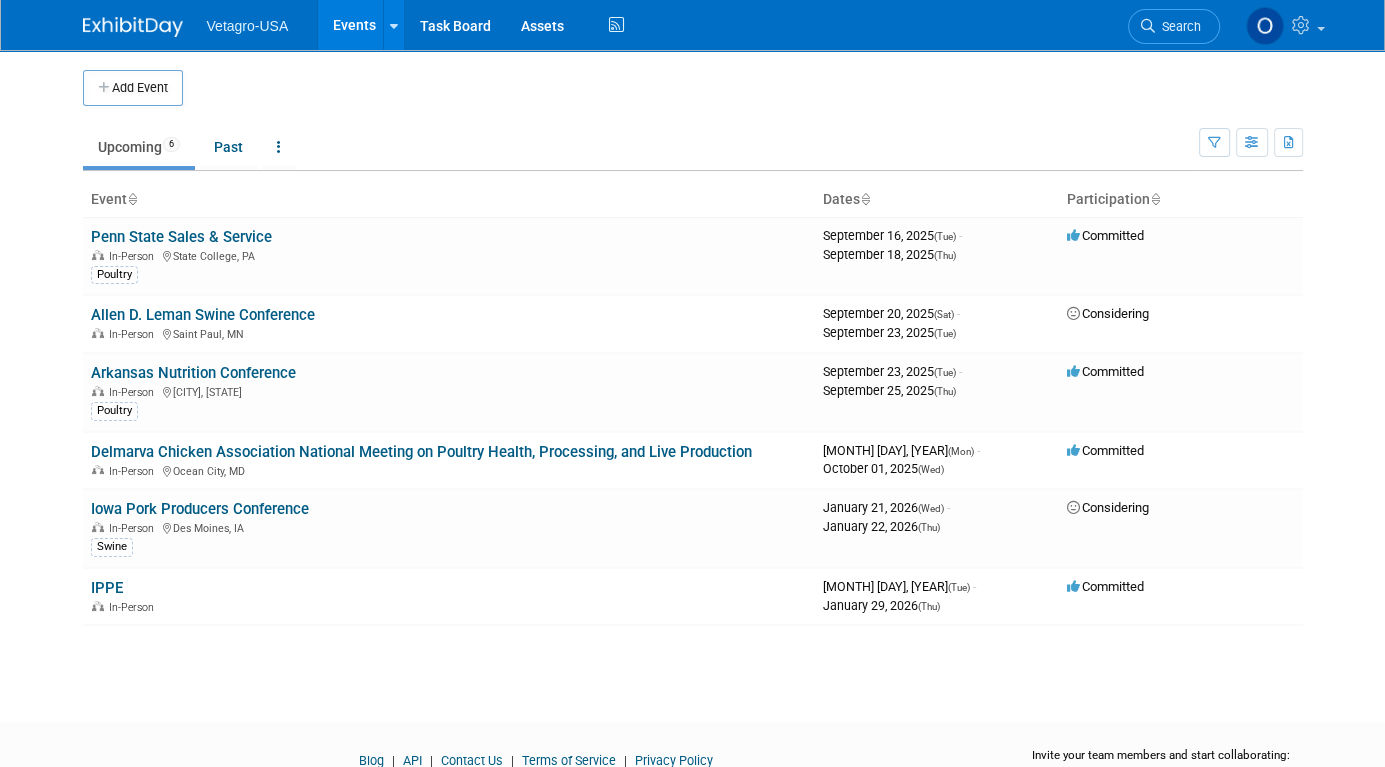 click on "Events" at bounding box center (354, 25) 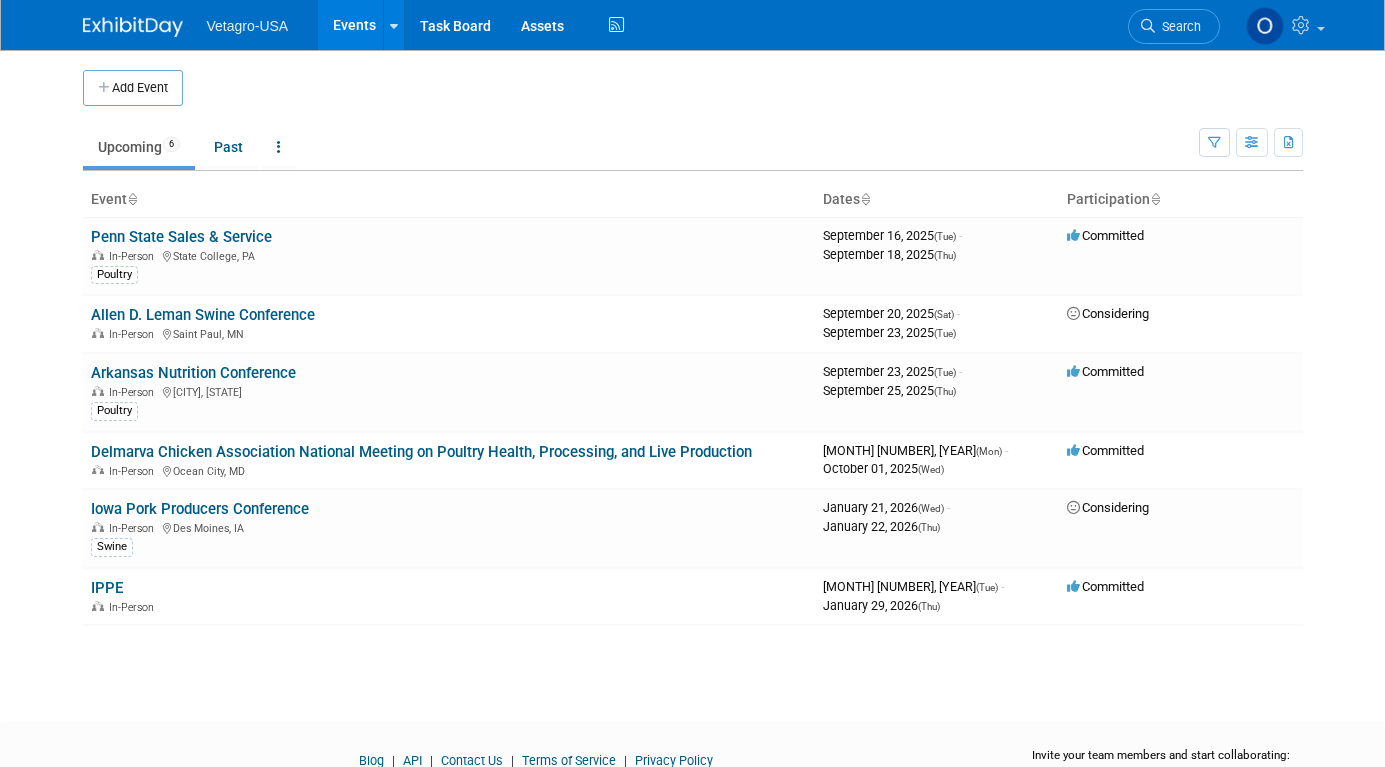 scroll, scrollTop: 0, scrollLeft: 0, axis: both 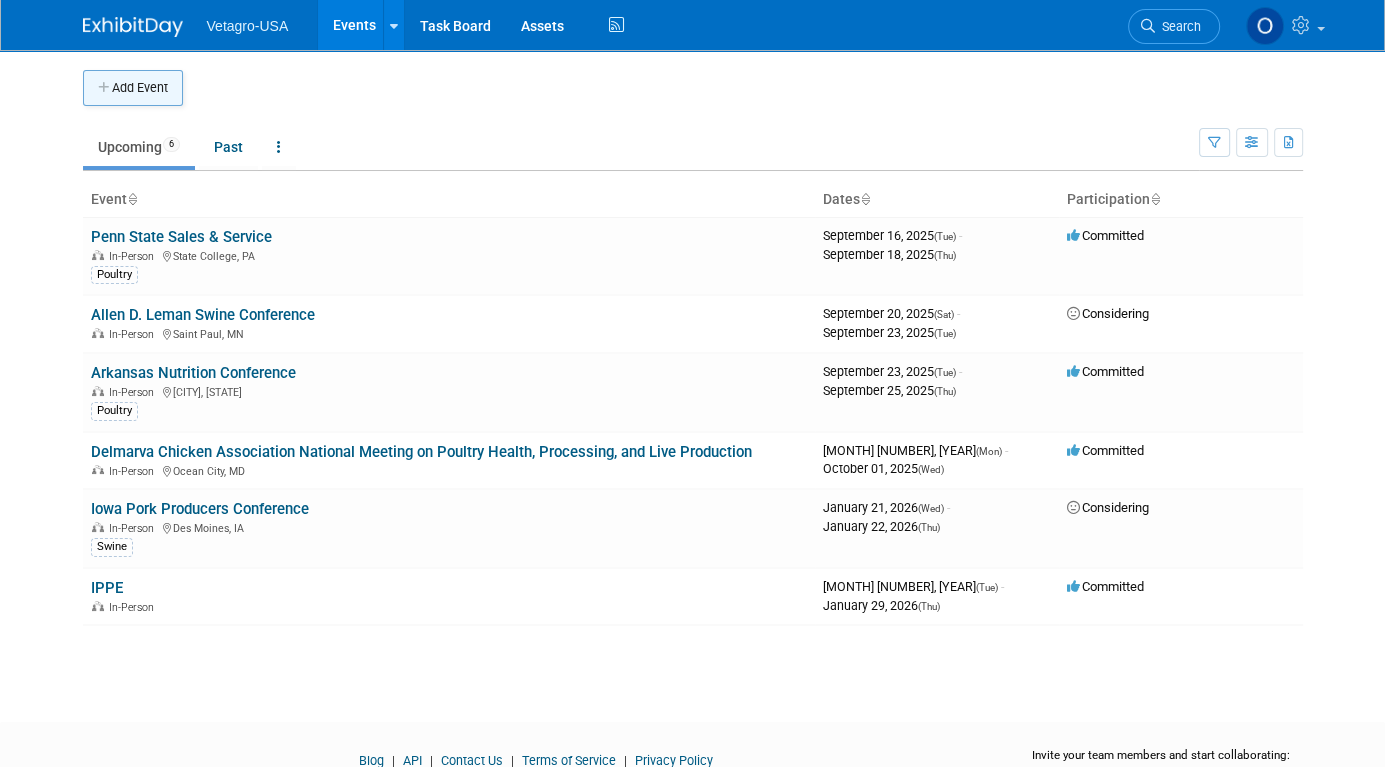 click on "Add Event" at bounding box center (133, 88) 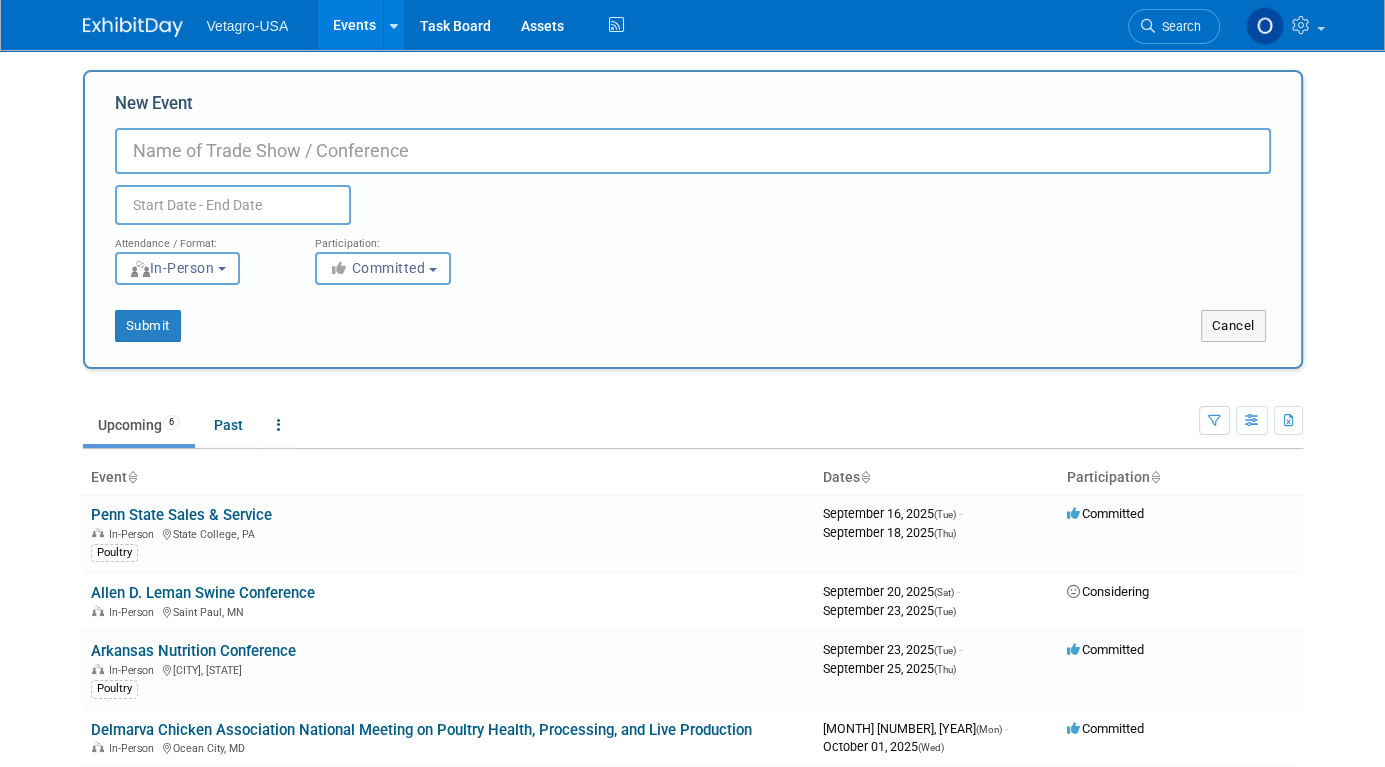 paste on "K-State Swine Day" 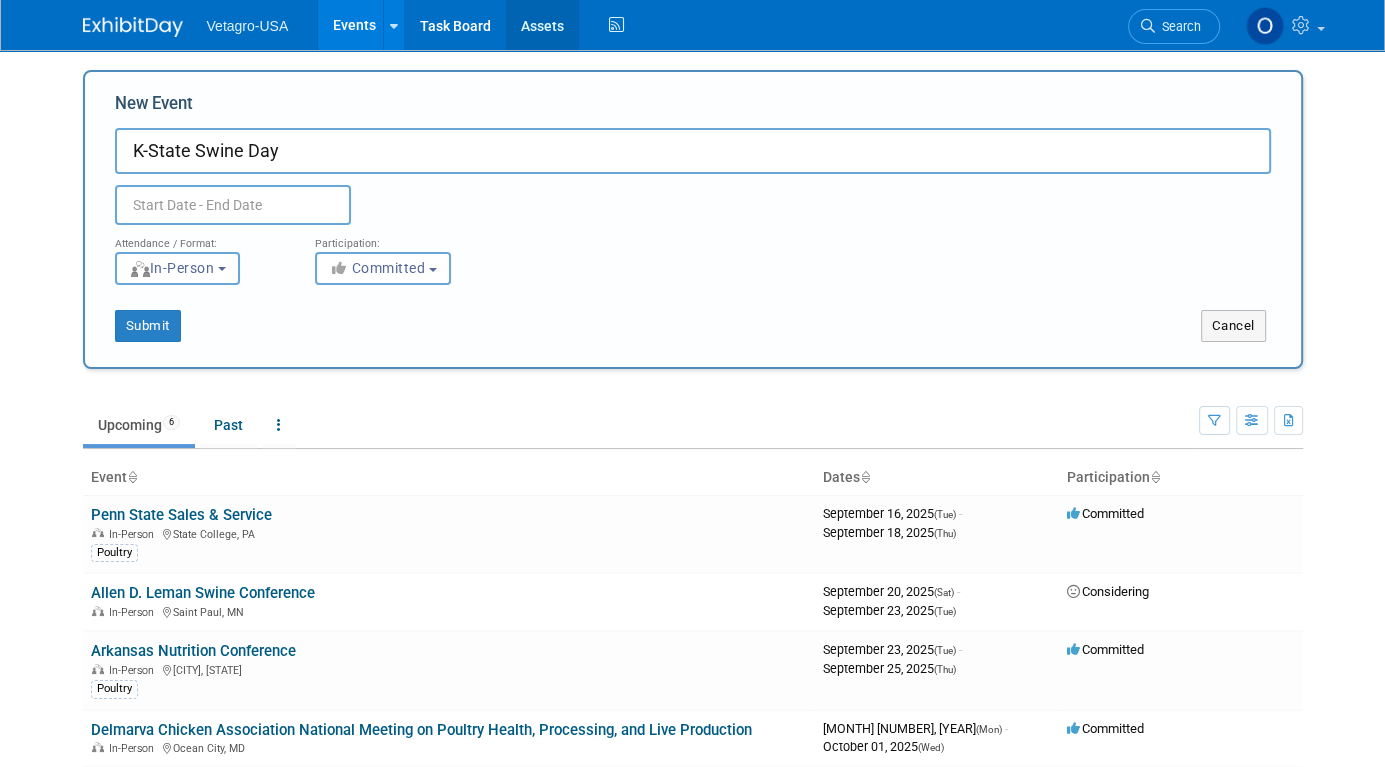 type on "K-State Swine Day" 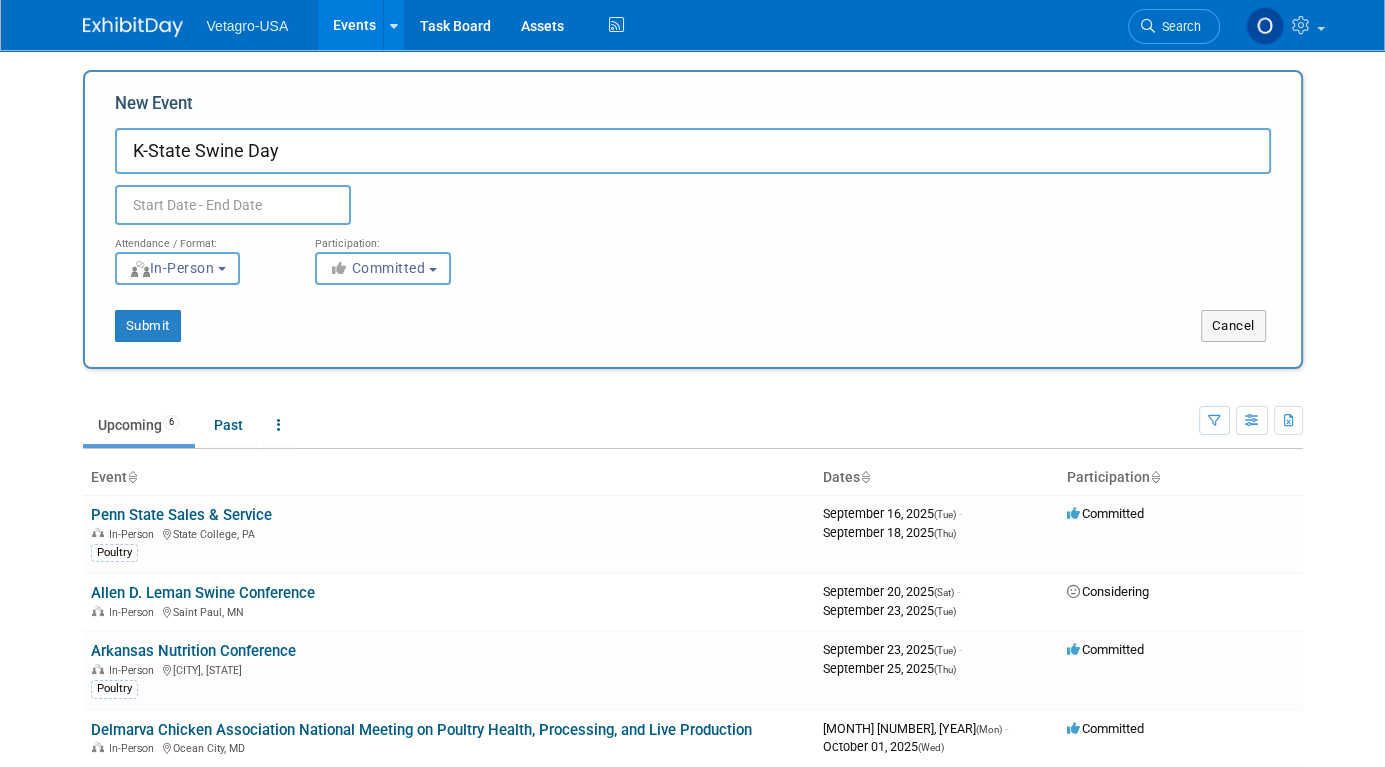 click at bounding box center (233, 205) 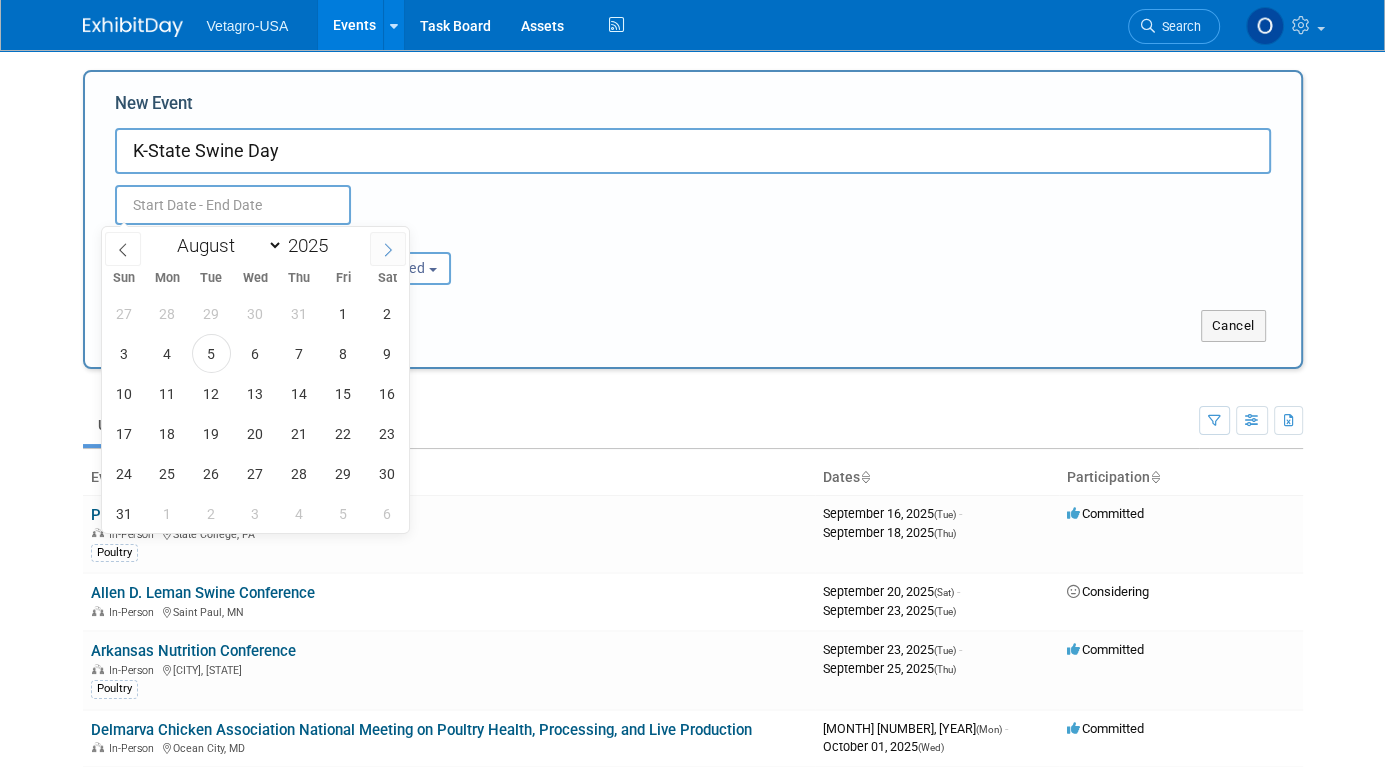 click 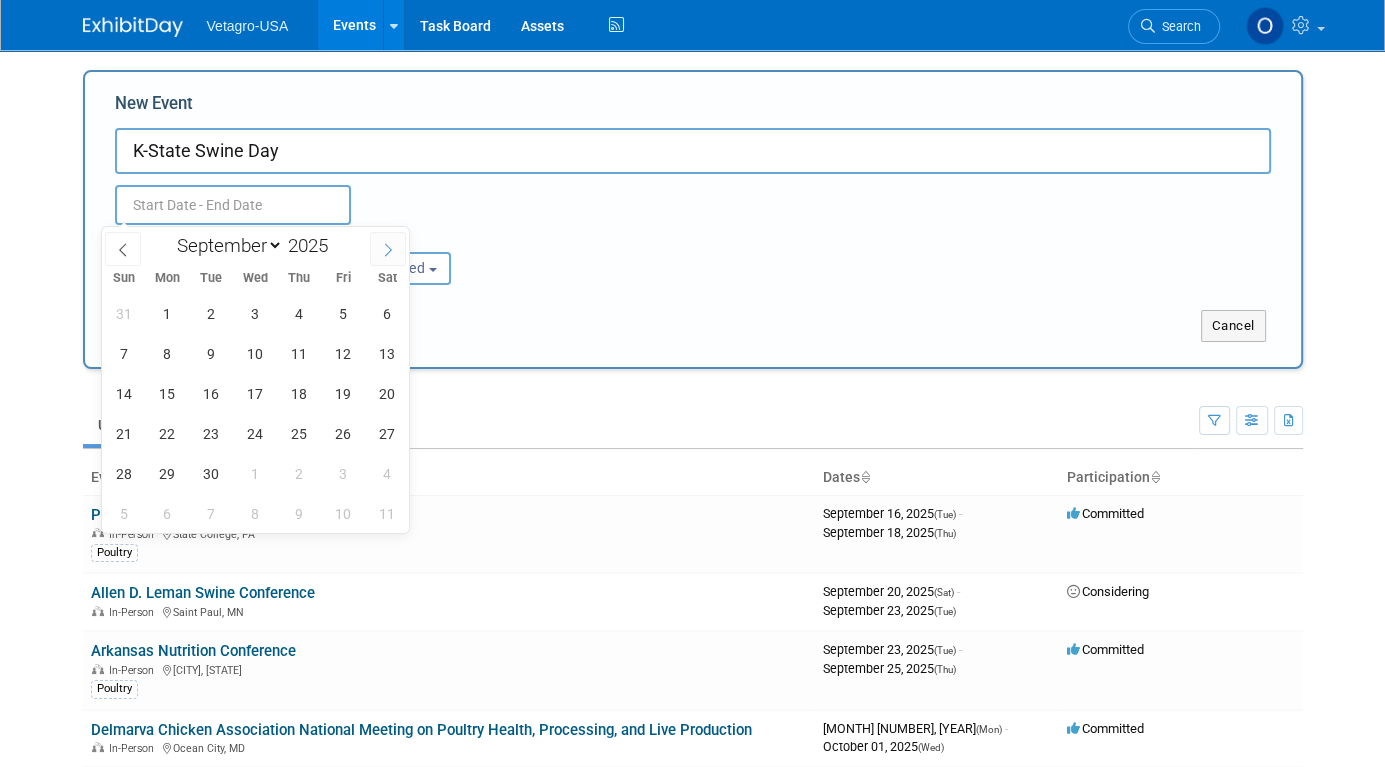 click 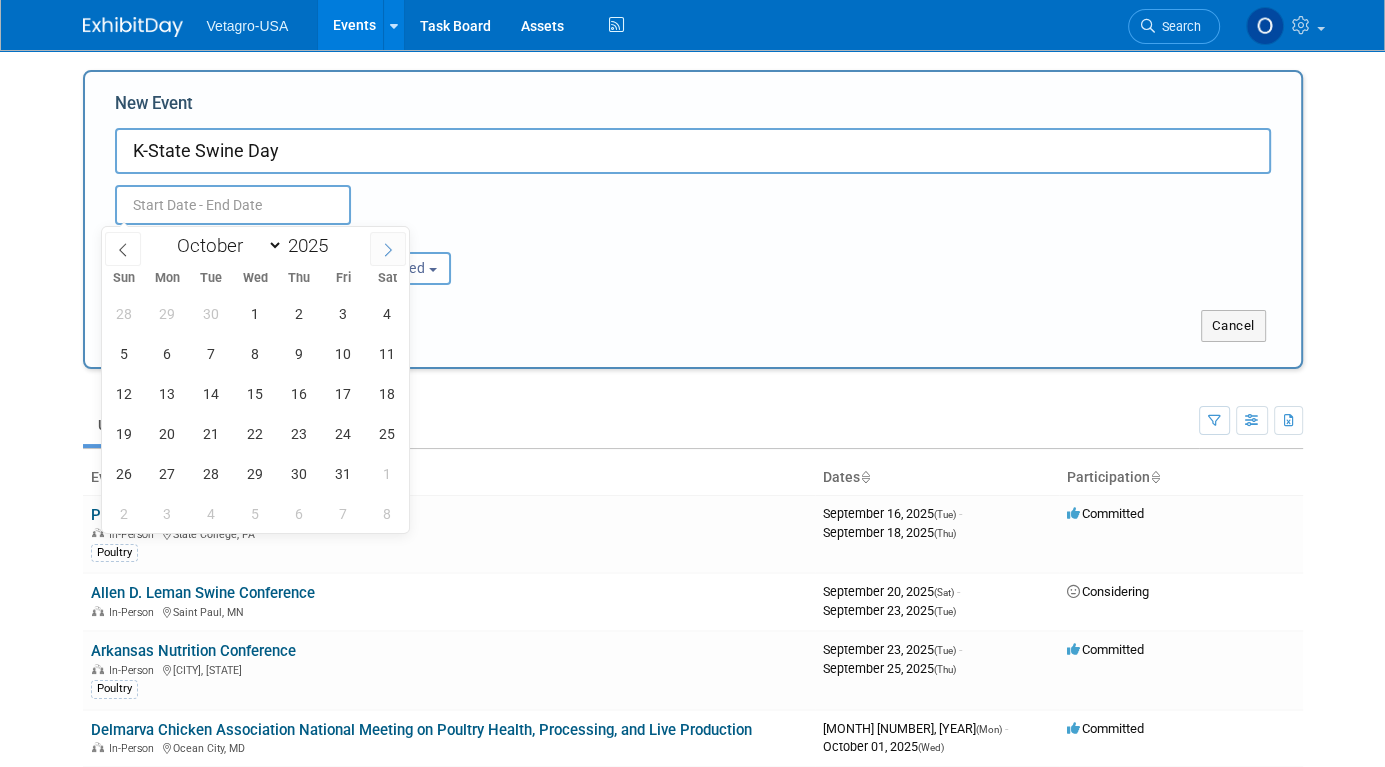 click 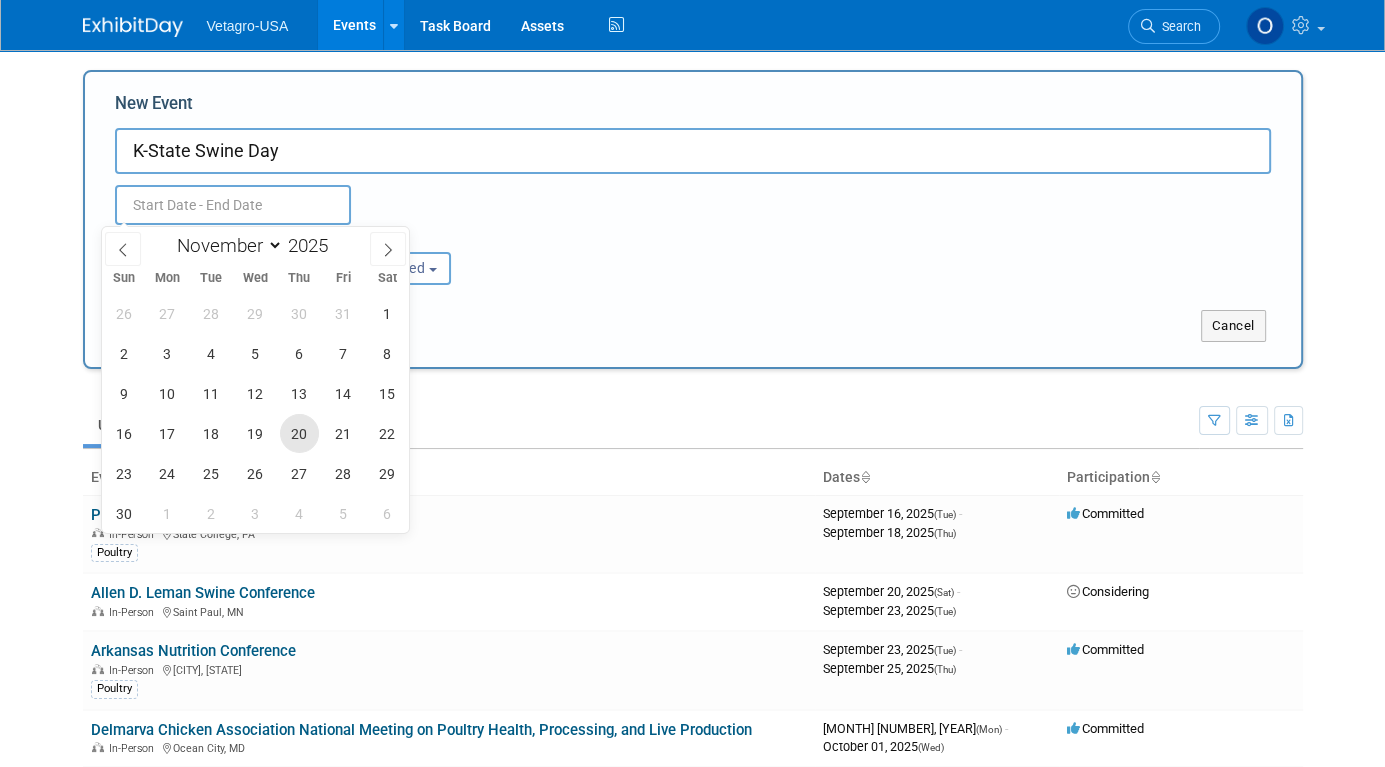 click on "20" at bounding box center (299, 433) 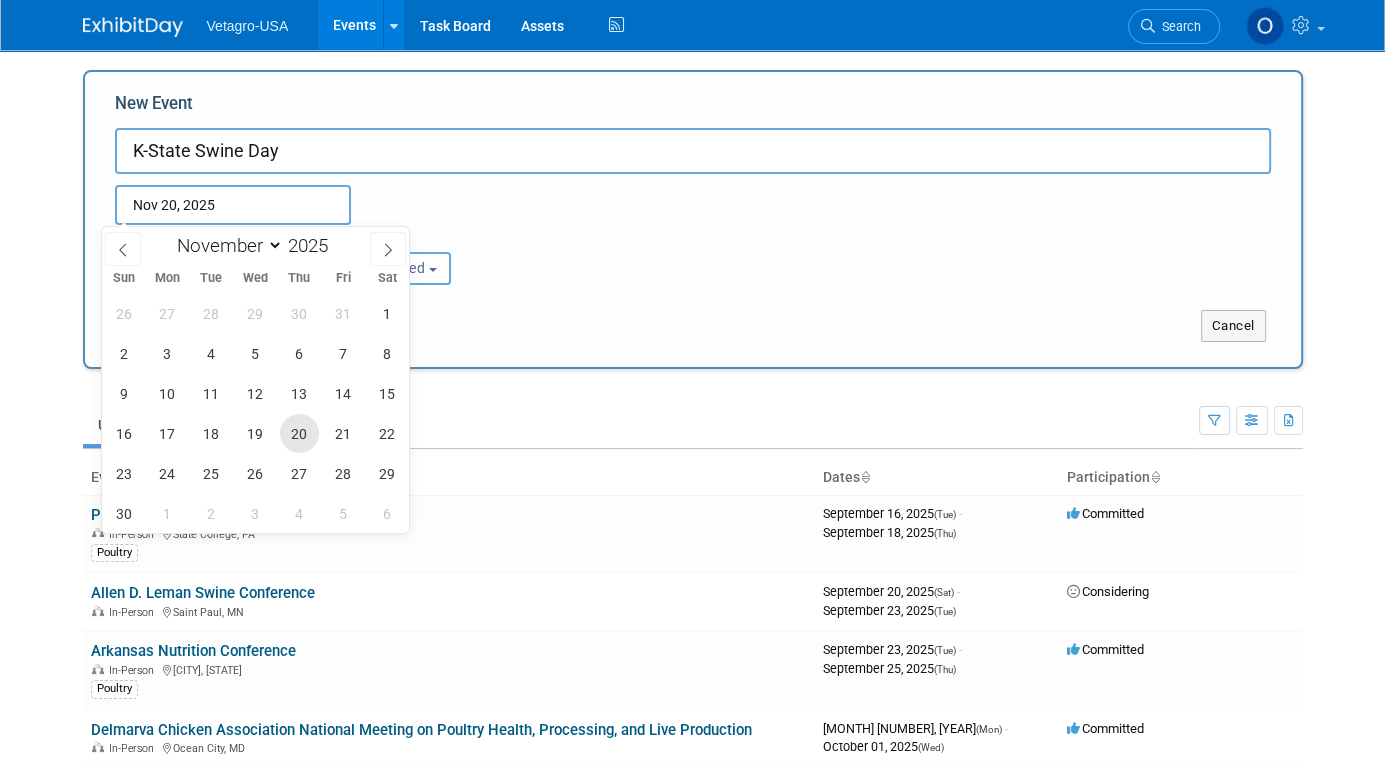 type on "Nov 20, 2025 to Nov 20, 2025" 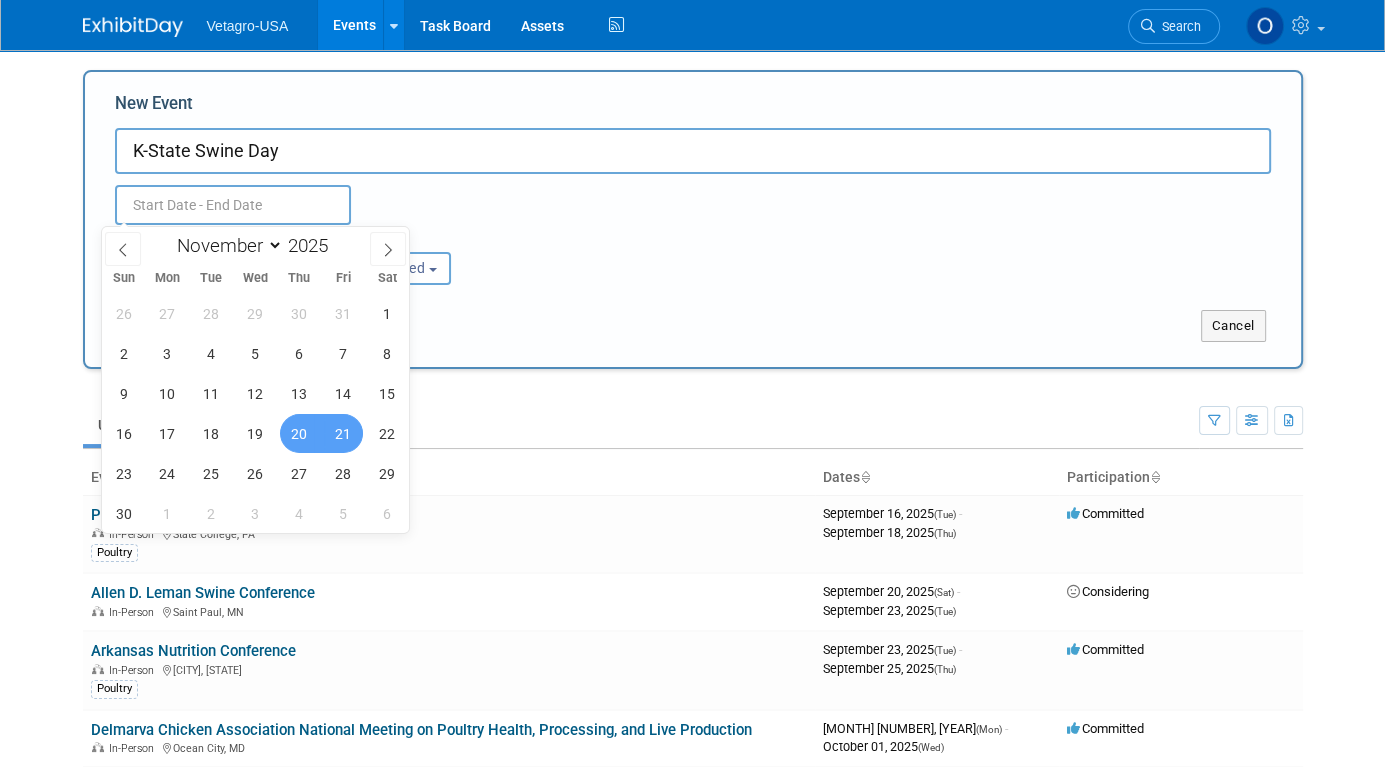 type on "Nov 20, 2025 to Nov 20, 2025" 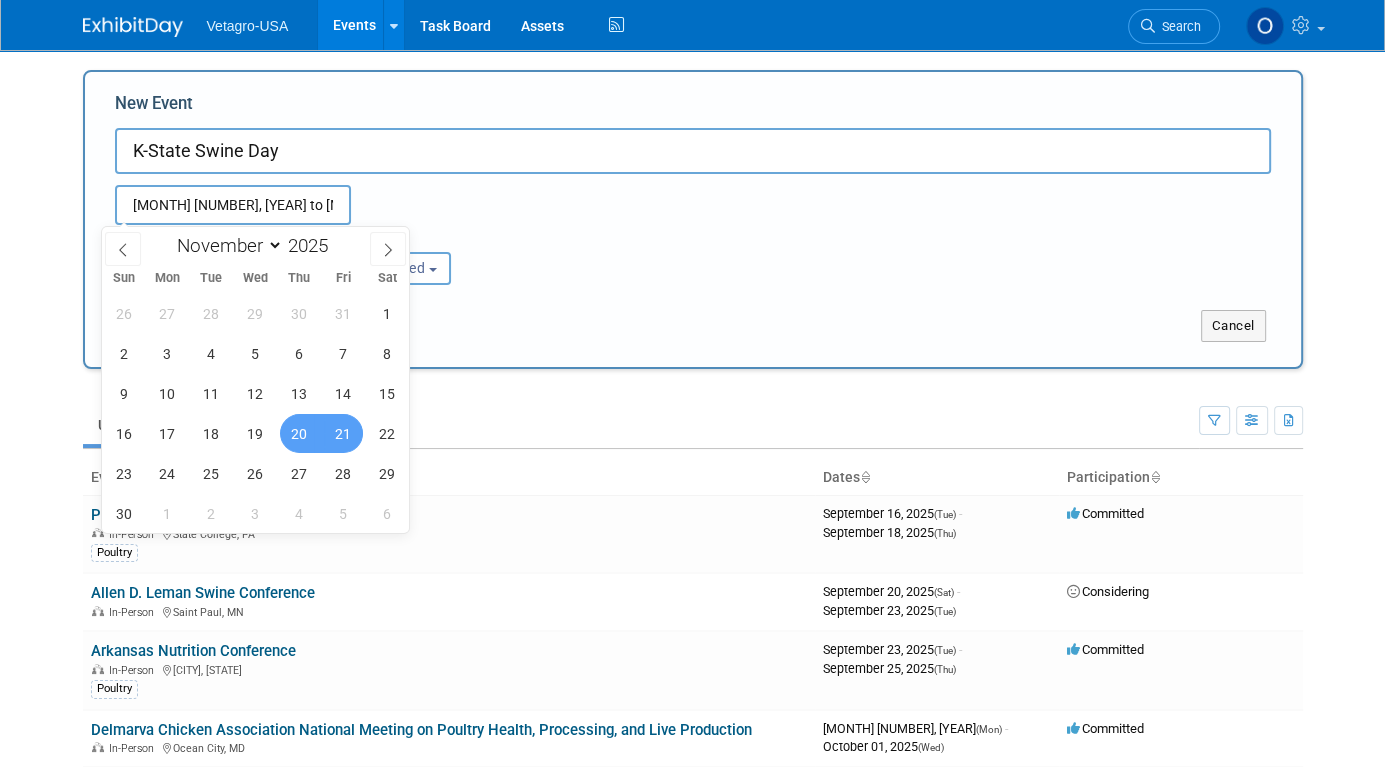 click on "Upcoming
6
Past
All Events
6
Past and Upcoming
Grouped Annually
Events grouped by year" at bounding box center (641, 416) 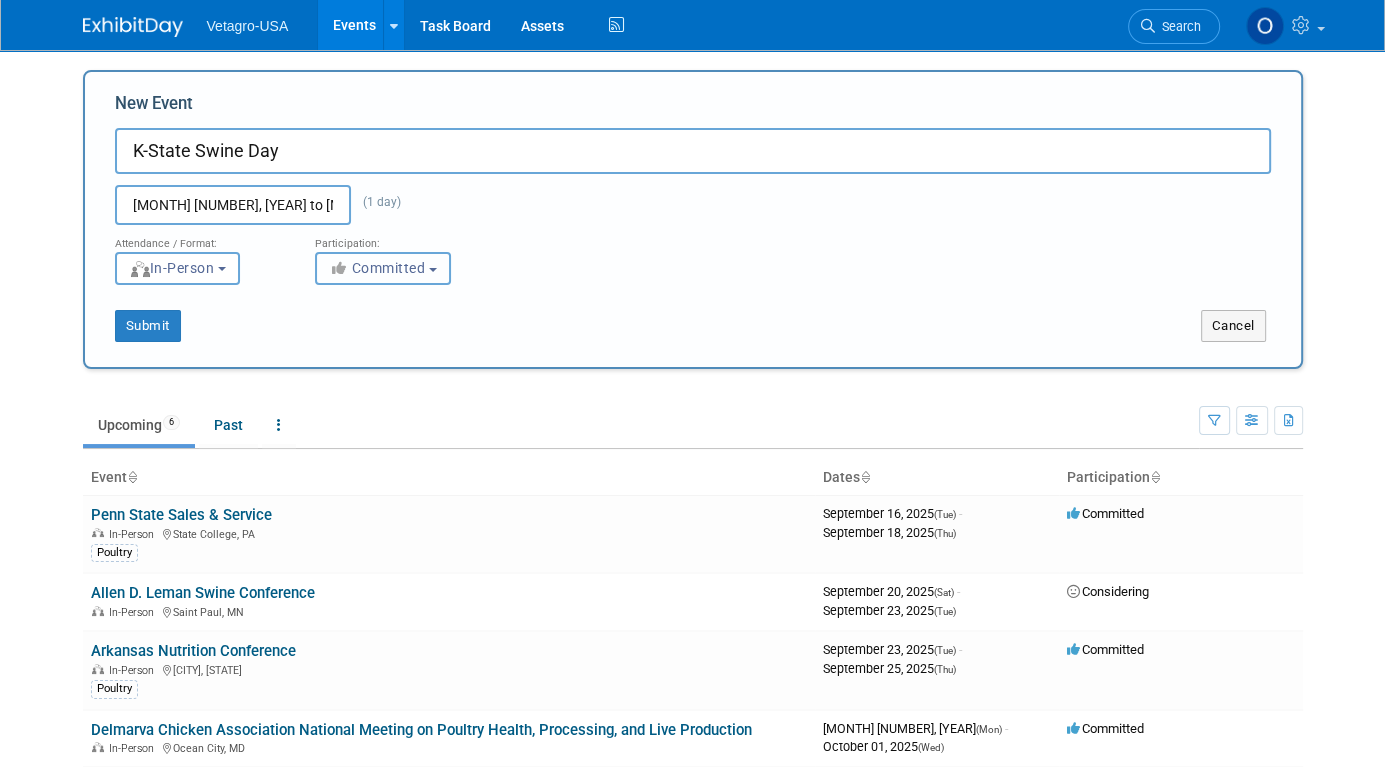 click on "Committed" at bounding box center [383, 268] 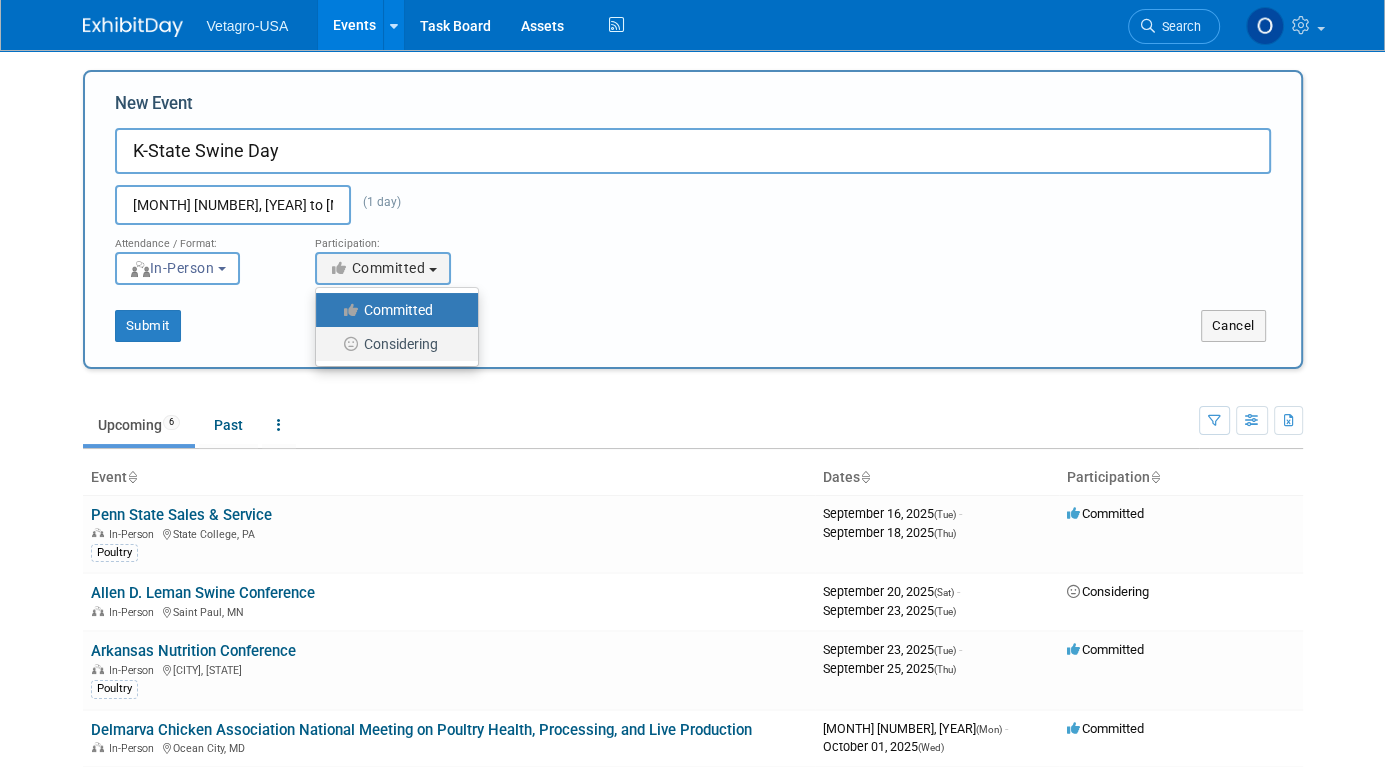 click on "Considering" at bounding box center [392, 344] 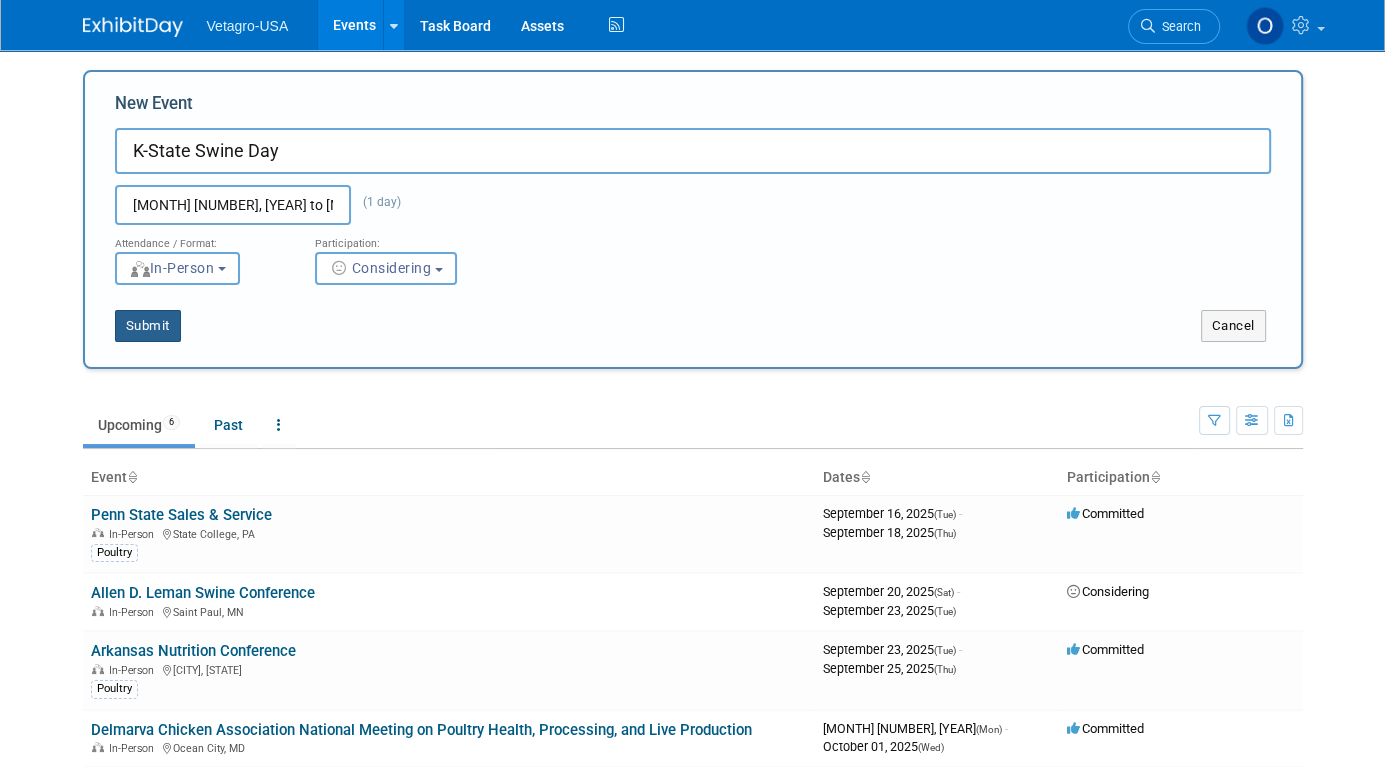 click on "Submit" at bounding box center [148, 326] 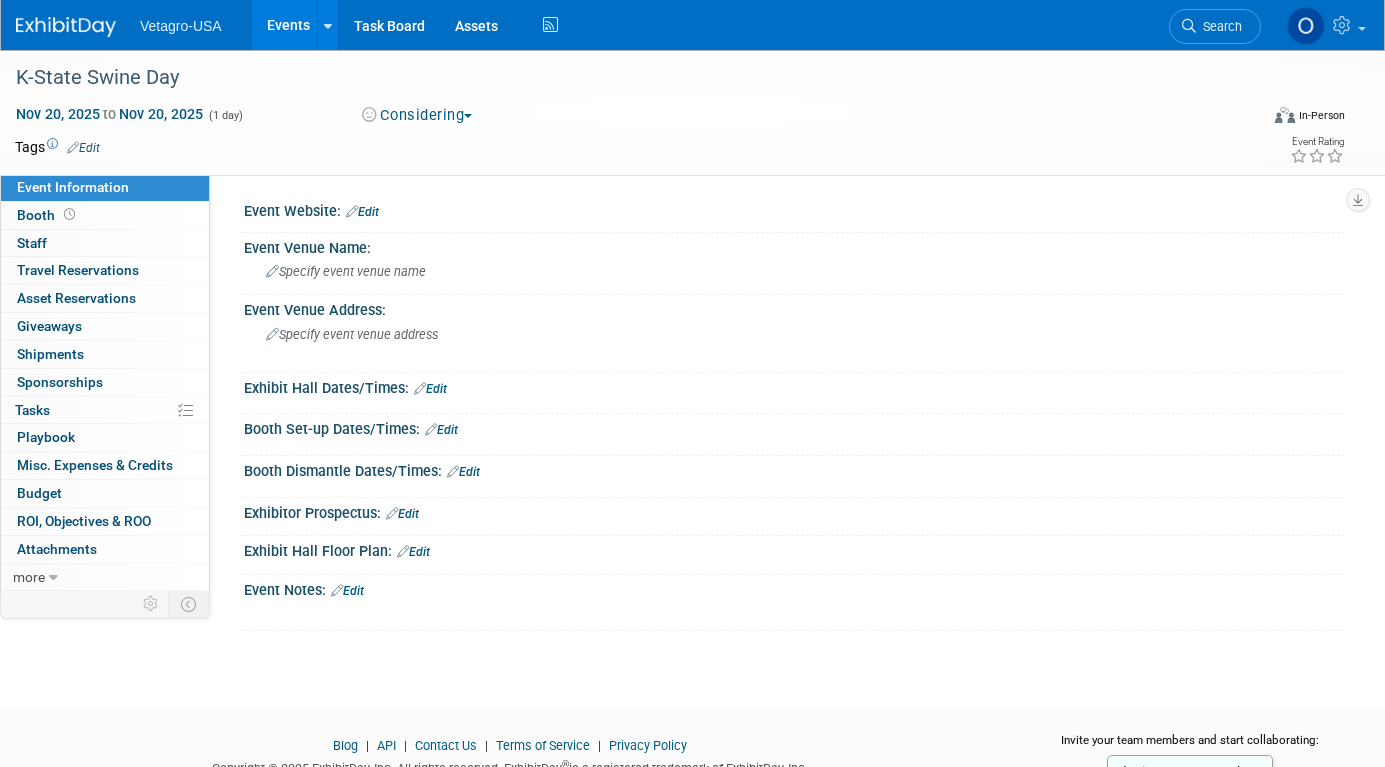 scroll, scrollTop: 0, scrollLeft: 0, axis: both 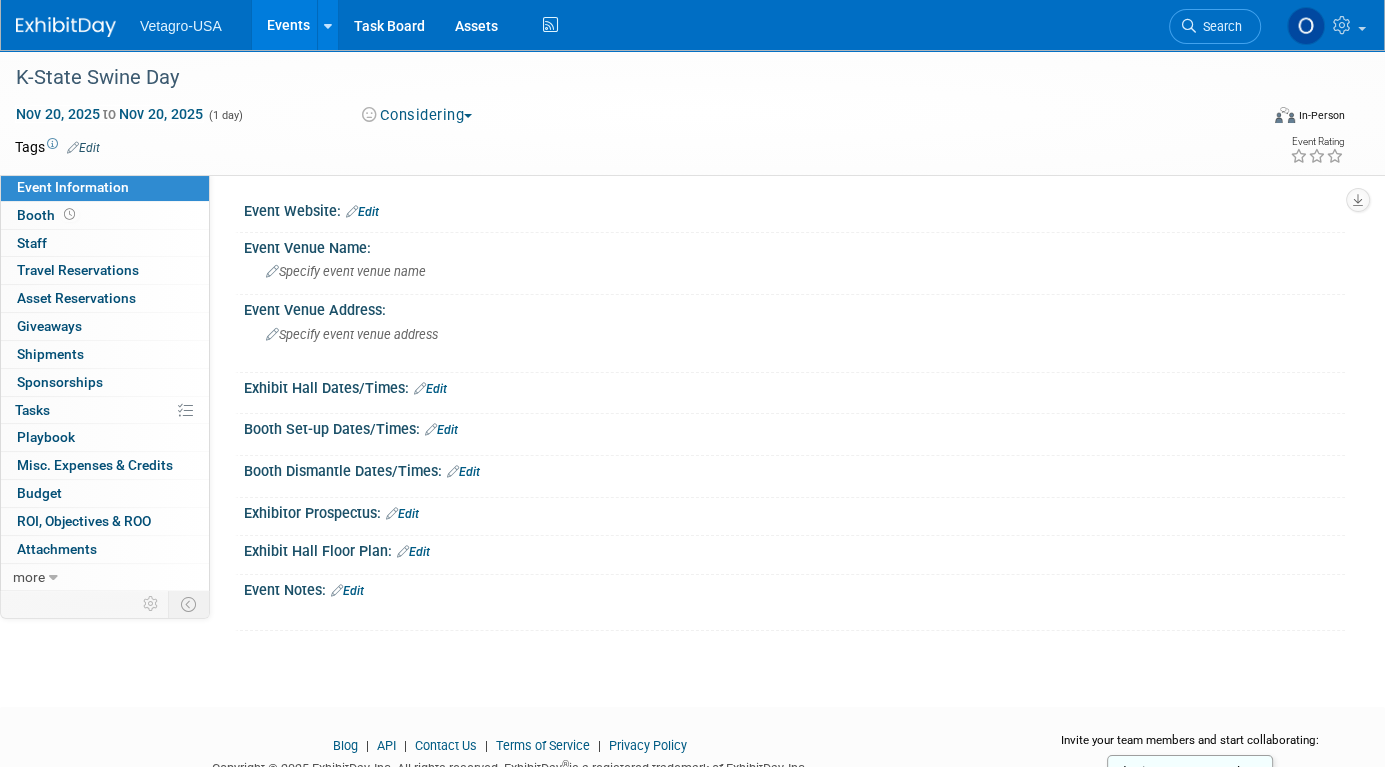 click on "Edit" at bounding box center [362, 212] 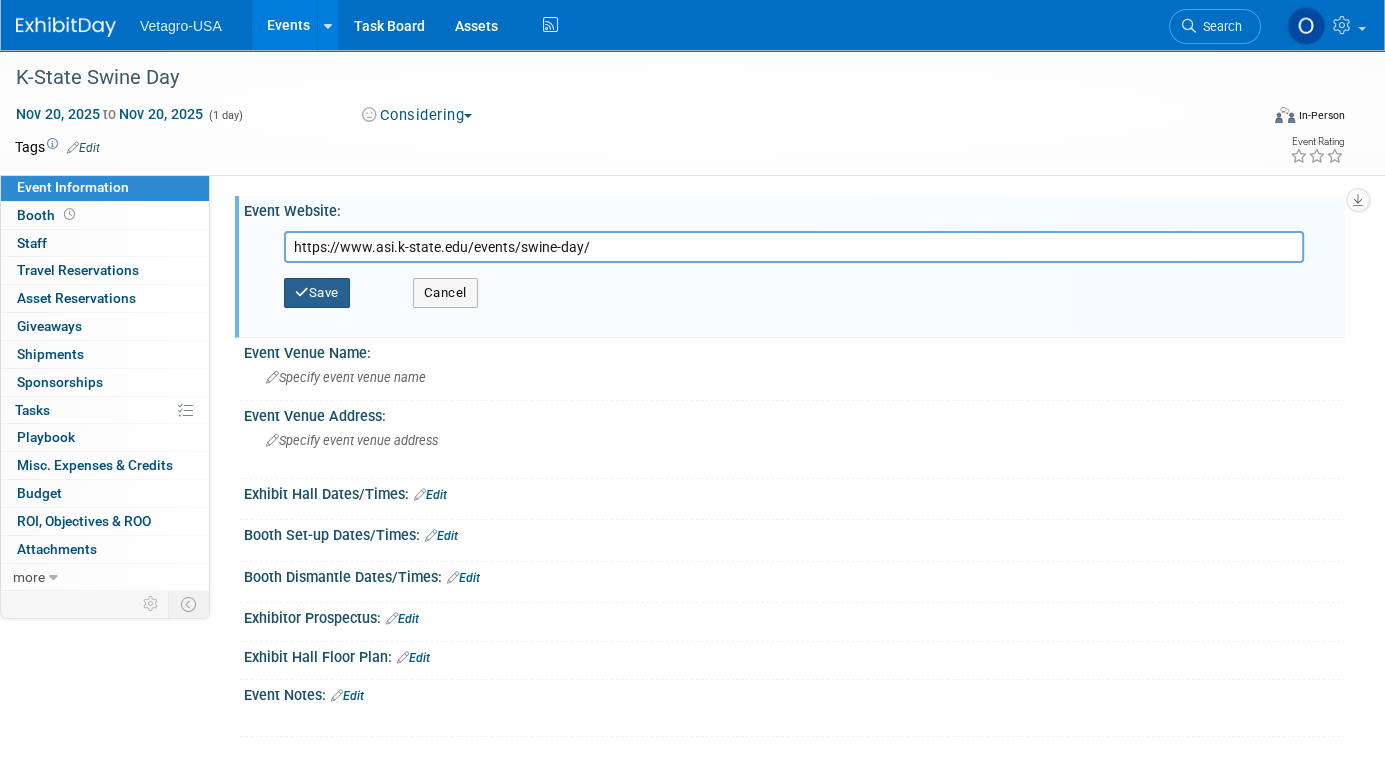 type on "https://www.asi.k-state.edu/events/swine-day/" 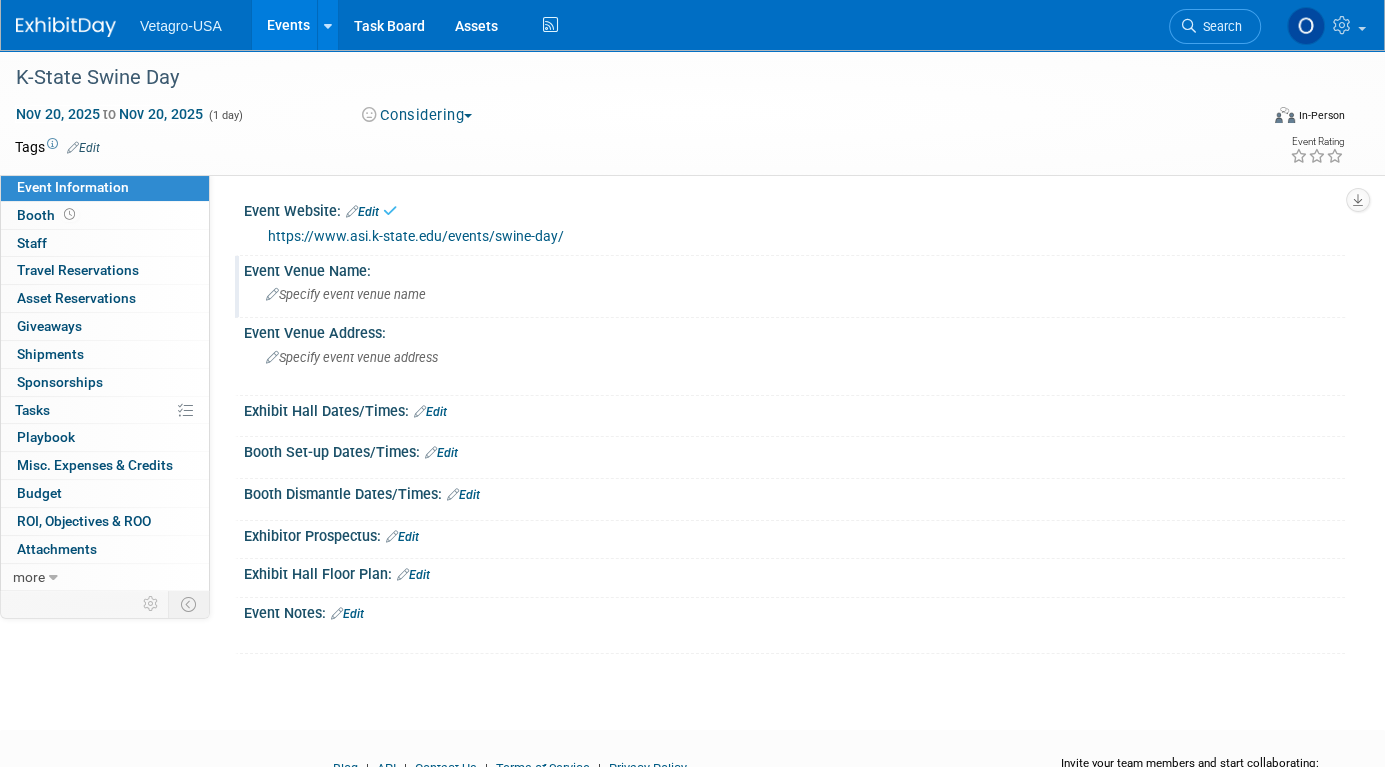 click on "Specify event venue name" at bounding box center (346, 294) 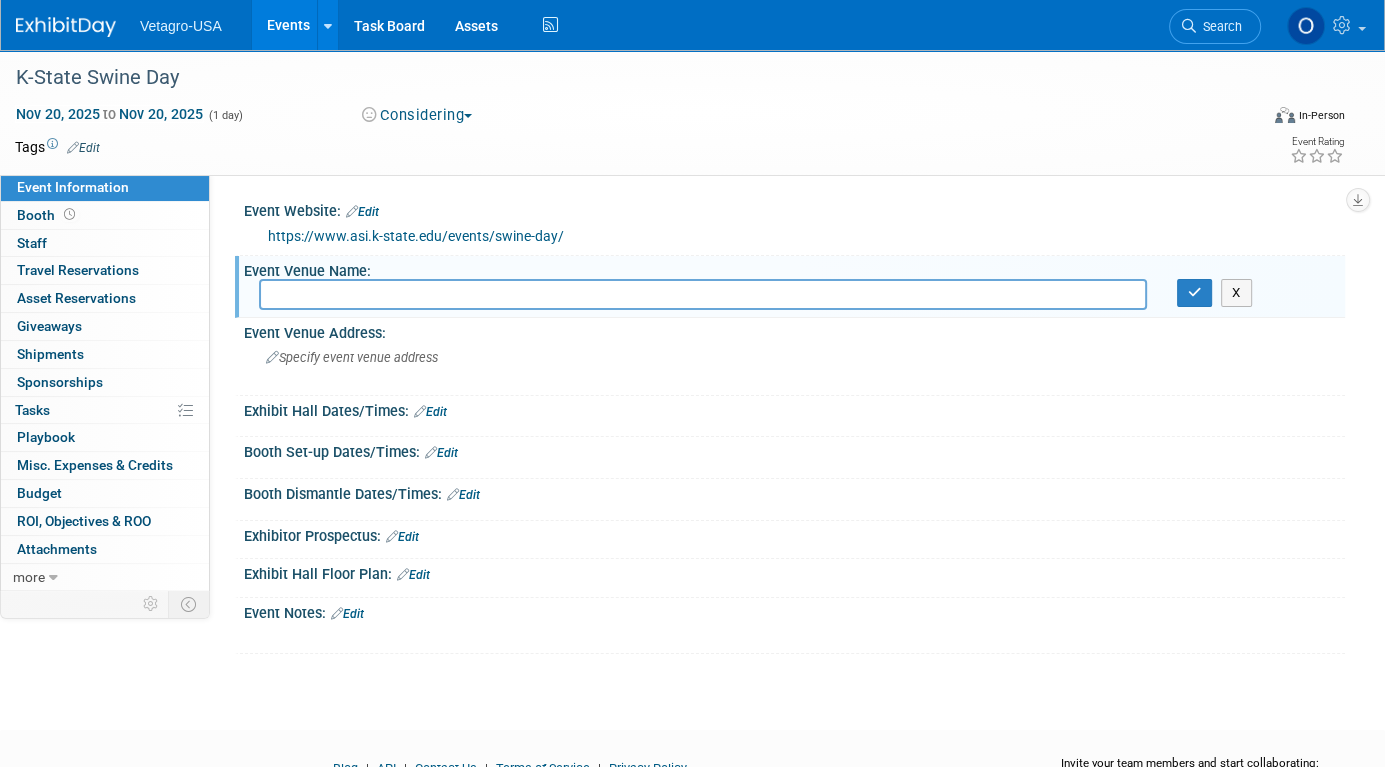 click at bounding box center [703, 294] 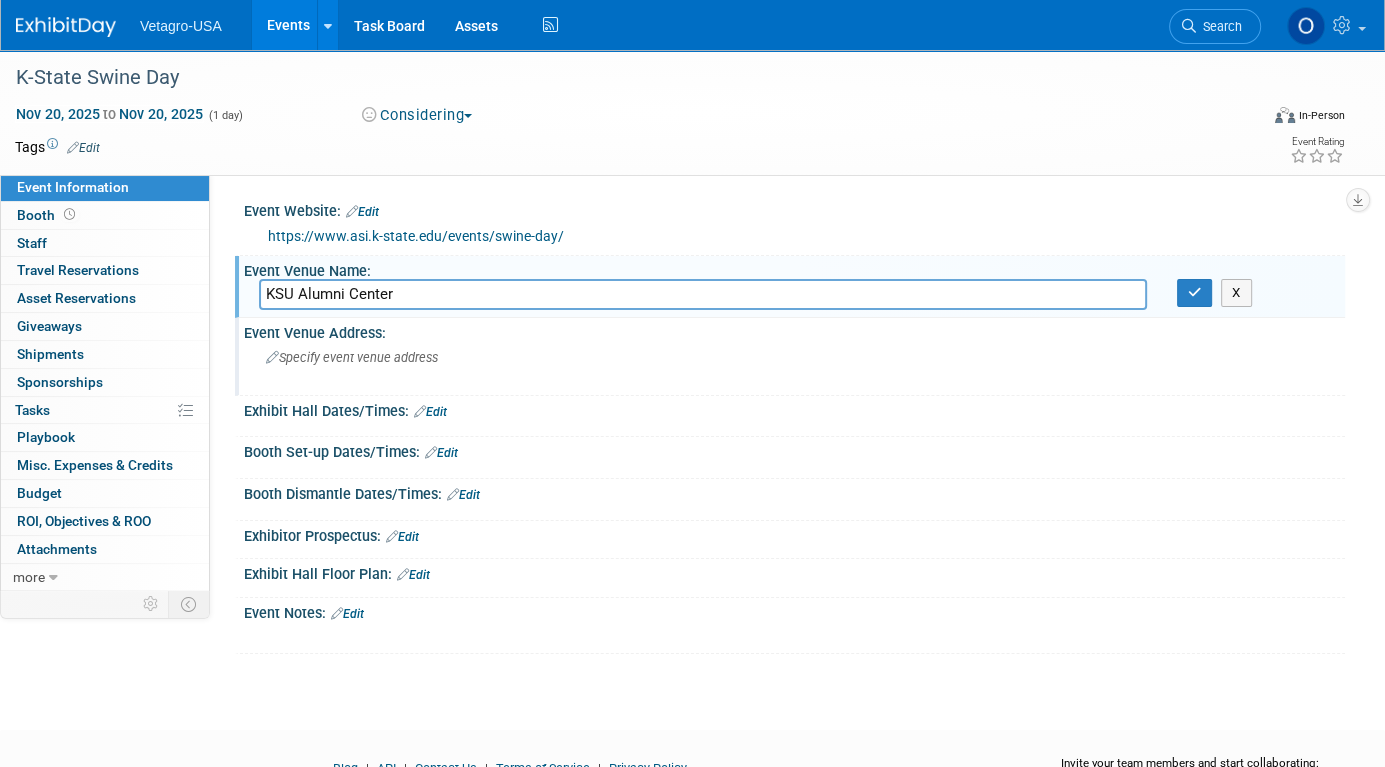 type on "KSU Alumni Center" 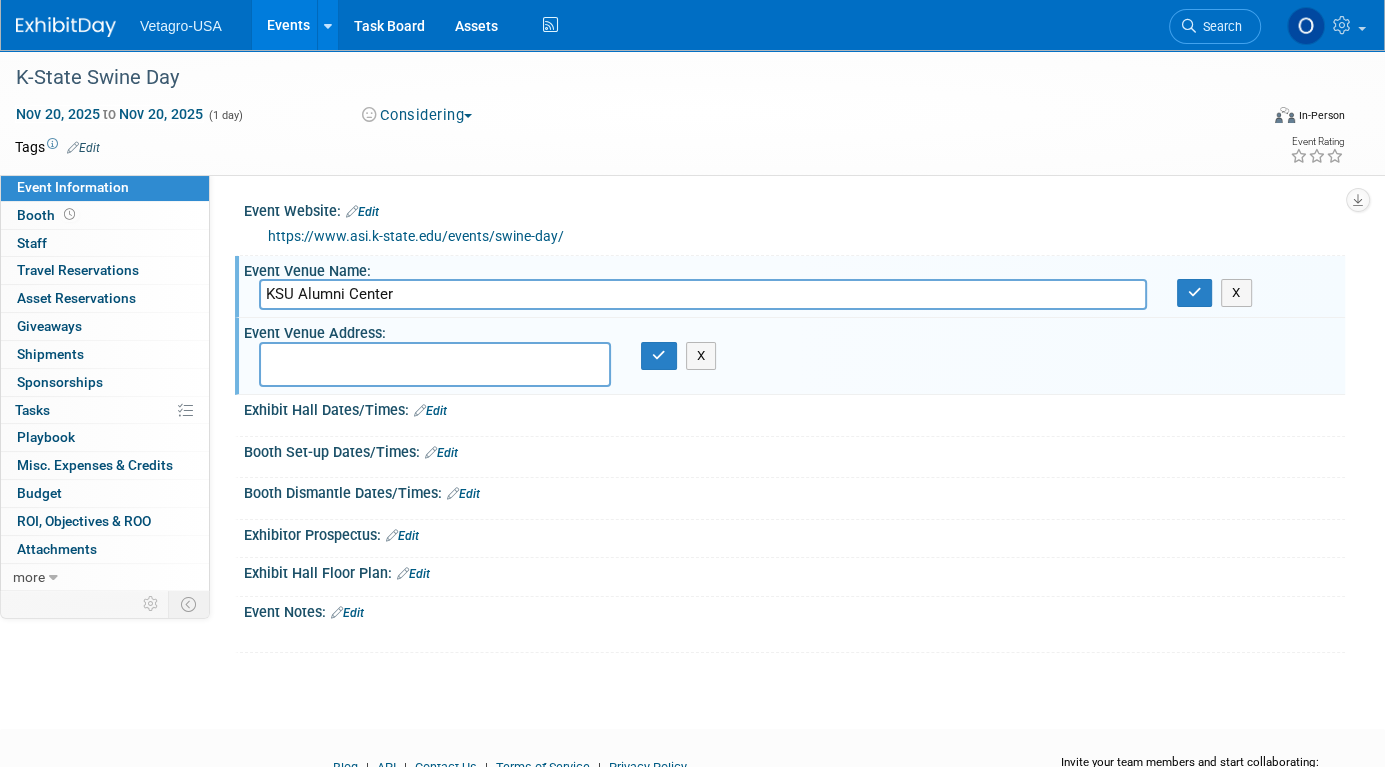 click at bounding box center [435, 364] 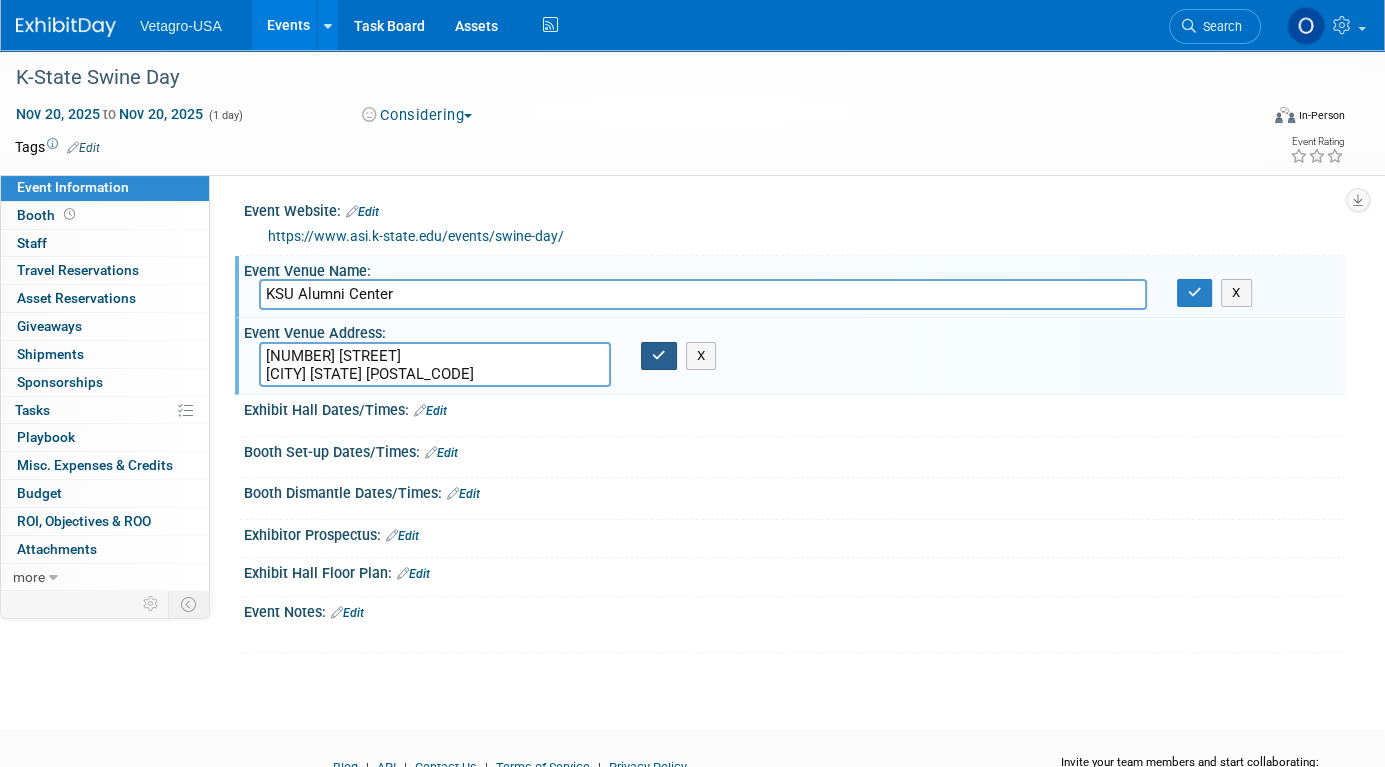 type on "218 Weber Hall
Manhattan KS 66506" 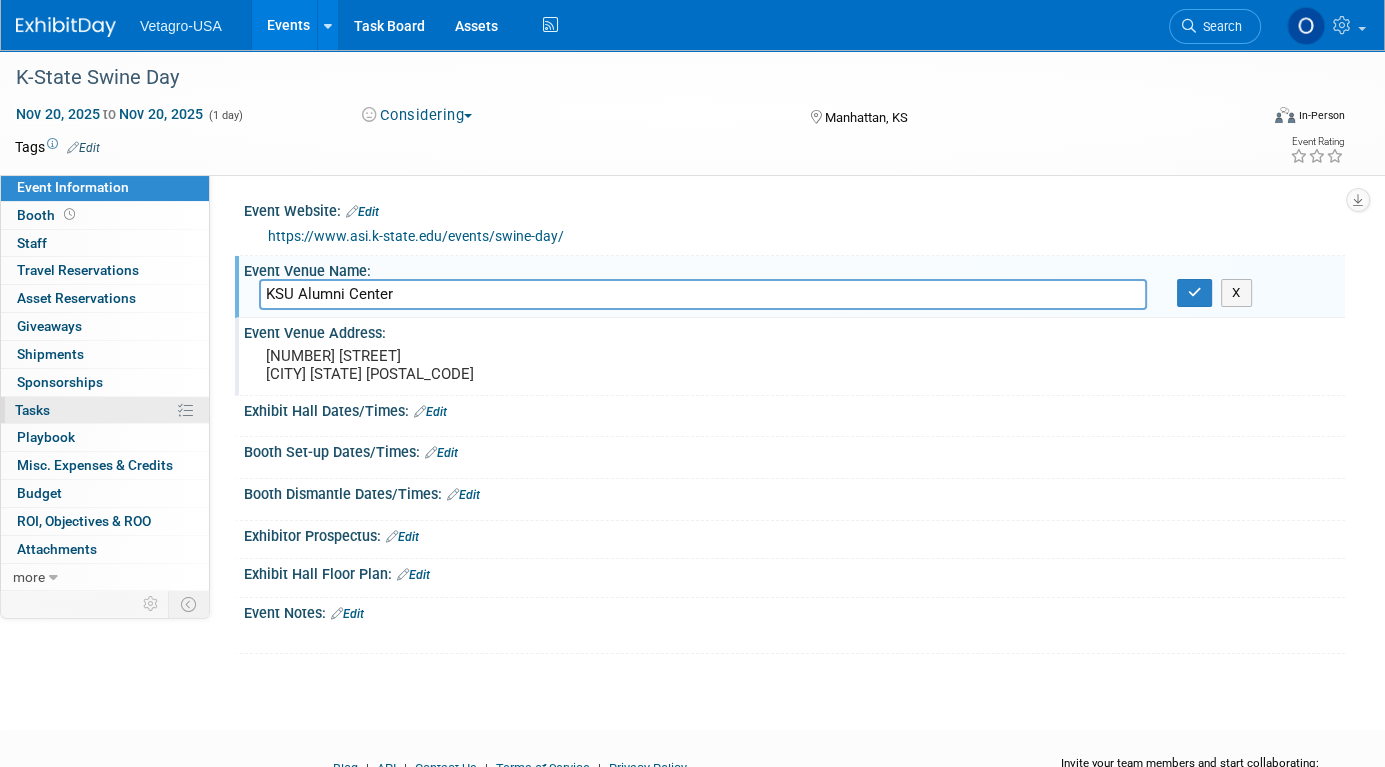 click on "0%
Tasks 0%" at bounding box center (105, 410) 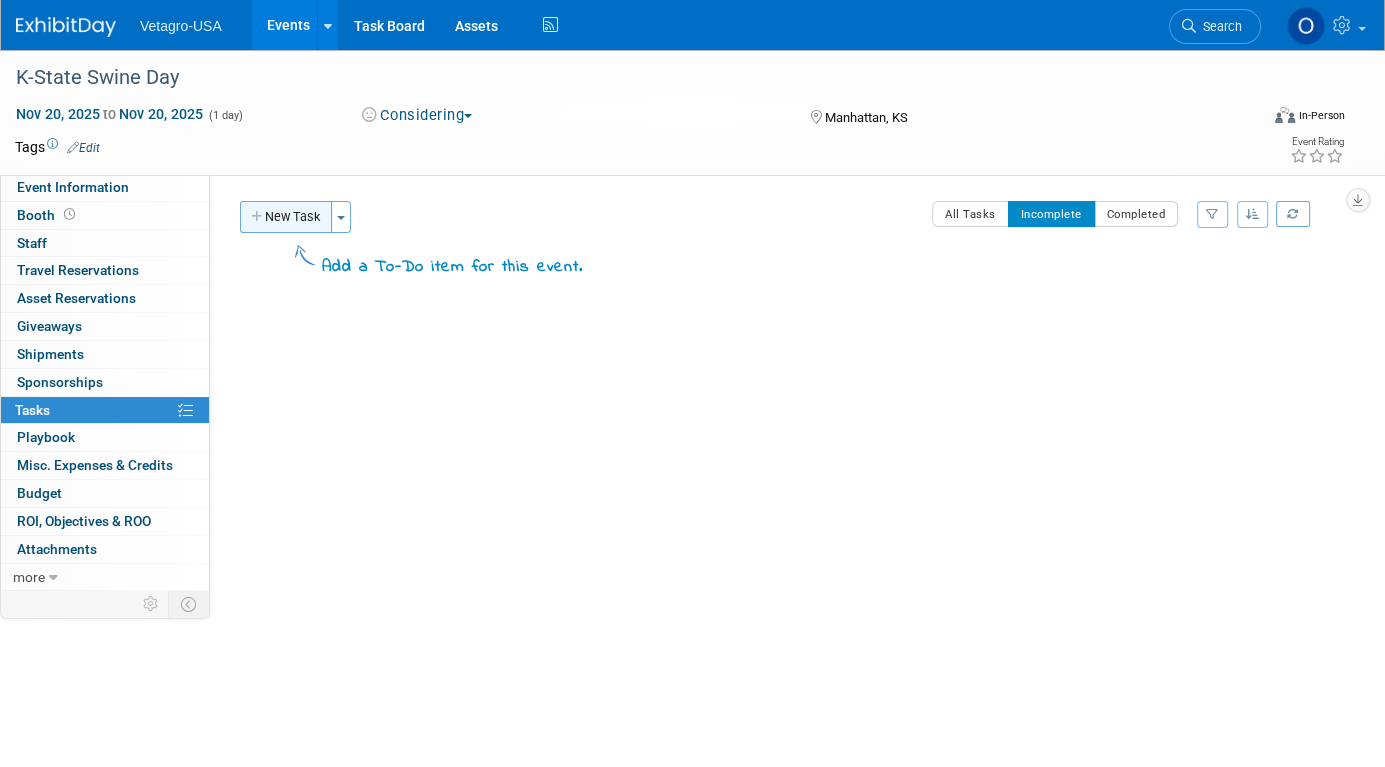 click on "New Task" at bounding box center (286, 217) 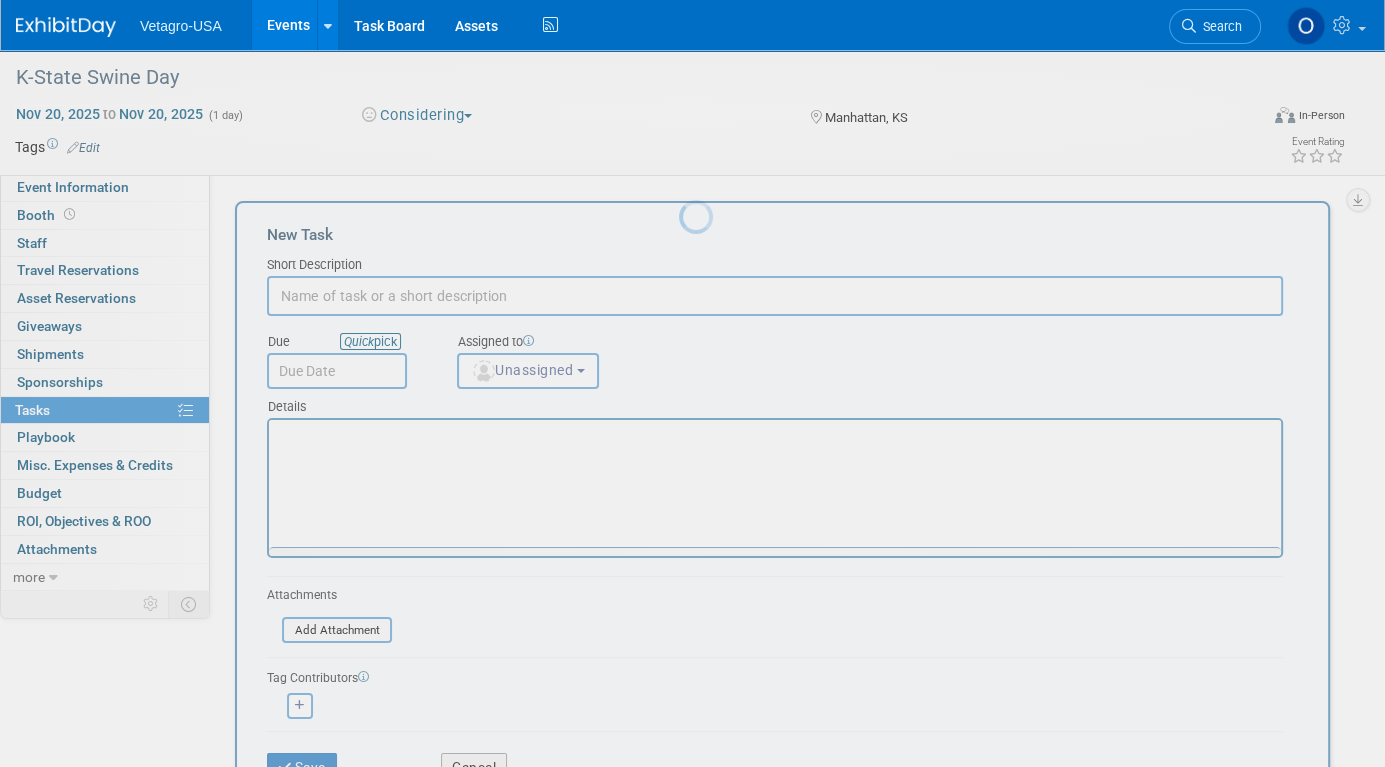 scroll, scrollTop: 0, scrollLeft: 0, axis: both 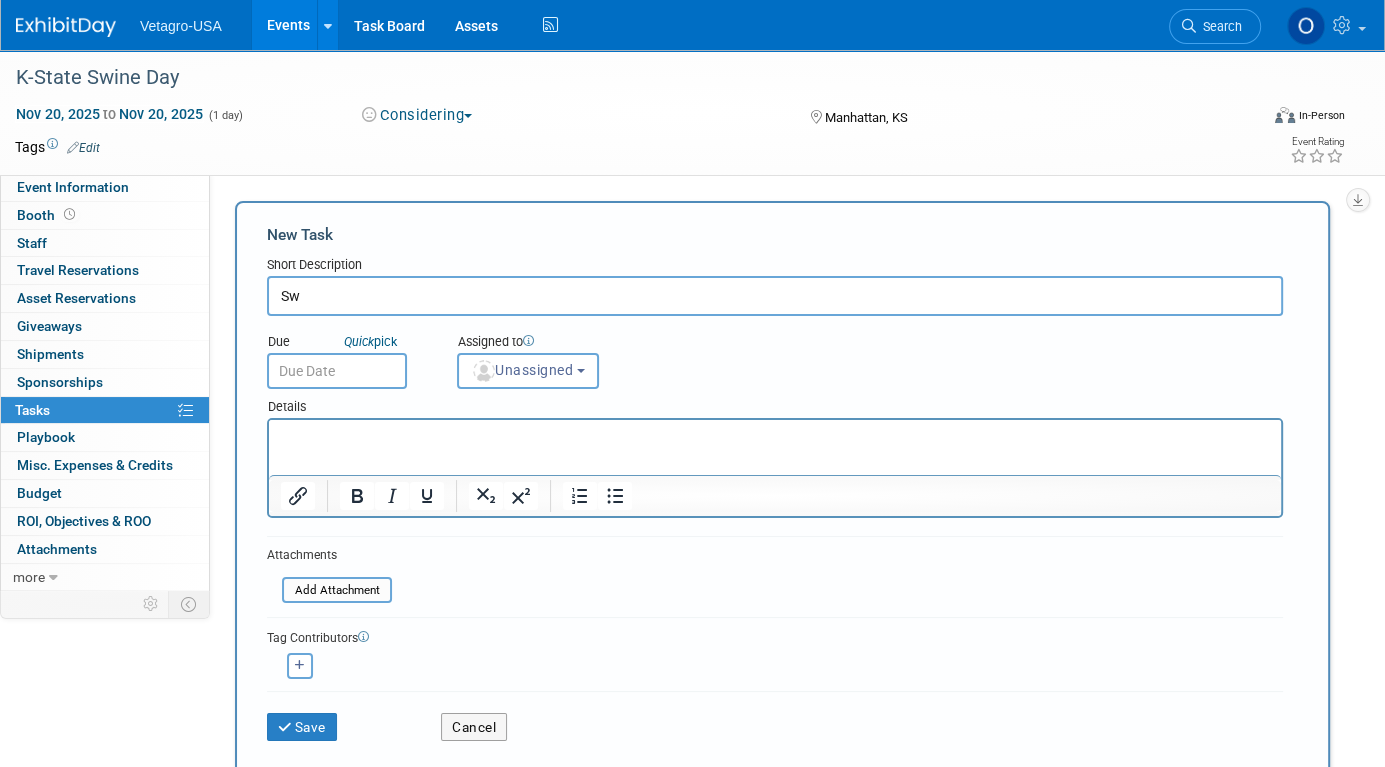 type on "S" 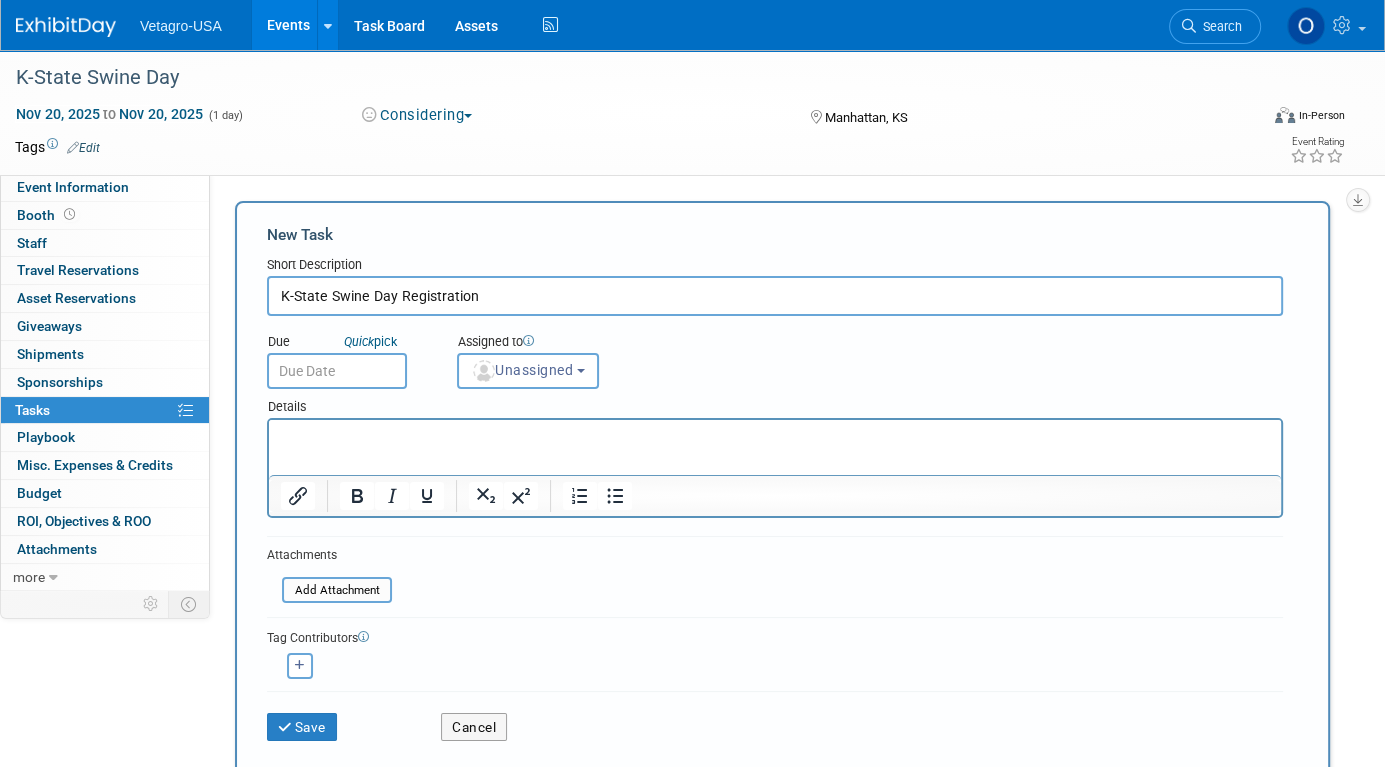 type on "K-State Swine Day Registration" 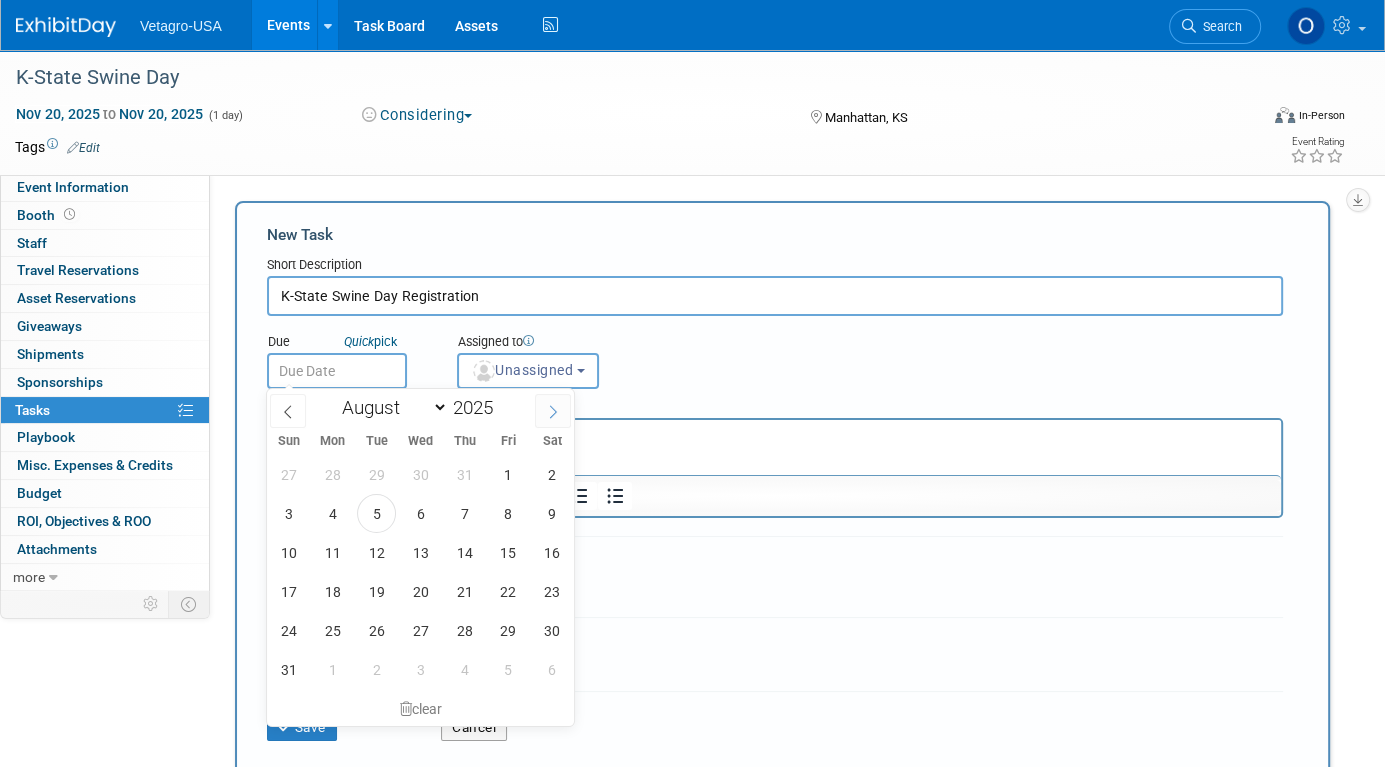 click 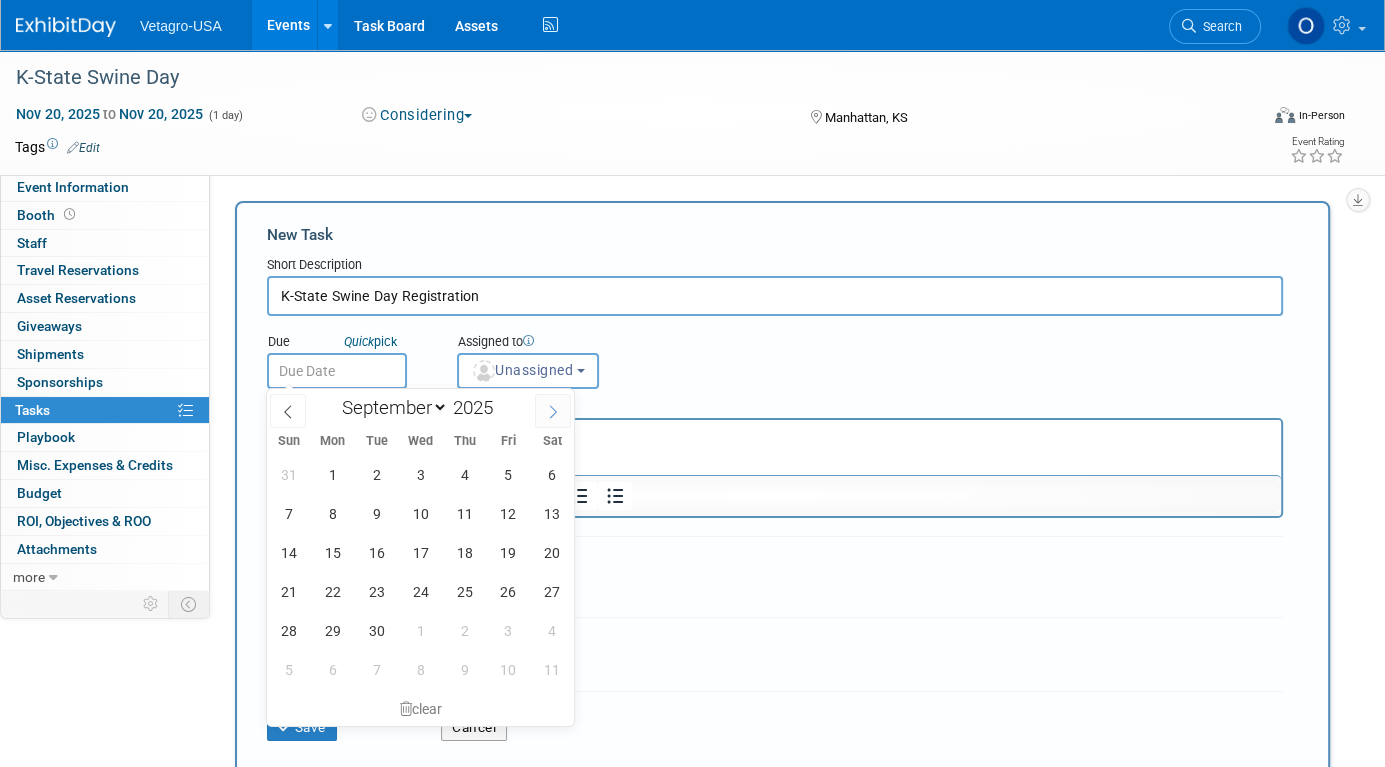 click 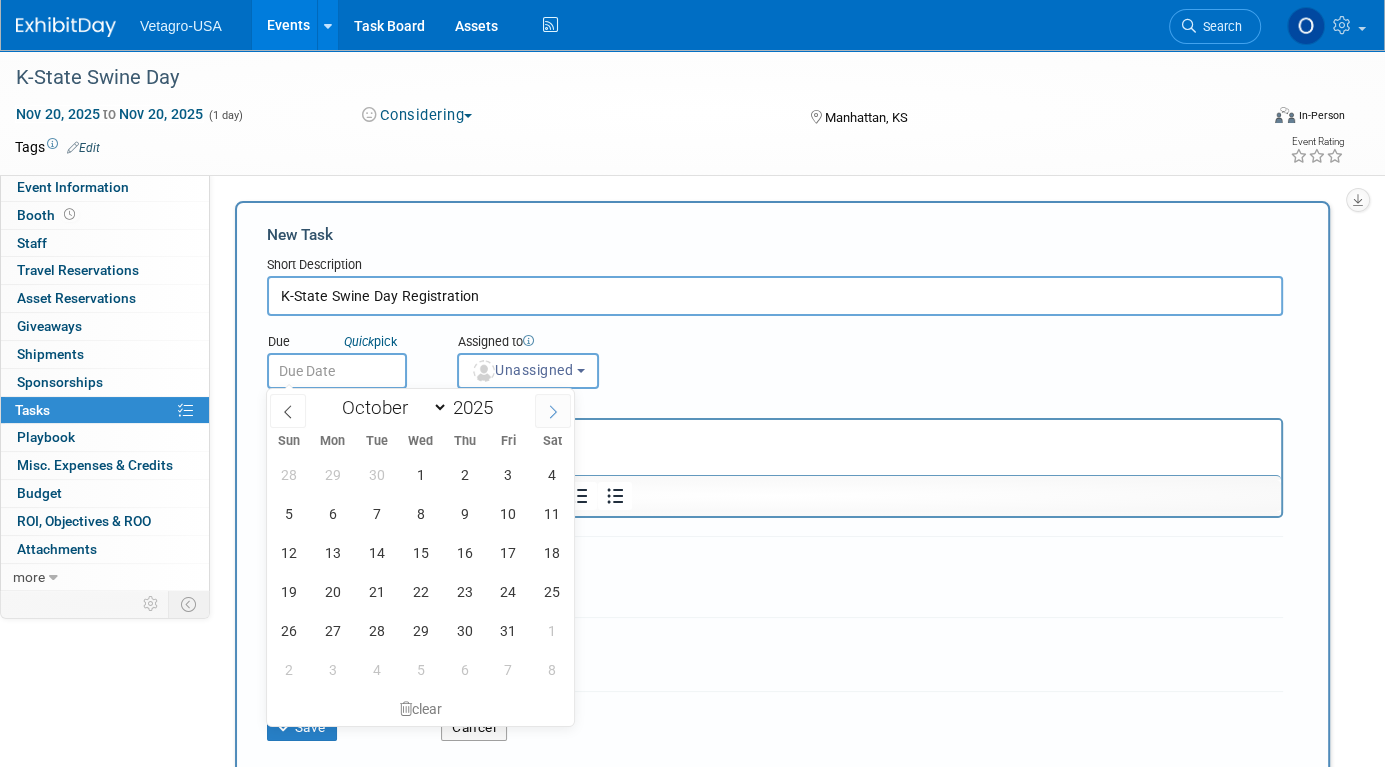 click 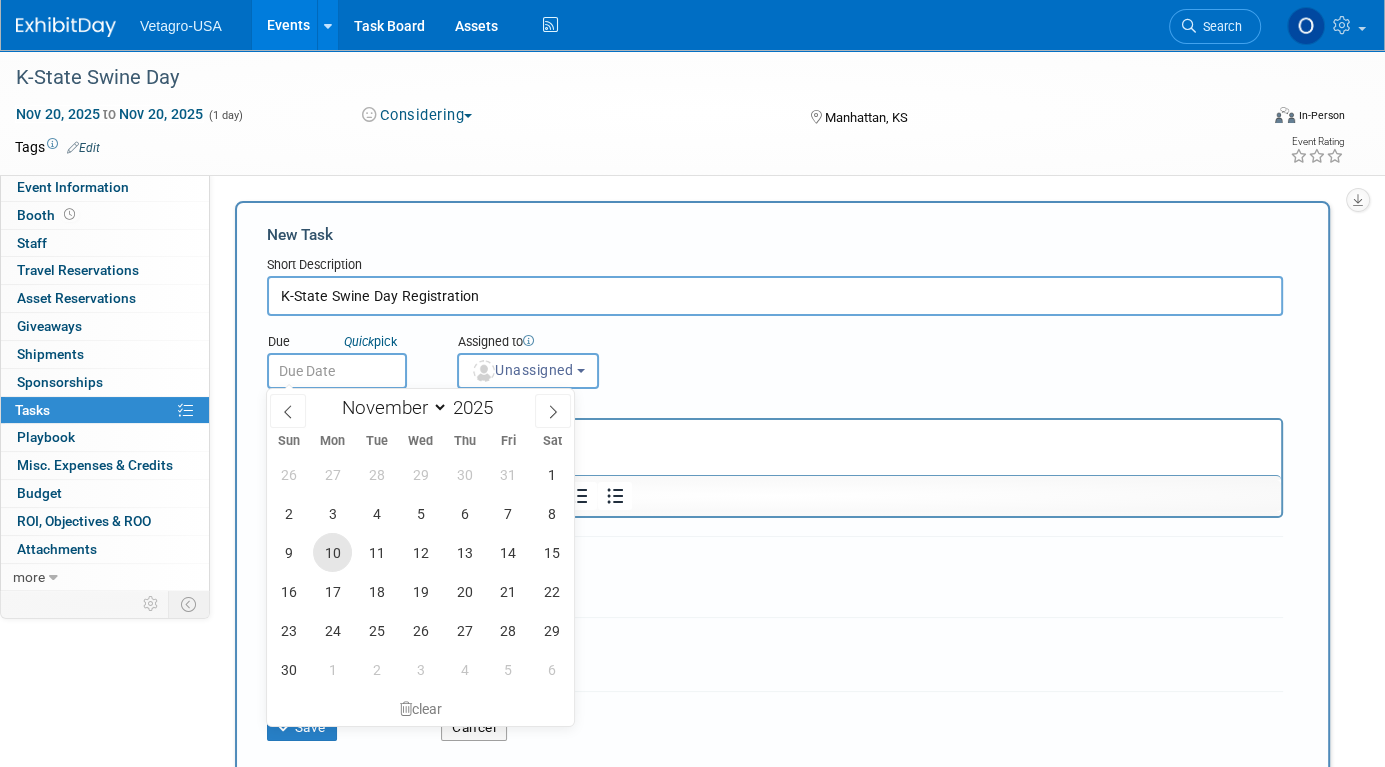 click on "10" at bounding box center [332, 552] 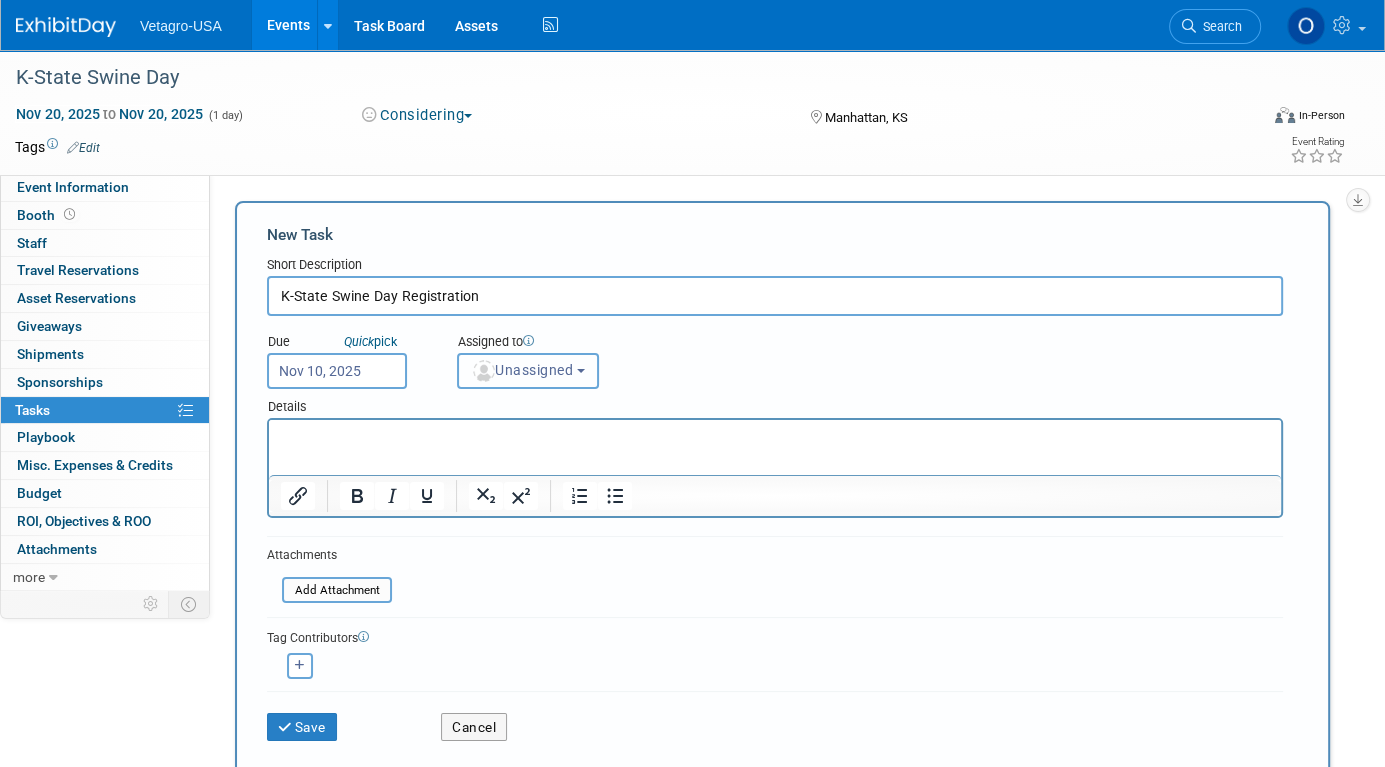 click on "Unassigned" at bounding box center [528, 371] 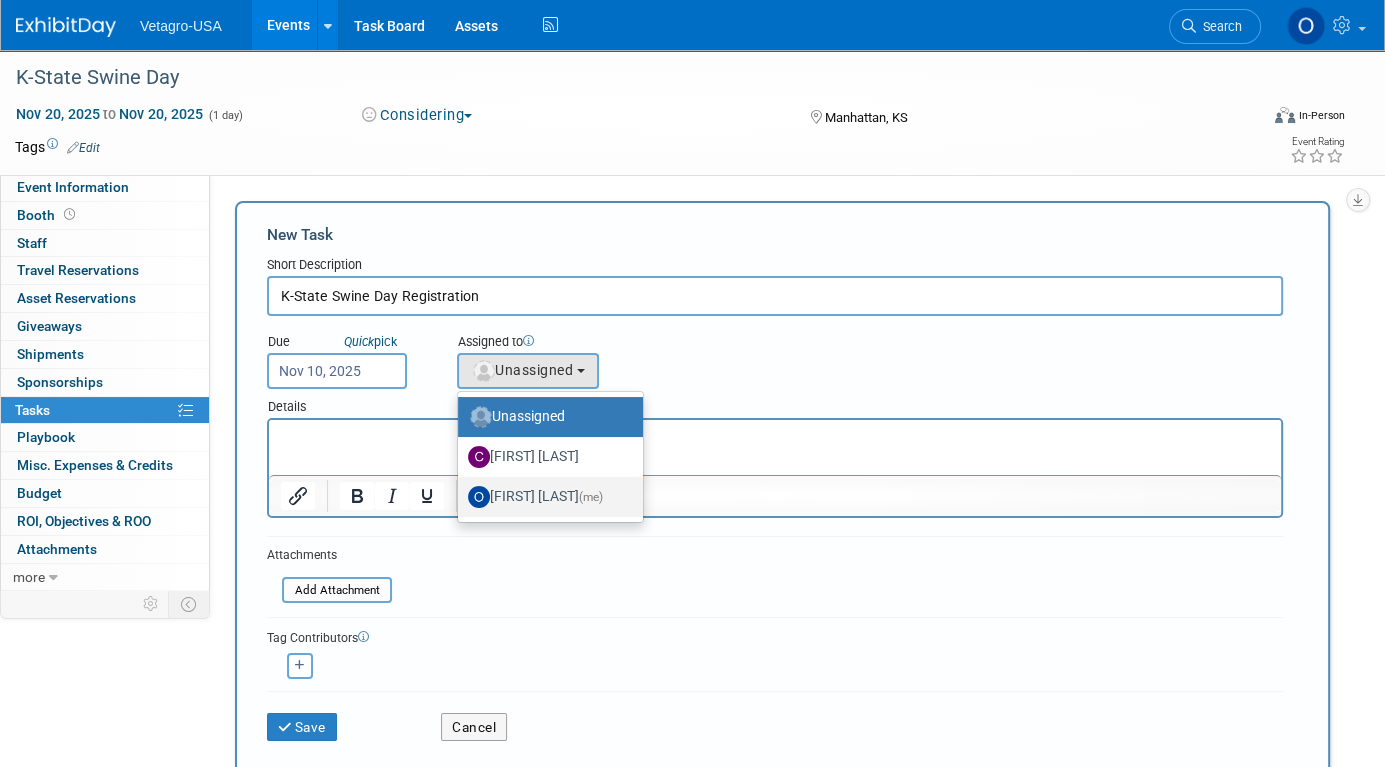 click on "OliviaM Last
(me)" at bounding box center (545, 497) 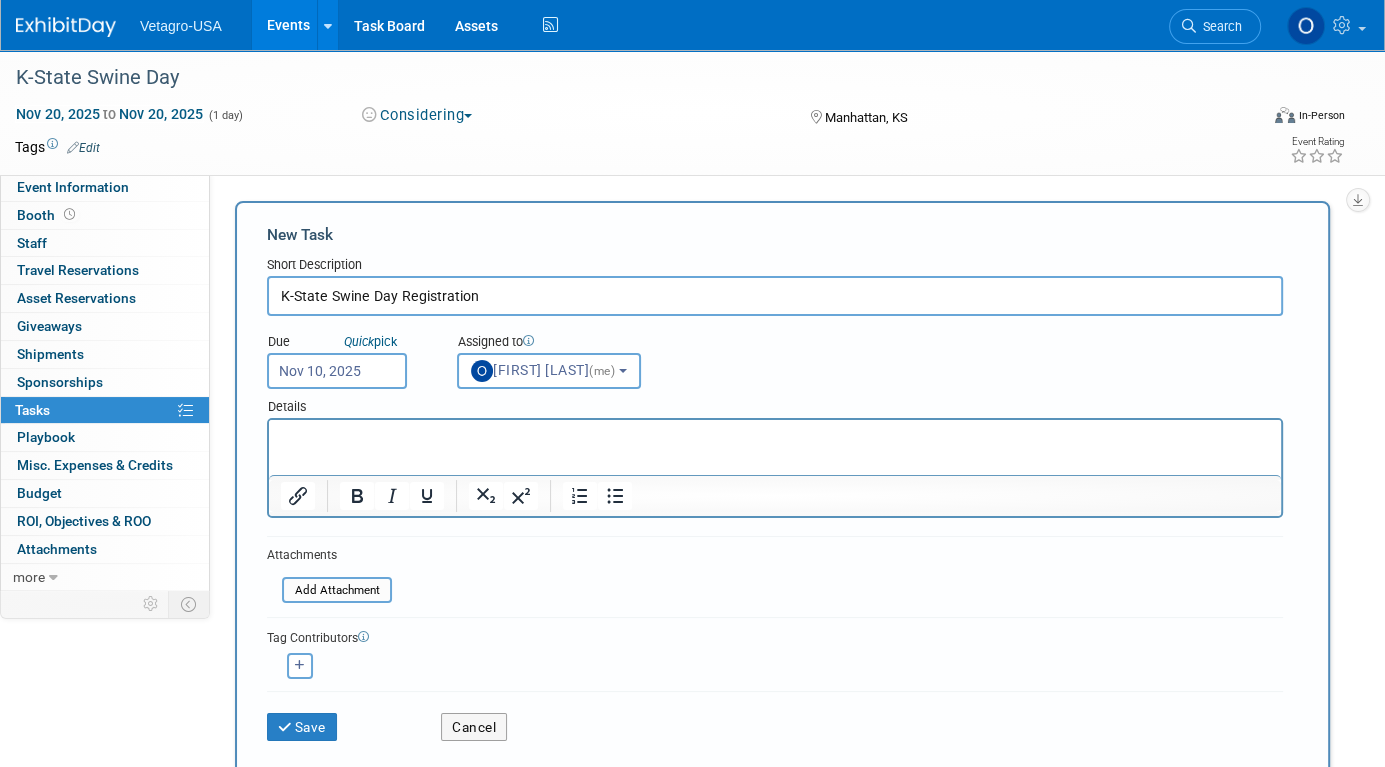 click at bounding box center (775, 438) 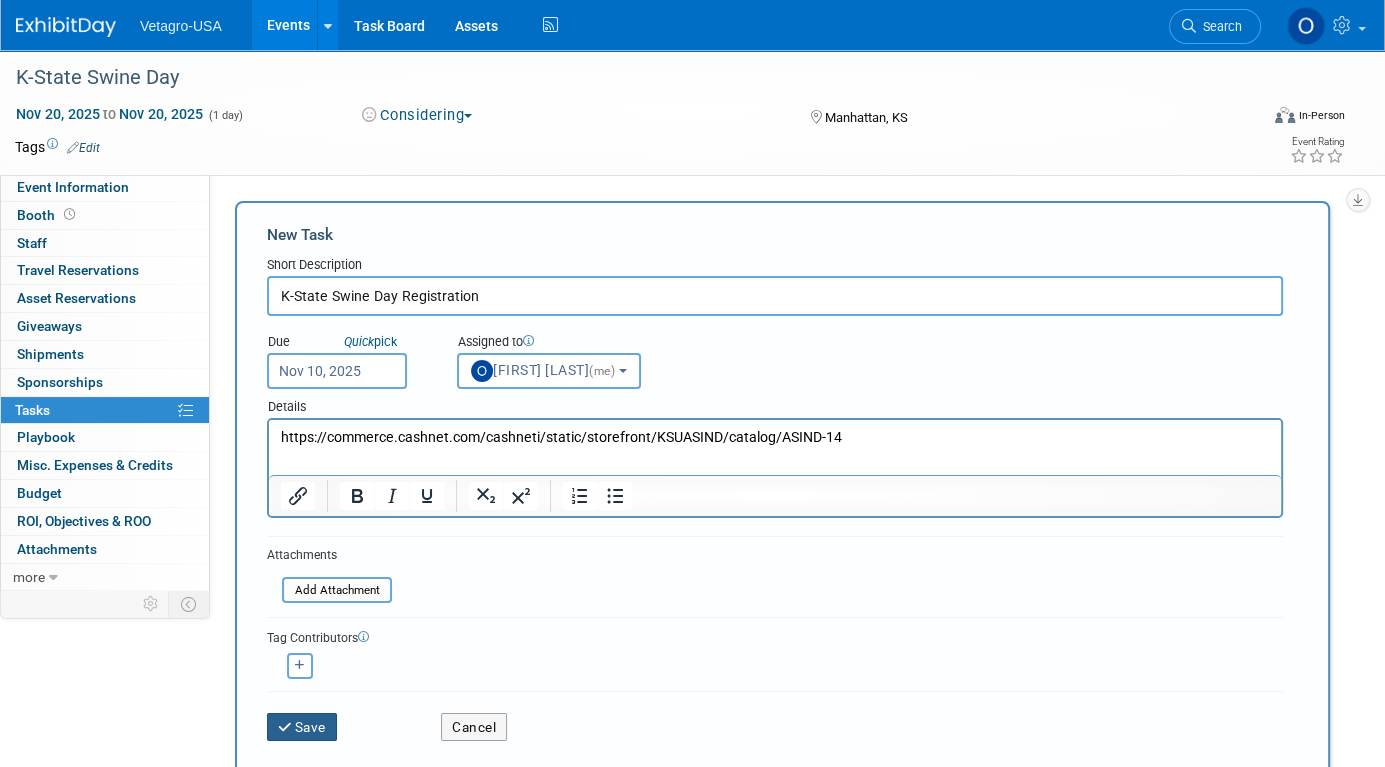 click on "Save" at bounding box center [302, 727] 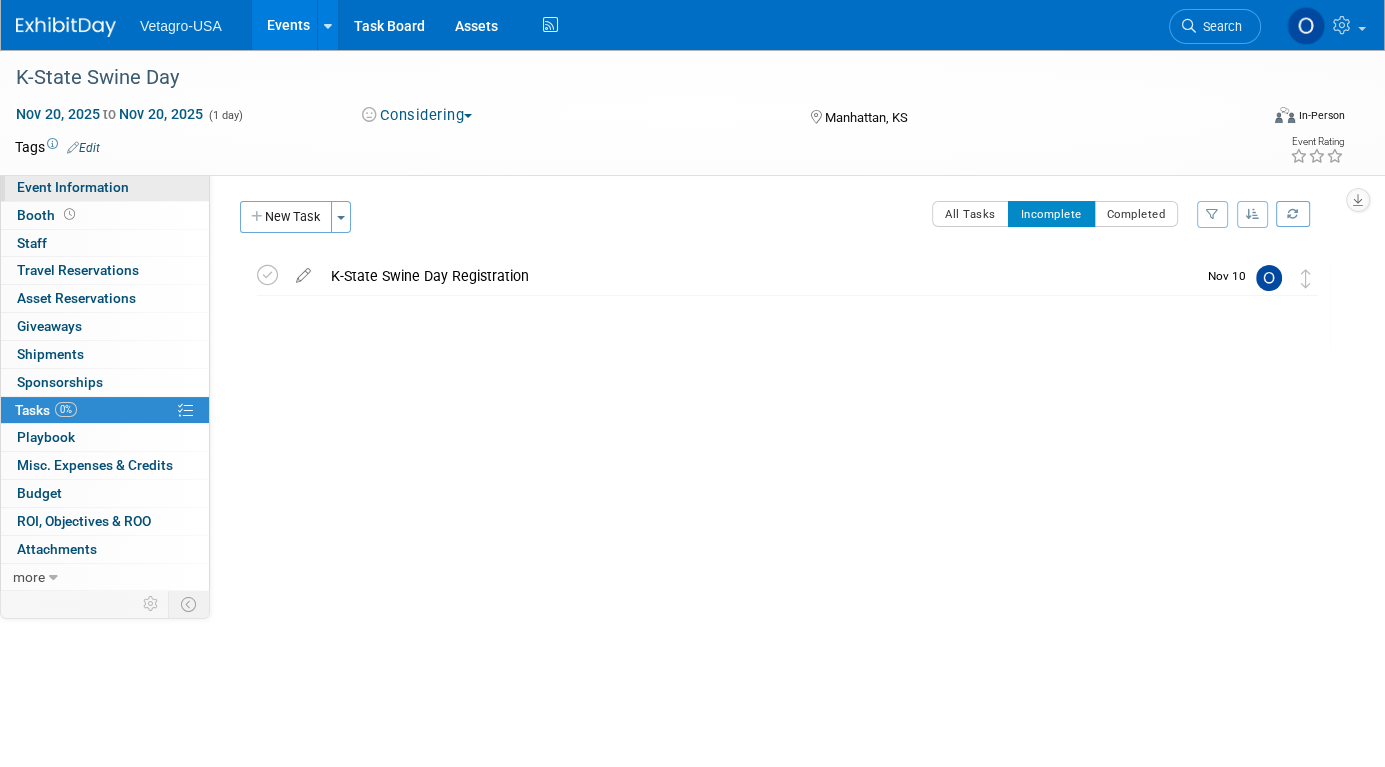 click on "Event Information" at bounding box center (73, 187) 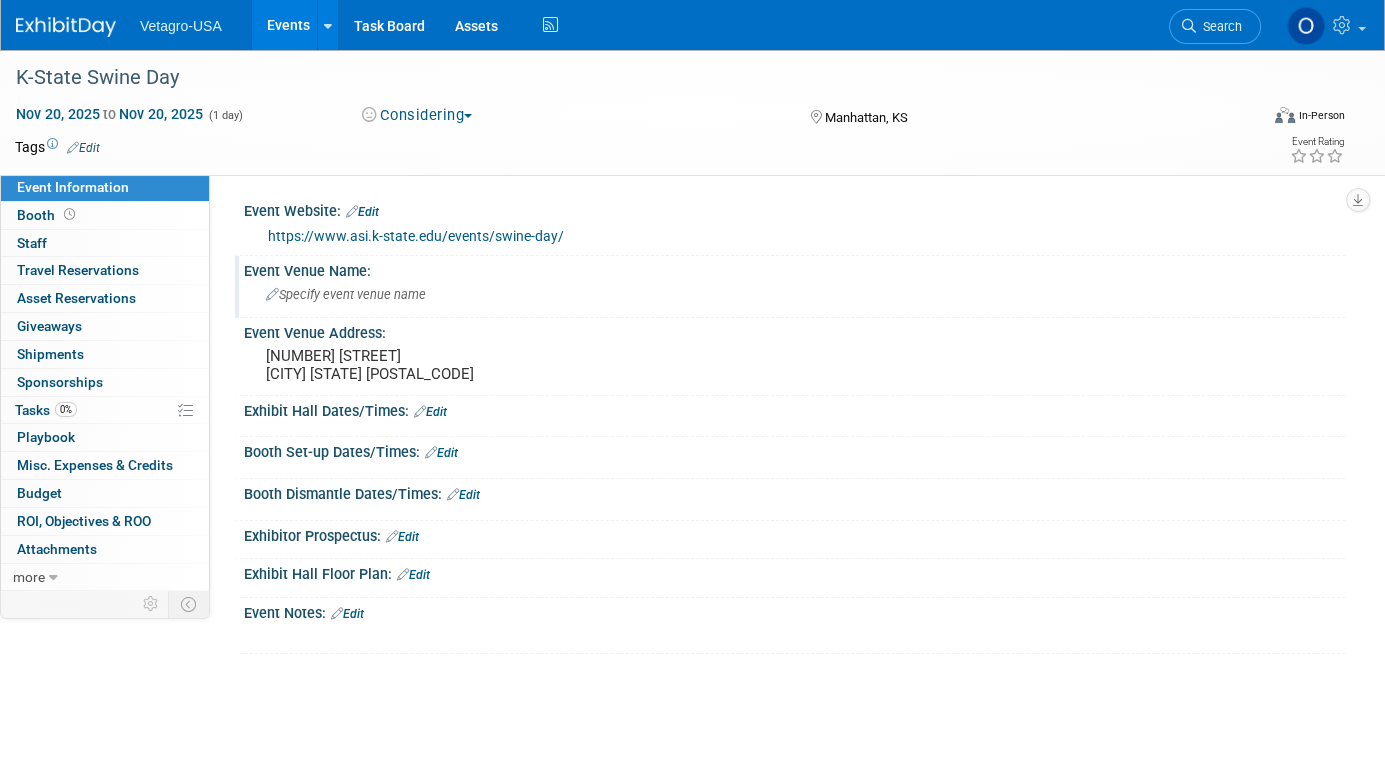 click on "Specify event venue name" at bounding box center [346, 294] 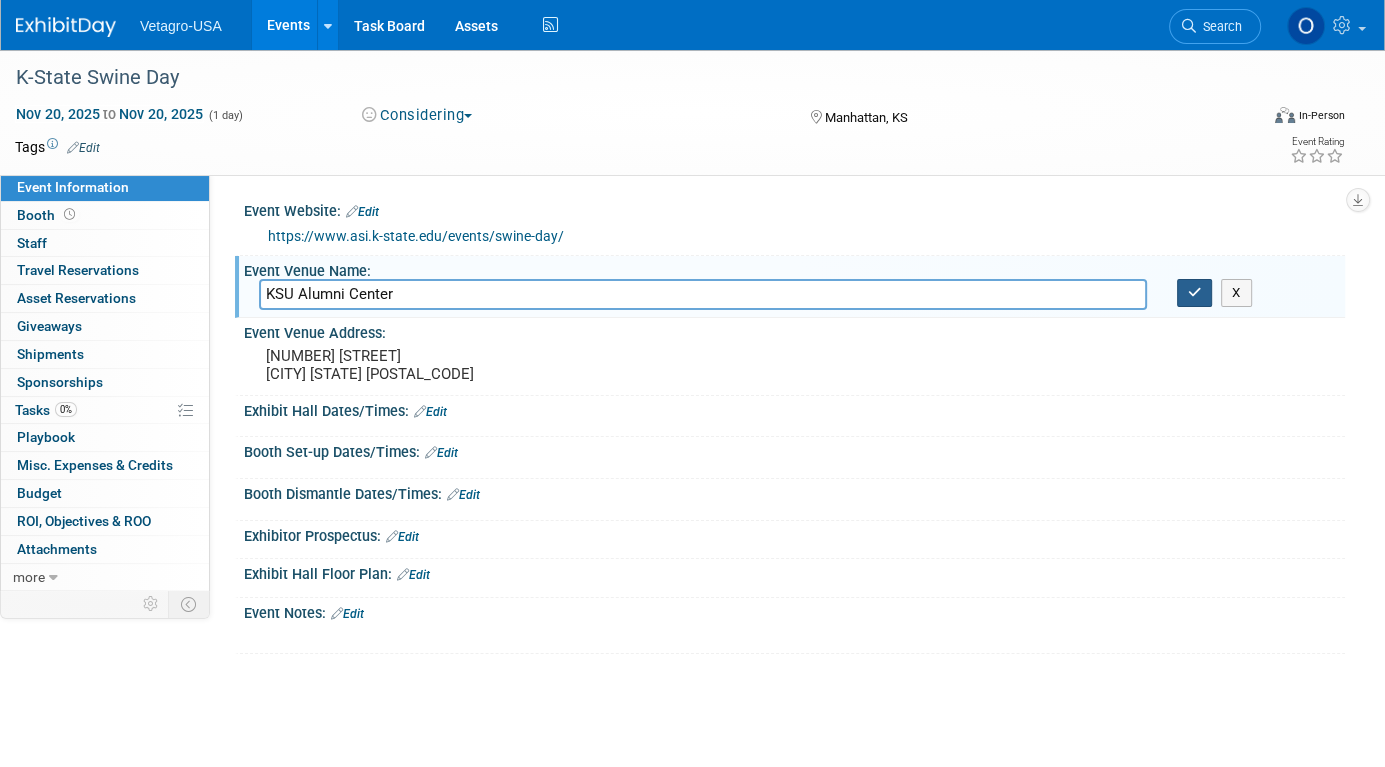 type on "KSU Alumni Center" 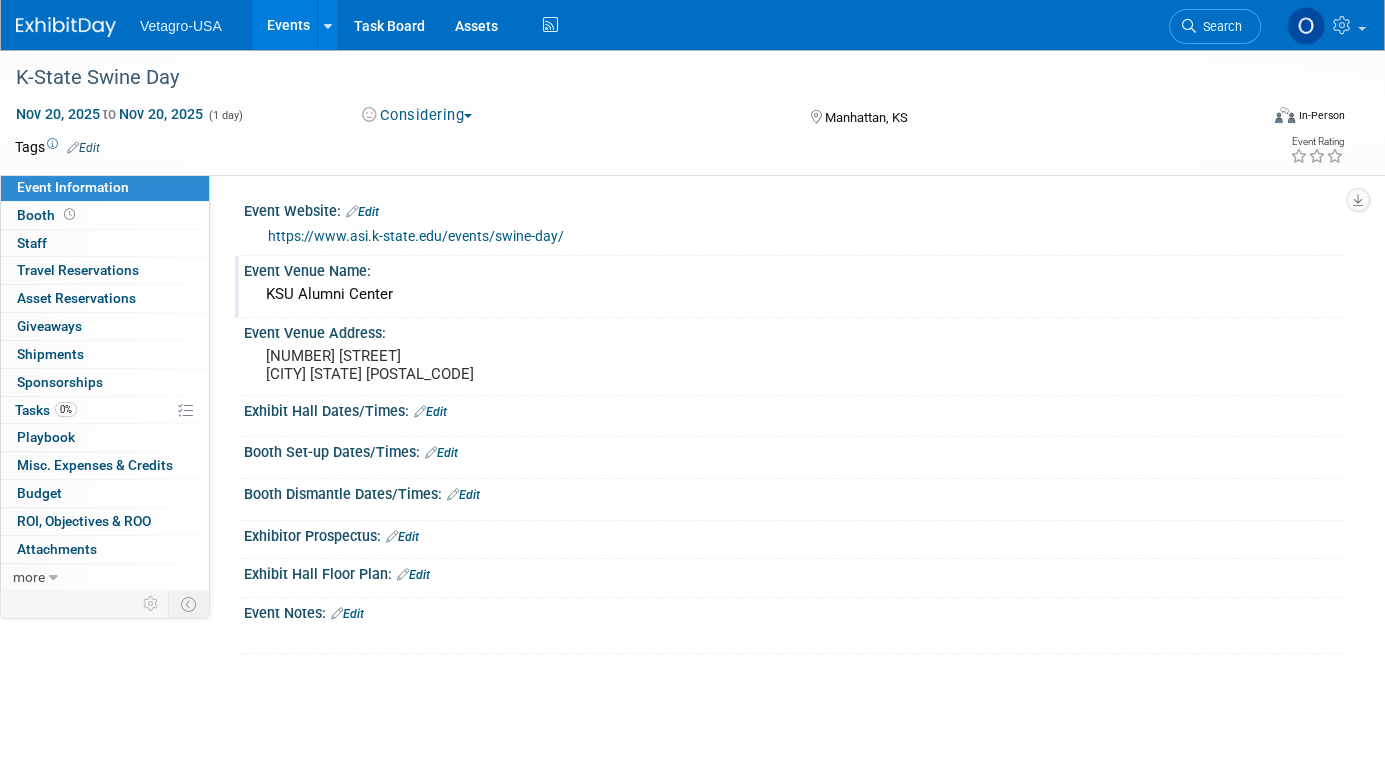 click on "Events" at bounding box center [288, 25] 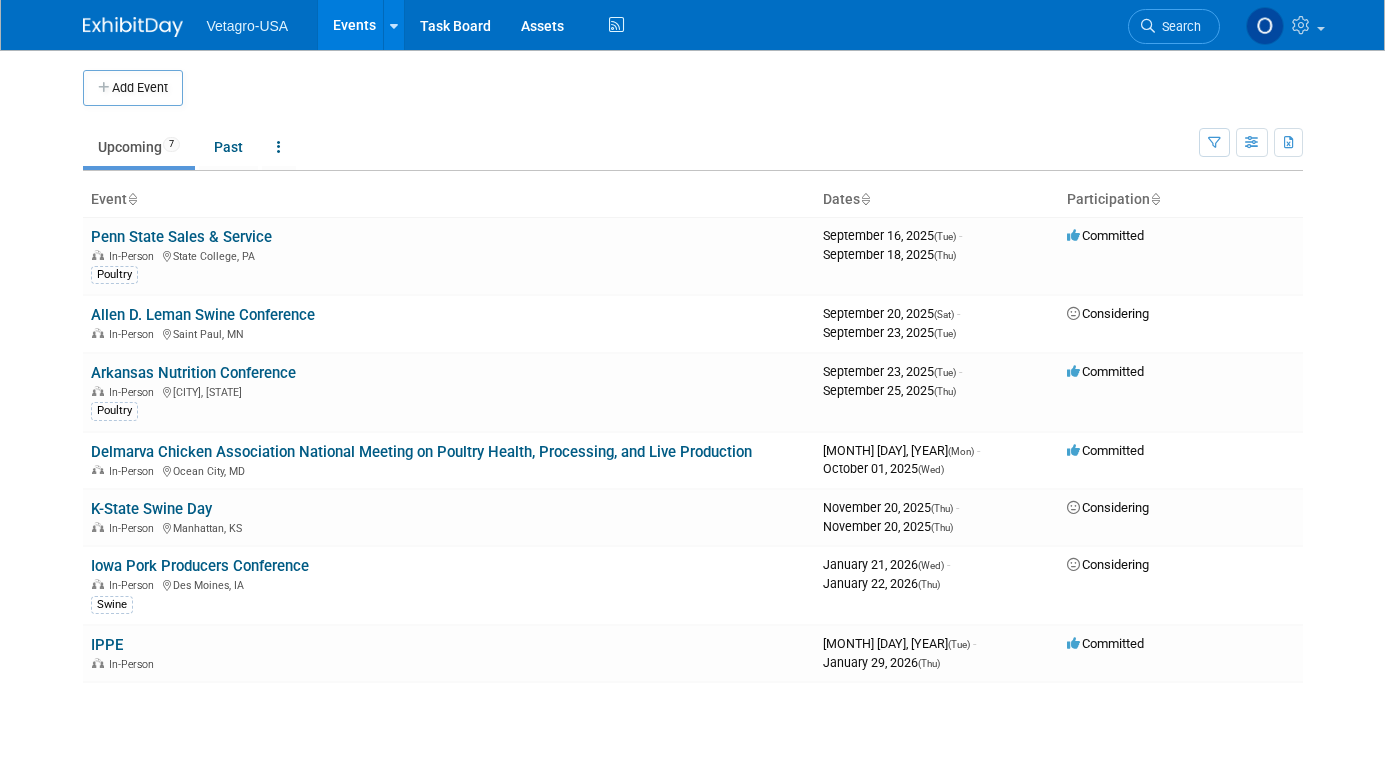 scroll, scrollTop: 0, scrollLeft: 0, axis: both 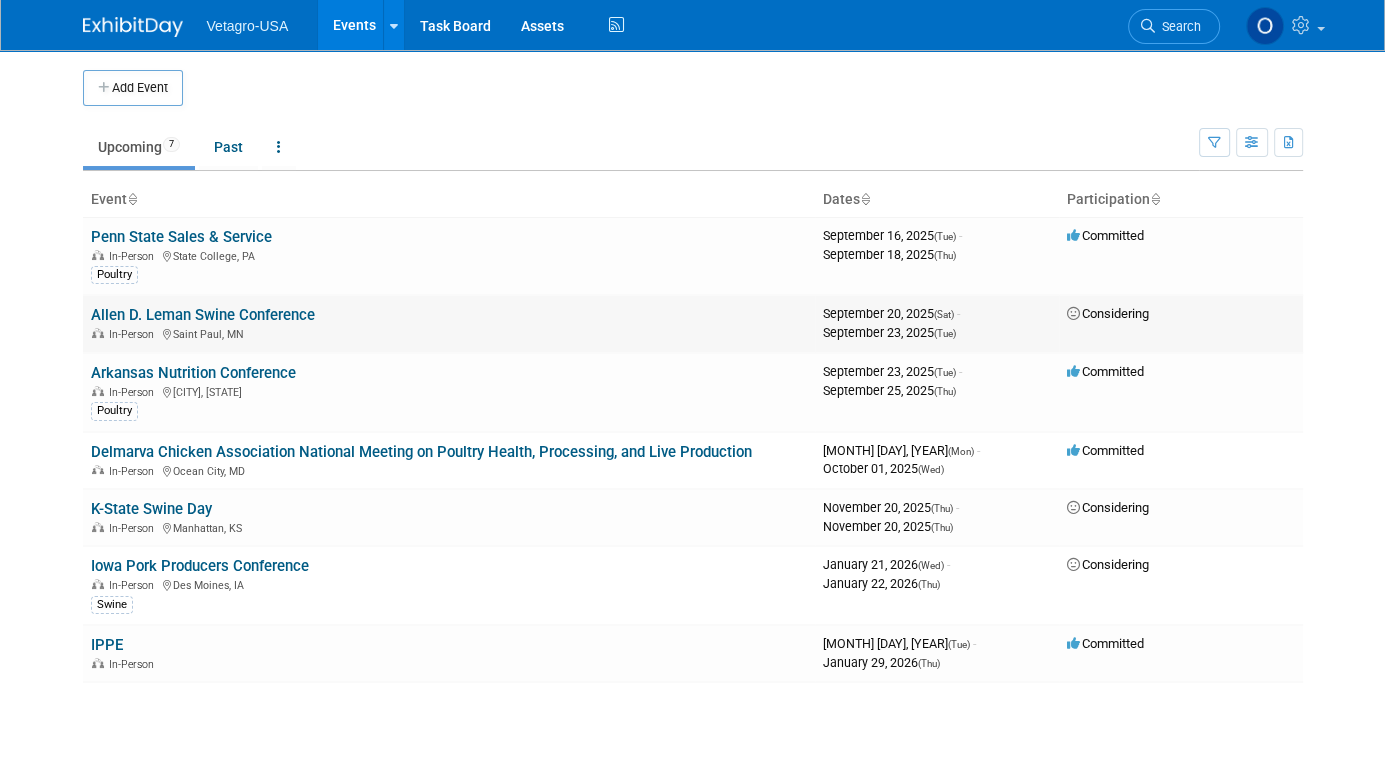 click on "Allen D. Leman Swine Conference" at bounding box center [203, 315] 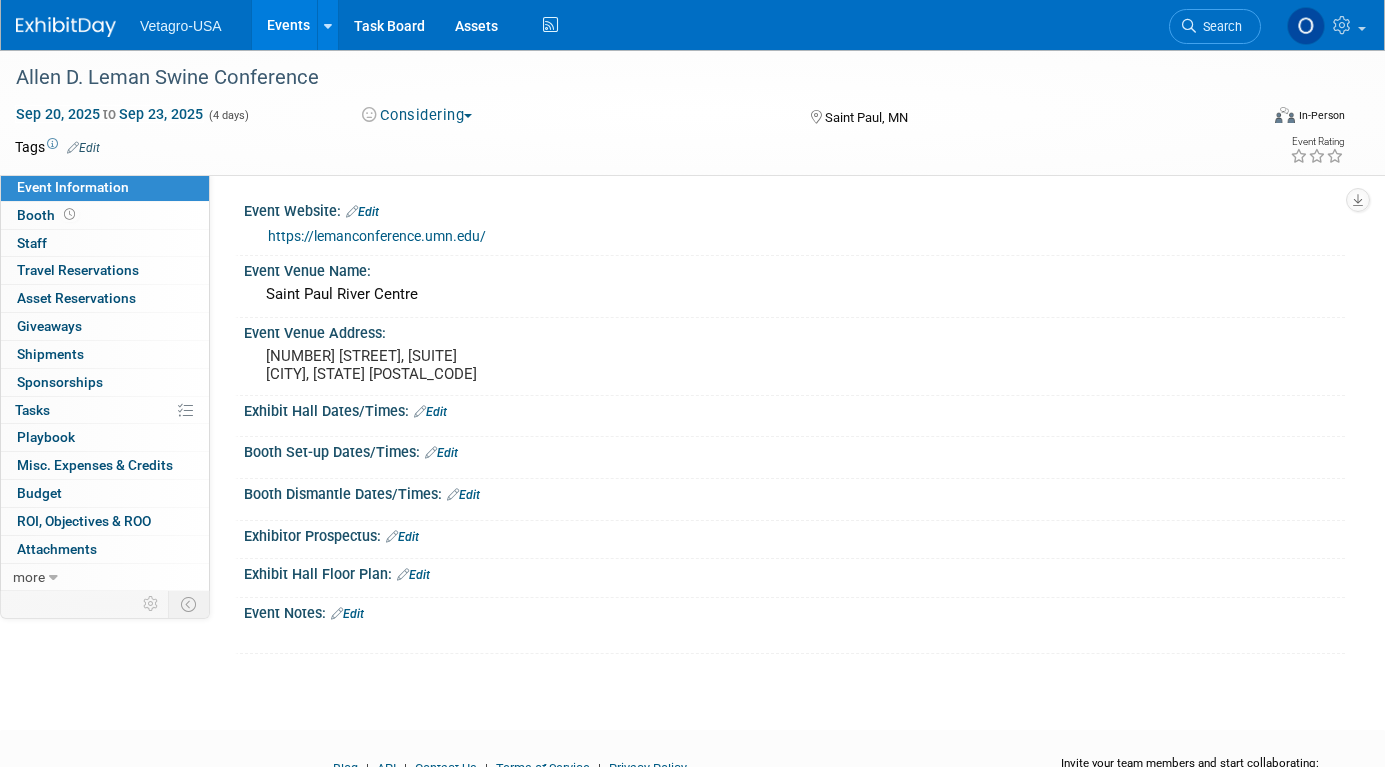 scroll, scrollTop: 0, scrollLeft: 0, axis: both 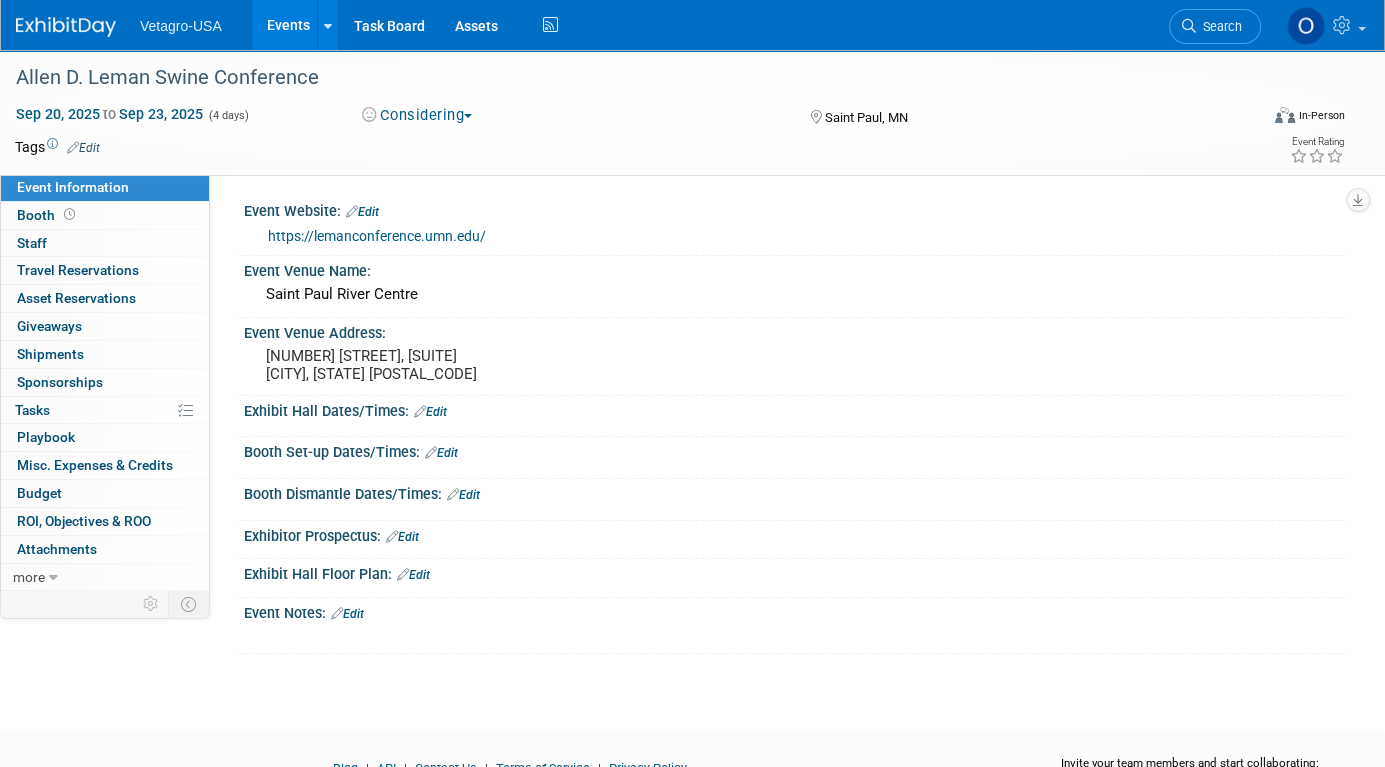click on "Edit" at bounding box center [83, 148] 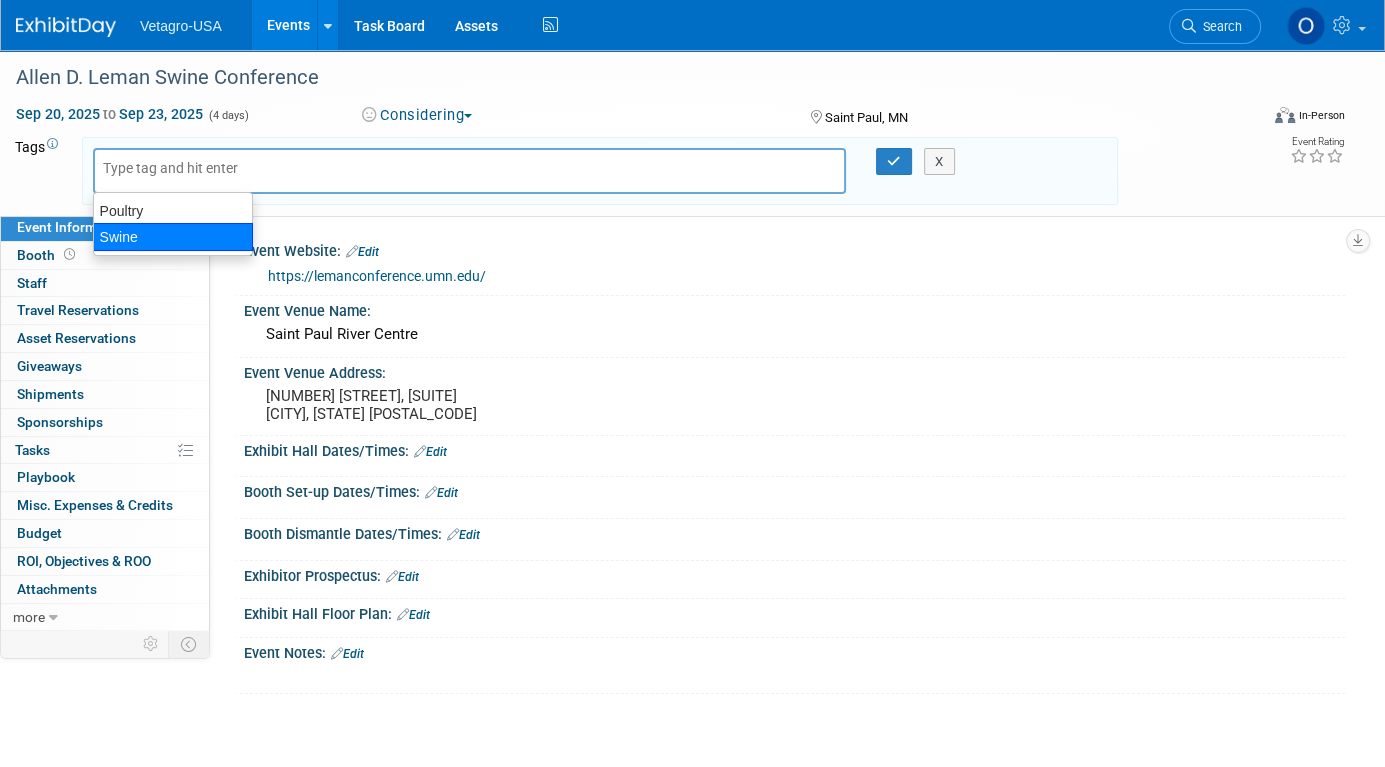 click on "Swine" at bounding box center [173, 237] 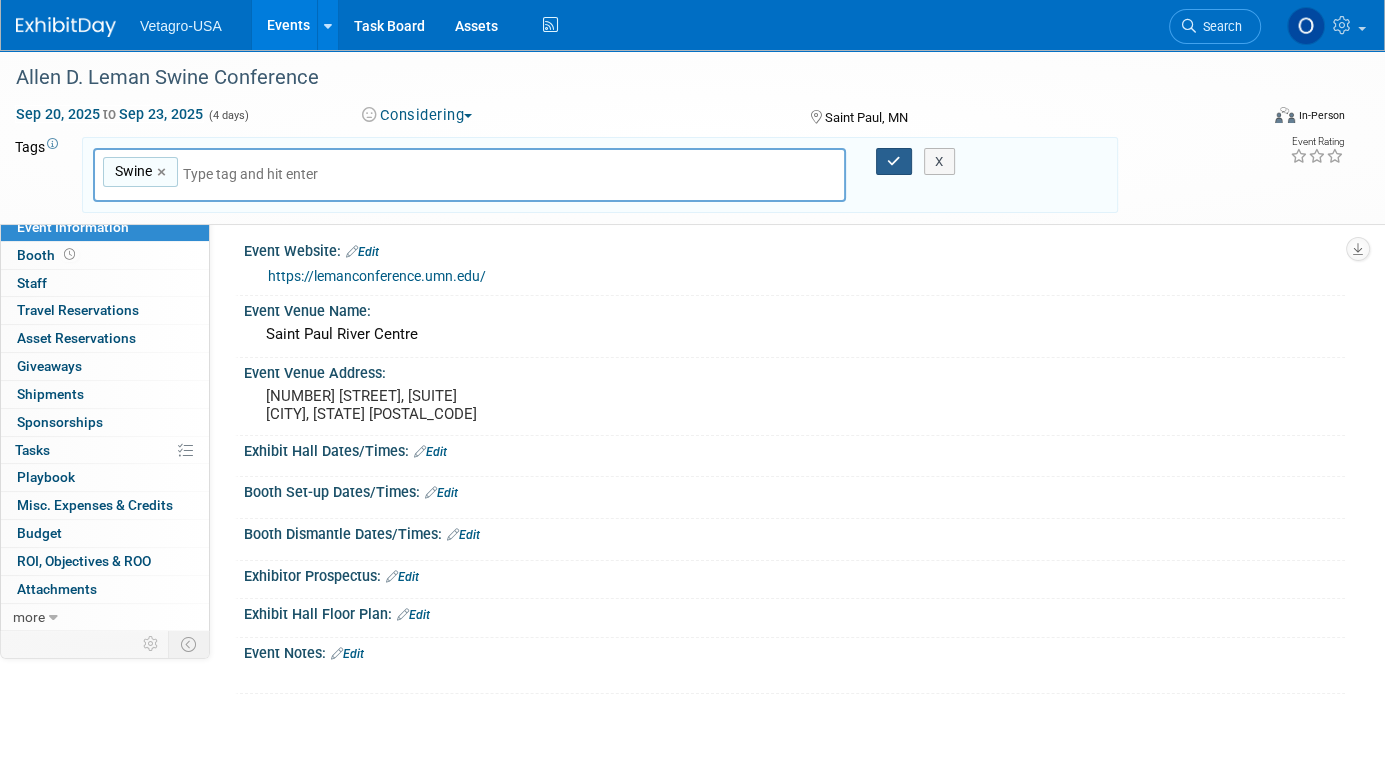 click at bounding box center [894, 161] 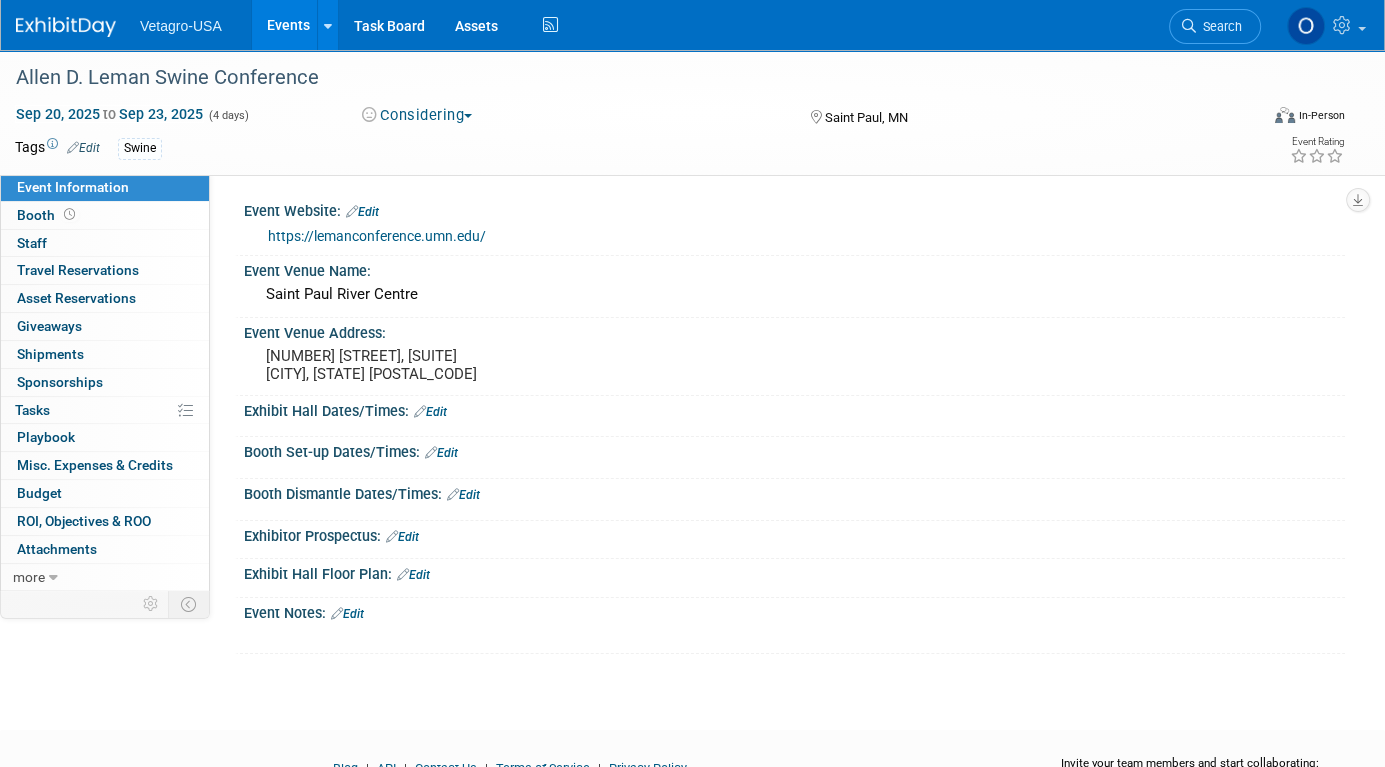 click on "Events" at bounding box center [288, 25] 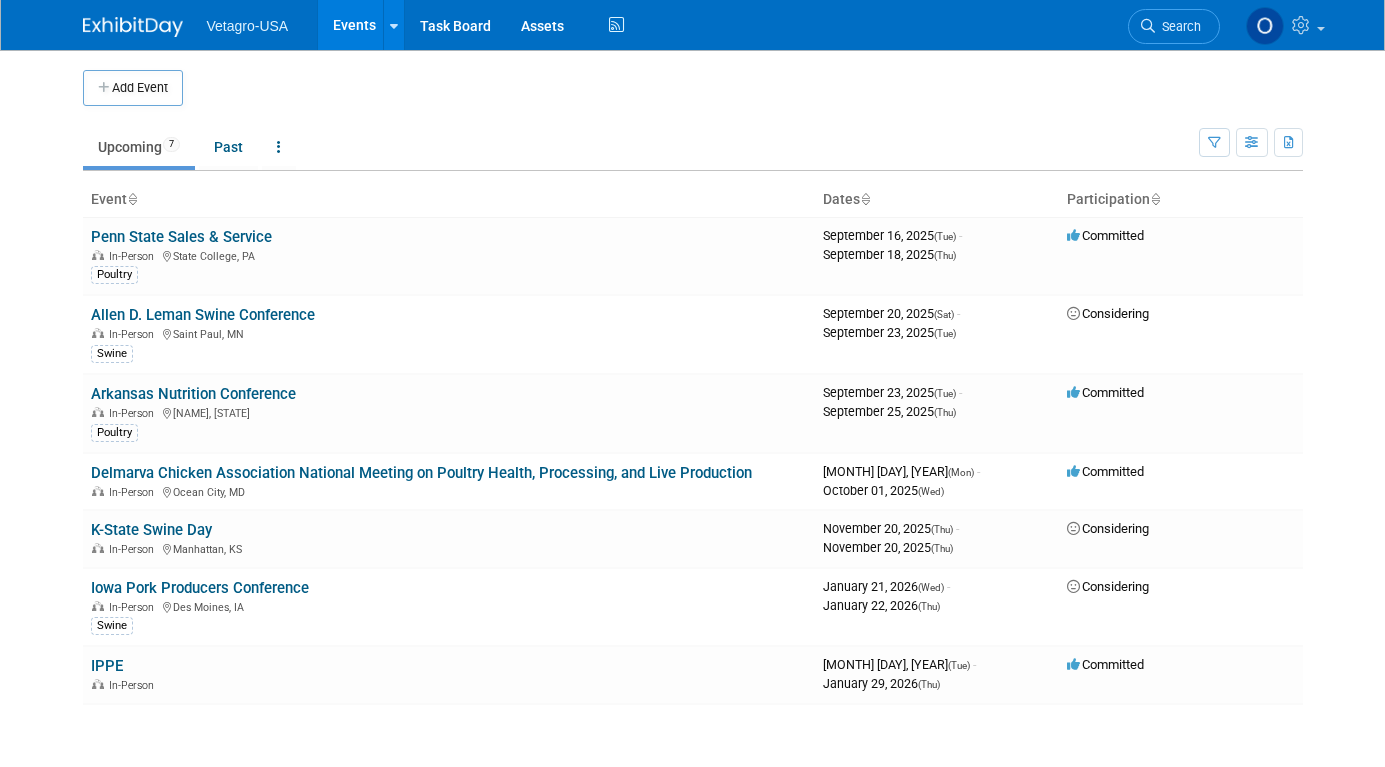 scroll, scrollTop: 0, scrollLeft: 0, axis: both 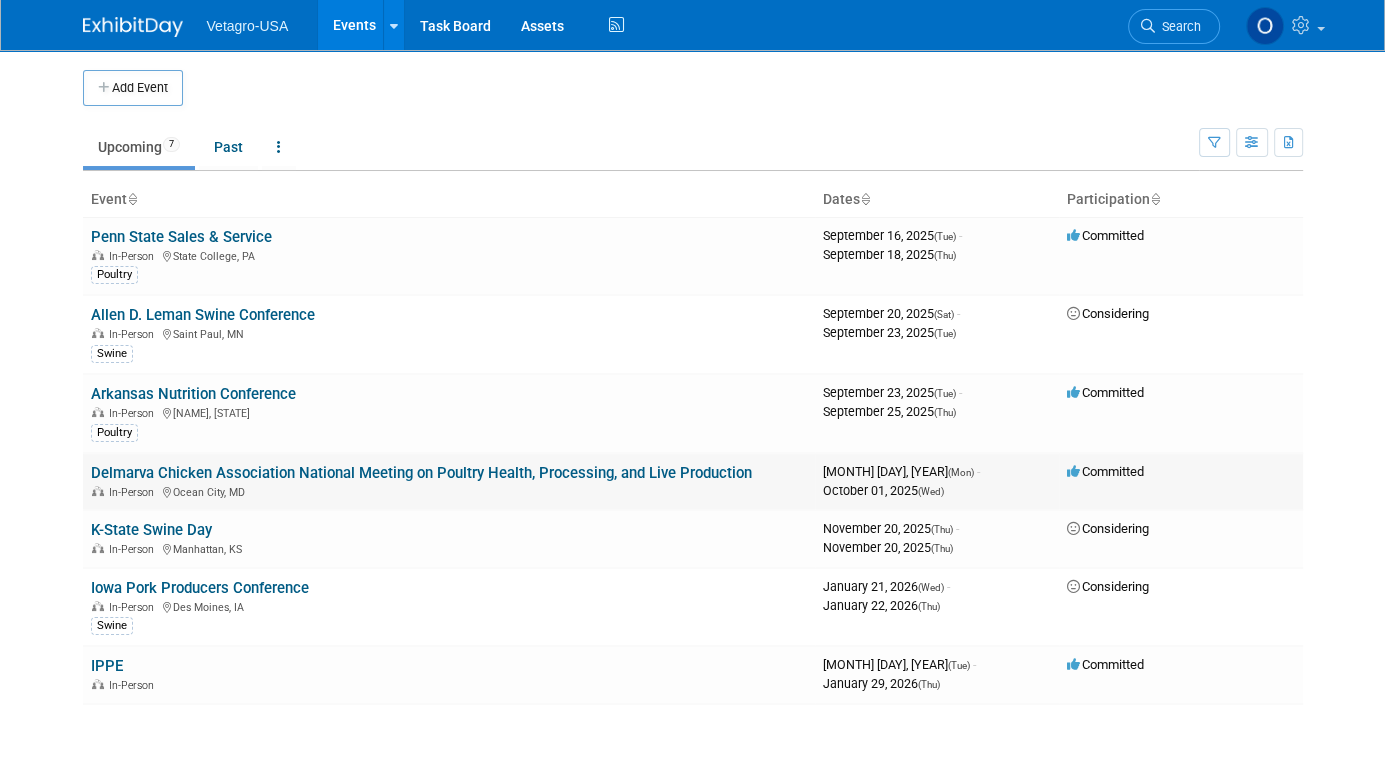 click on "Delmarva Chicken Association National Meeting on Poultry Health, Processing, and Live Production" at bounding box center [421, 473] 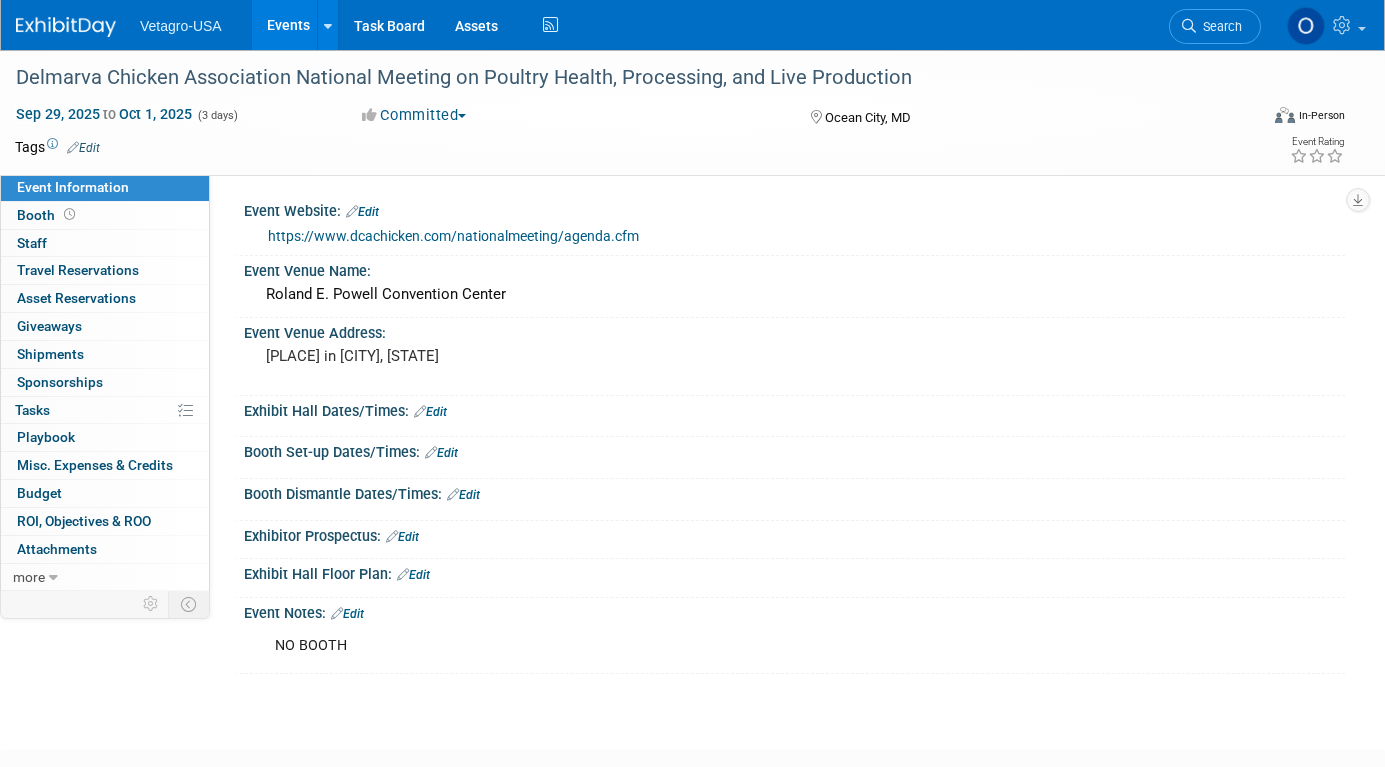 scroll, scrollTop: 0, scrollLeft: 0, axis: both 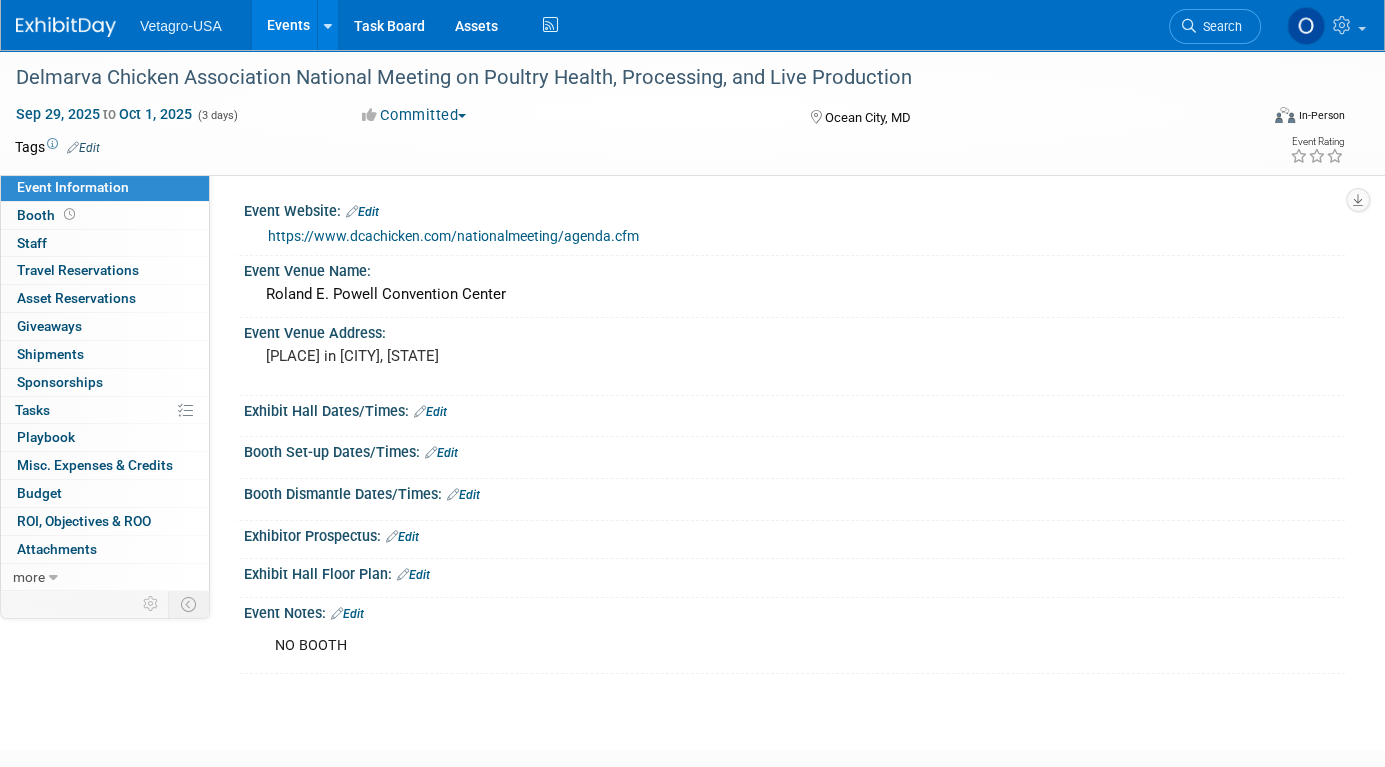 click on "Edit" at bounding box center [83, 148] 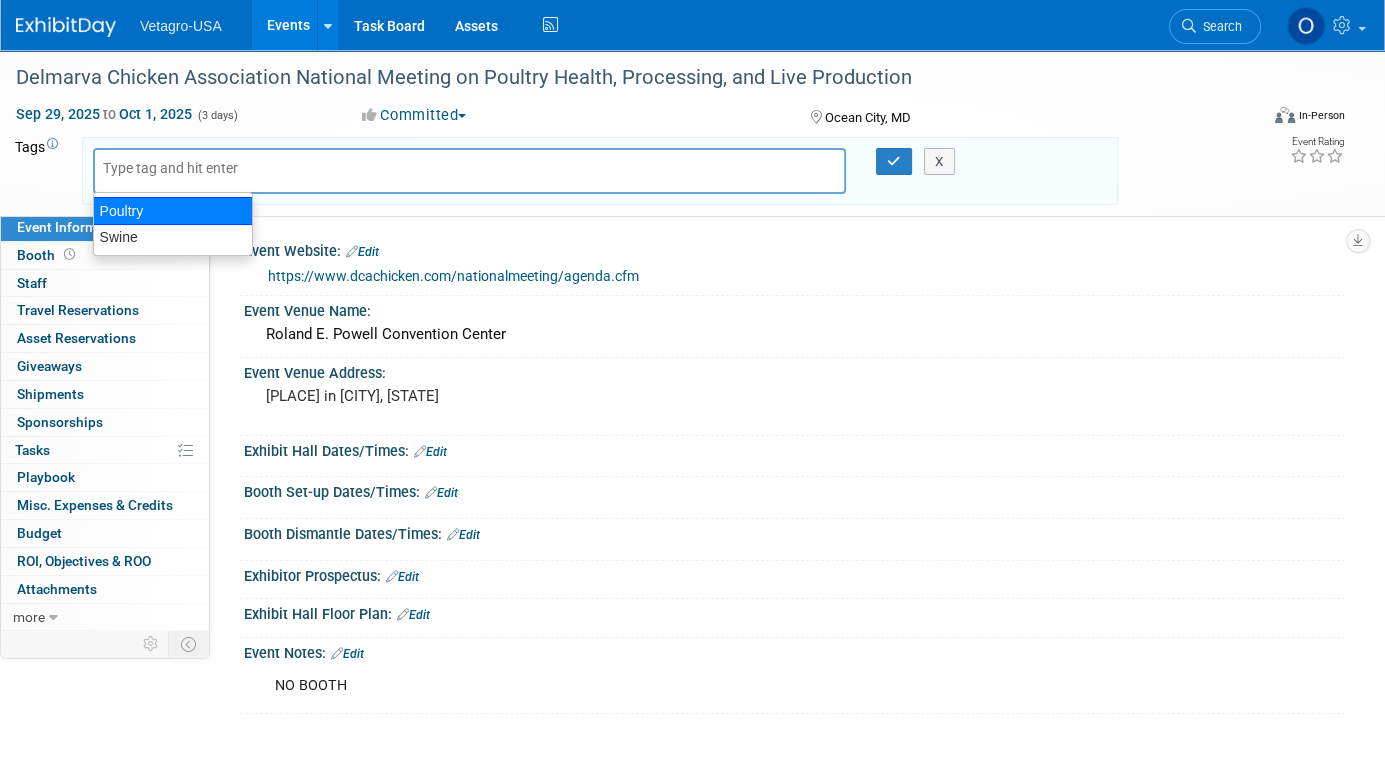 click on "Poultry" at bounding box center (173, 211) 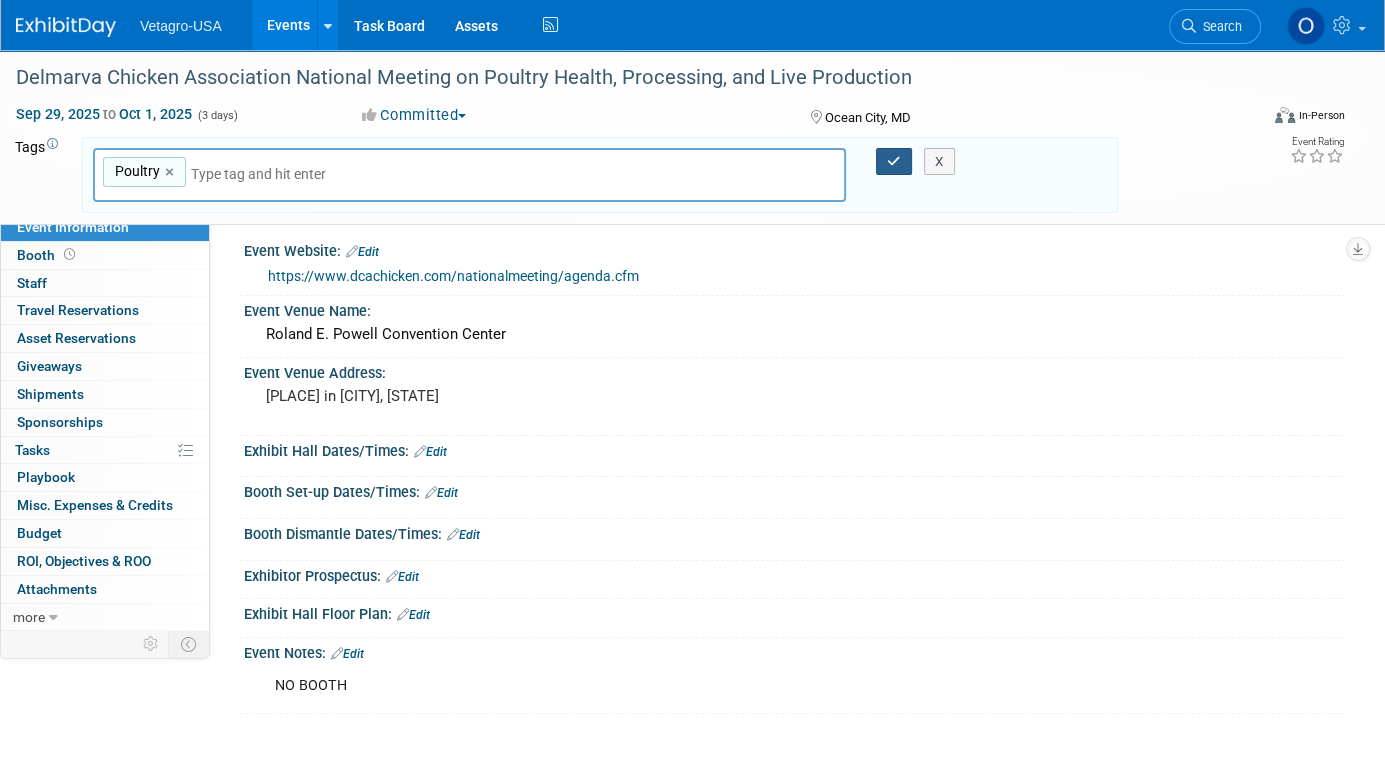 click at bounding box center (894, 161) 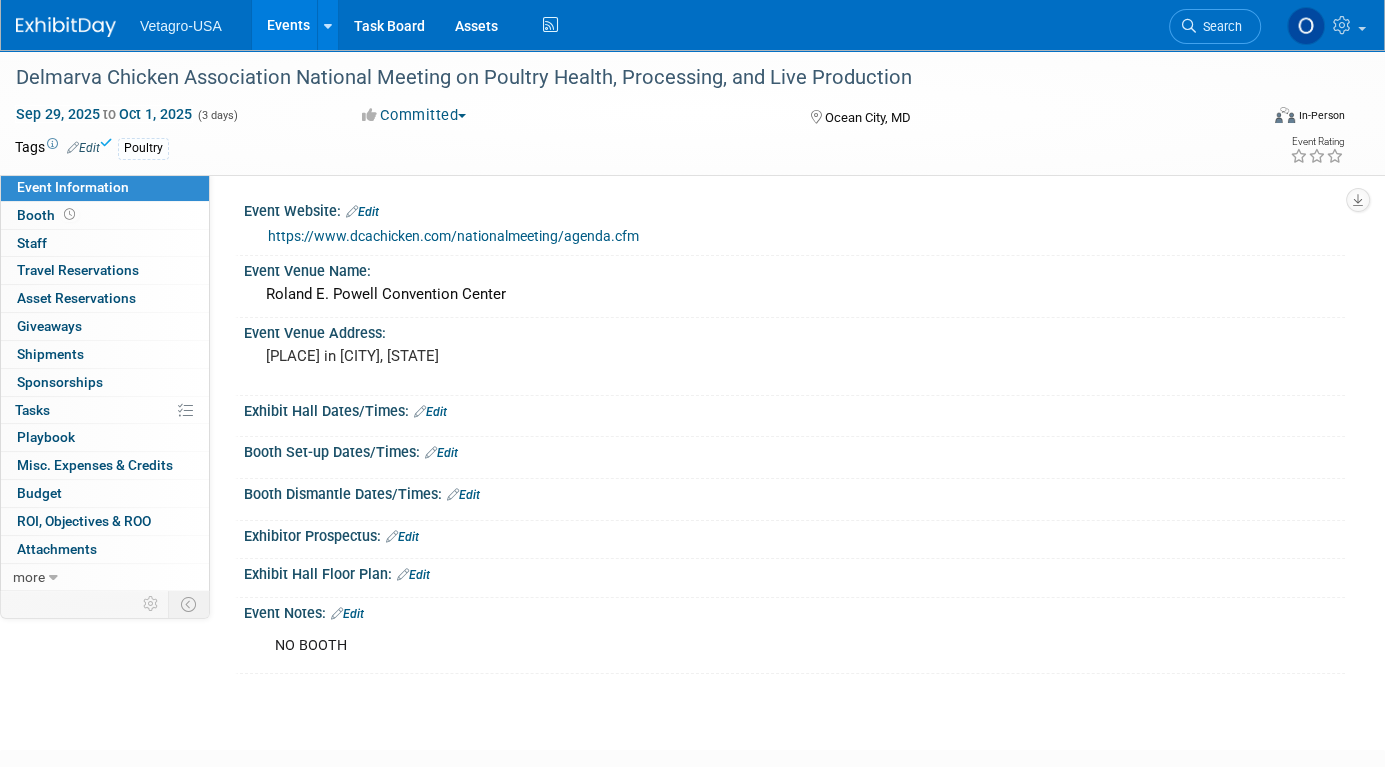 click on "Events" at bounding box center (288, 25) 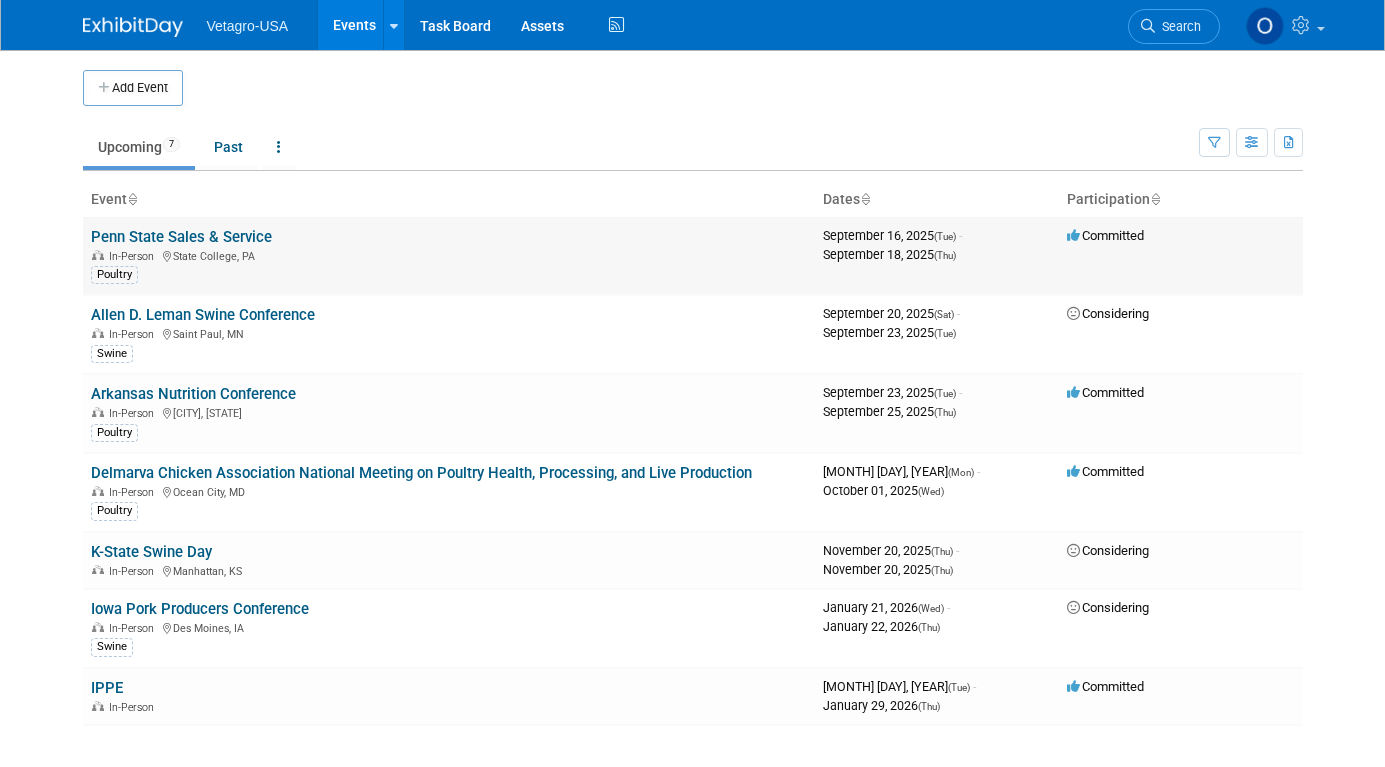 scroll, scrollTop: 0, scrollLeft: 0, axis: both 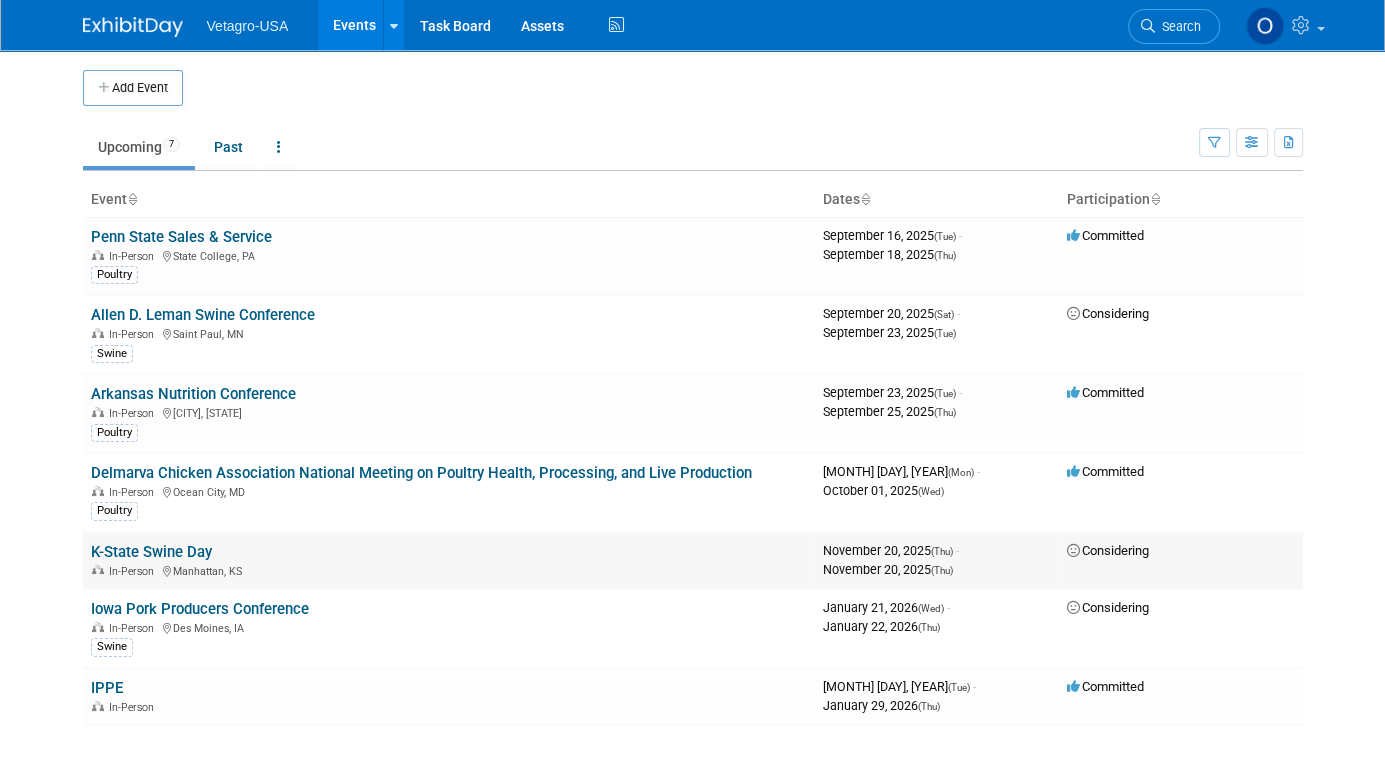 click on "K-State Swine Day" at bounding box center (151, 552) 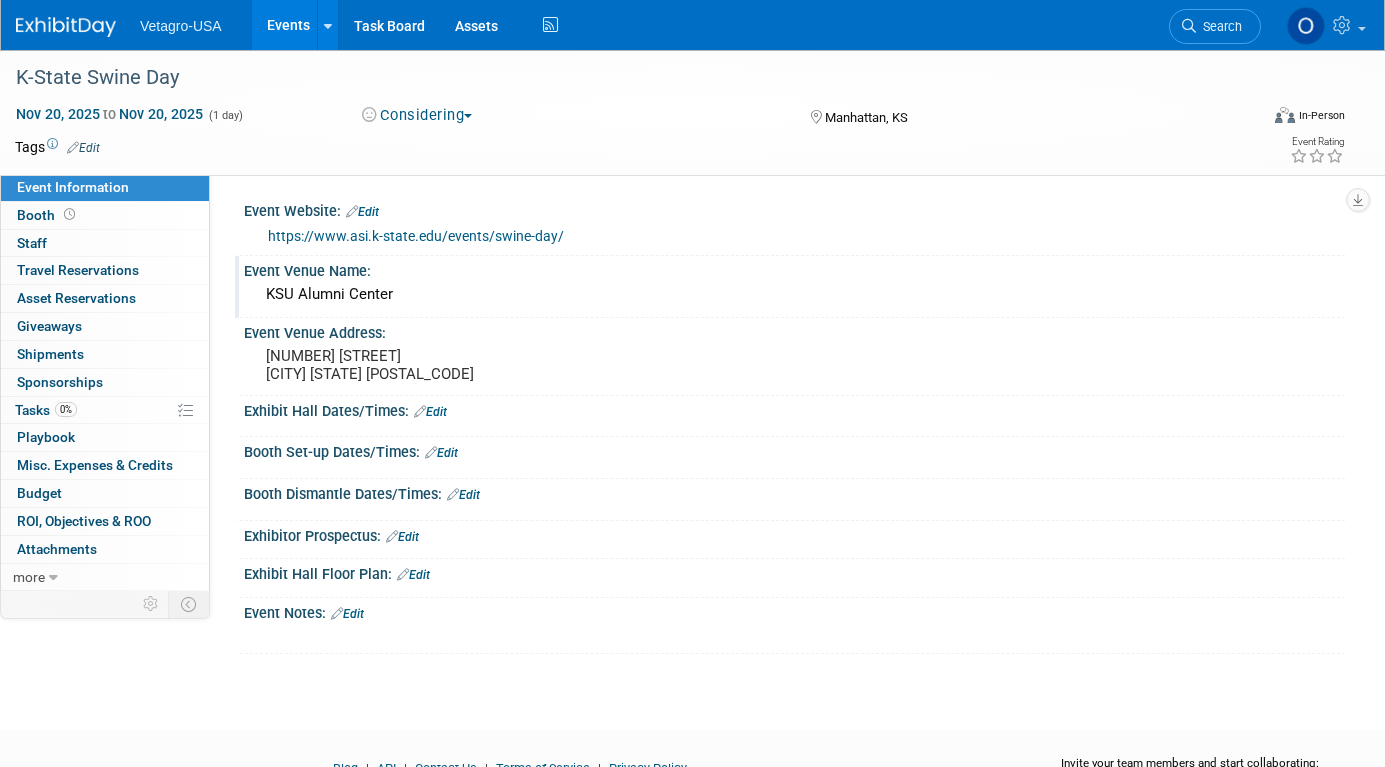 scroll, scrollTop: 0, scrollLeft: 0, axis: both 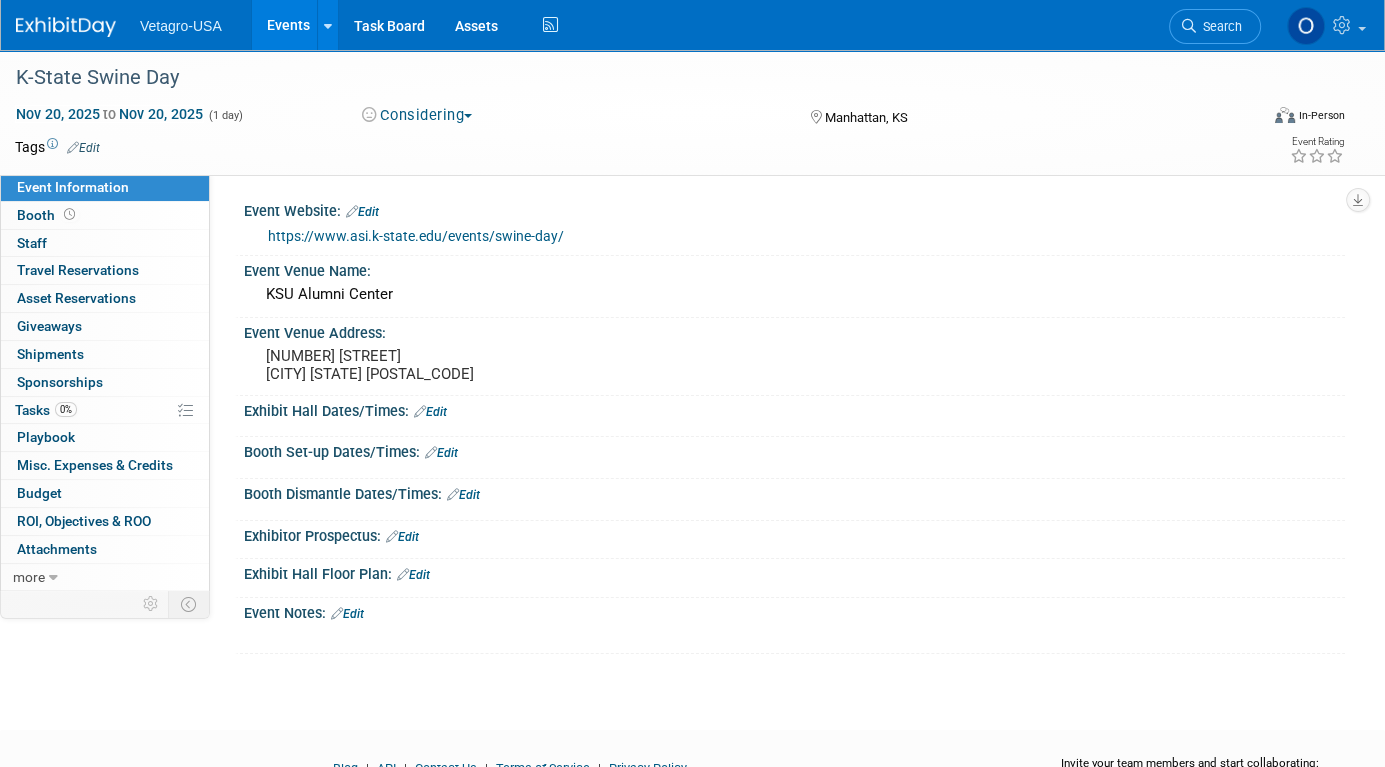 click at bounding box center [73, 147] 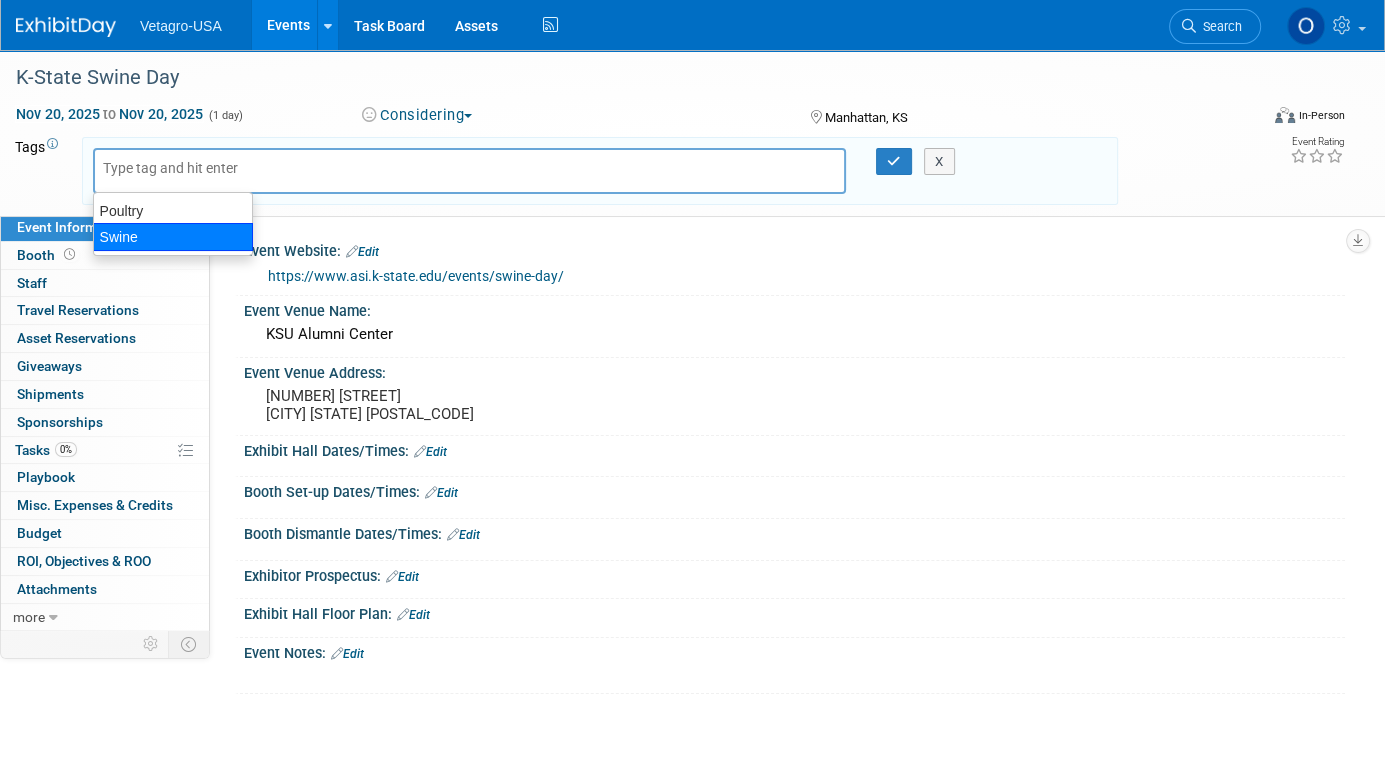 click on "Swine" at bounding box center (173, 237) 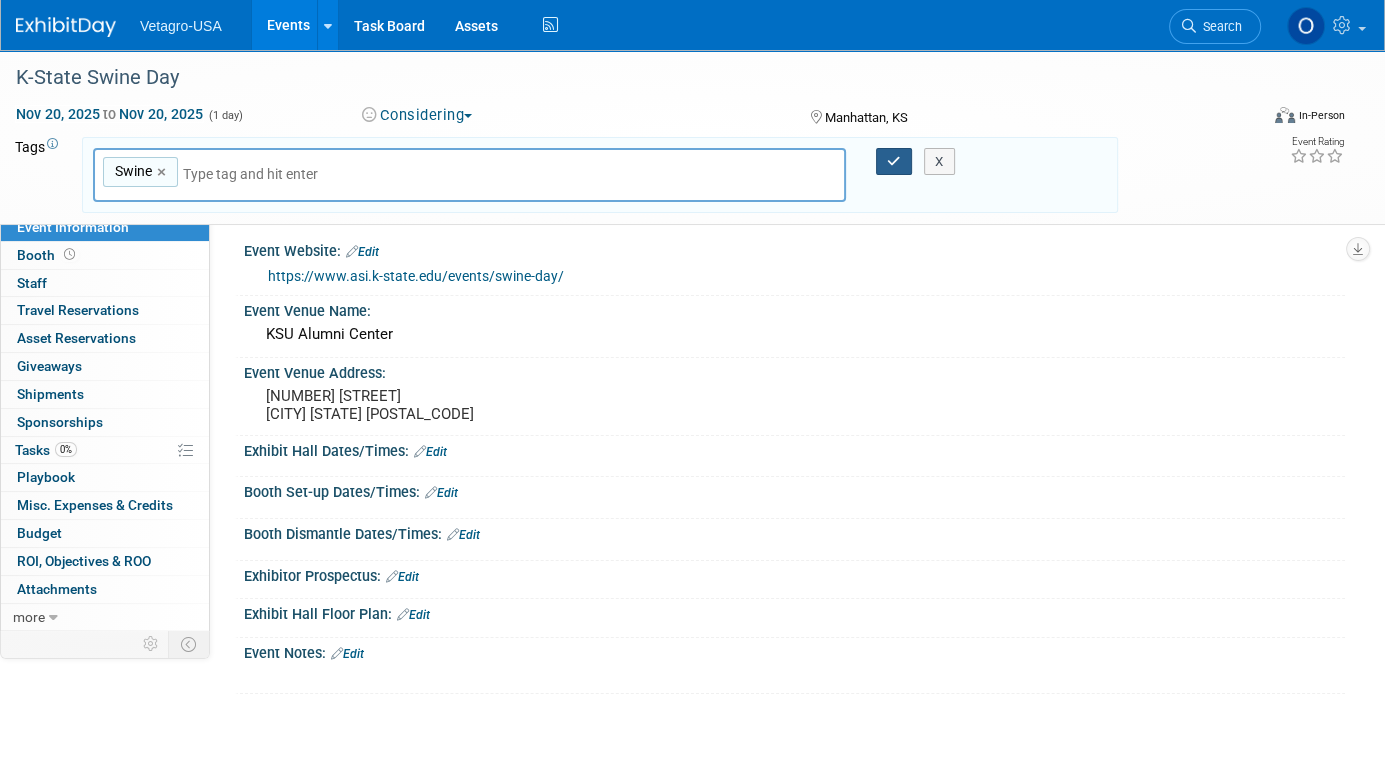 click at bounding box center (894, 161) 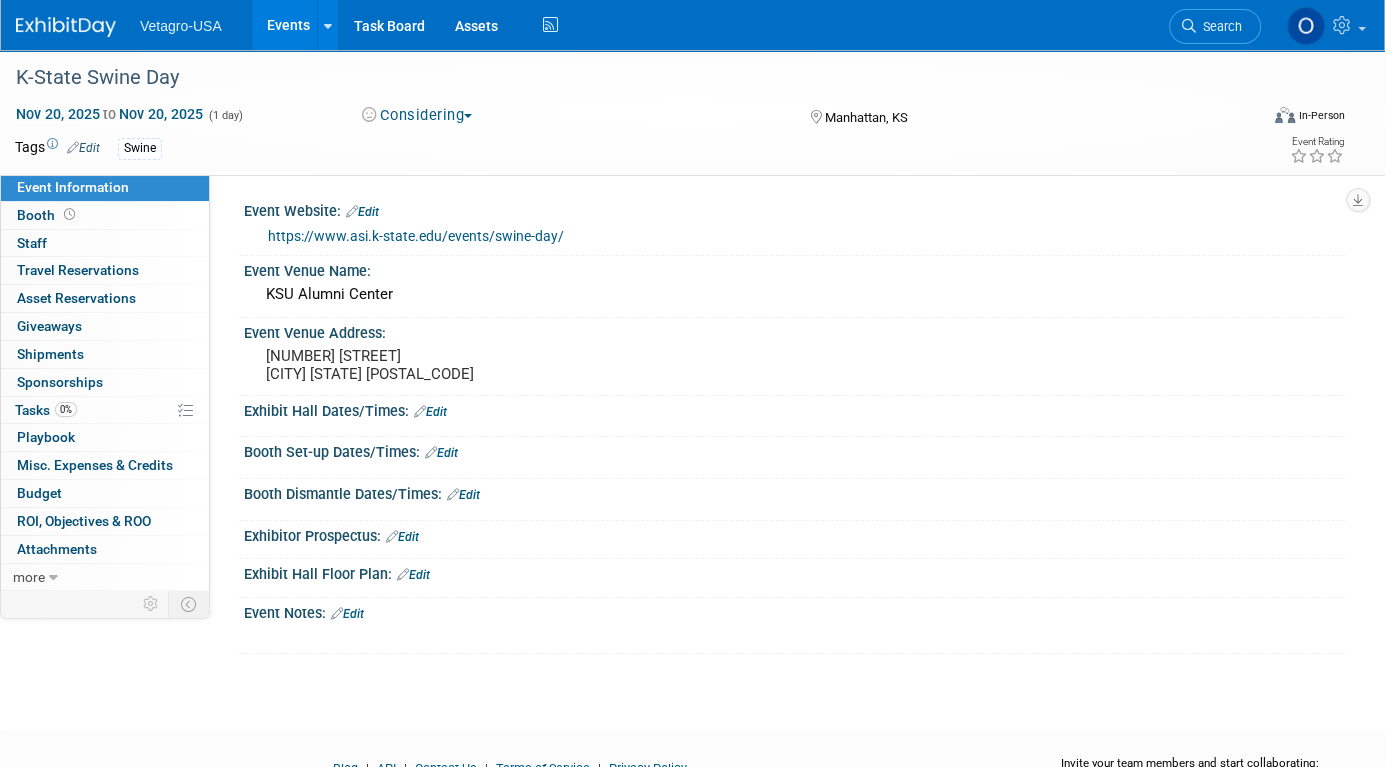 click on "Events" at bounding box center (288, 25) 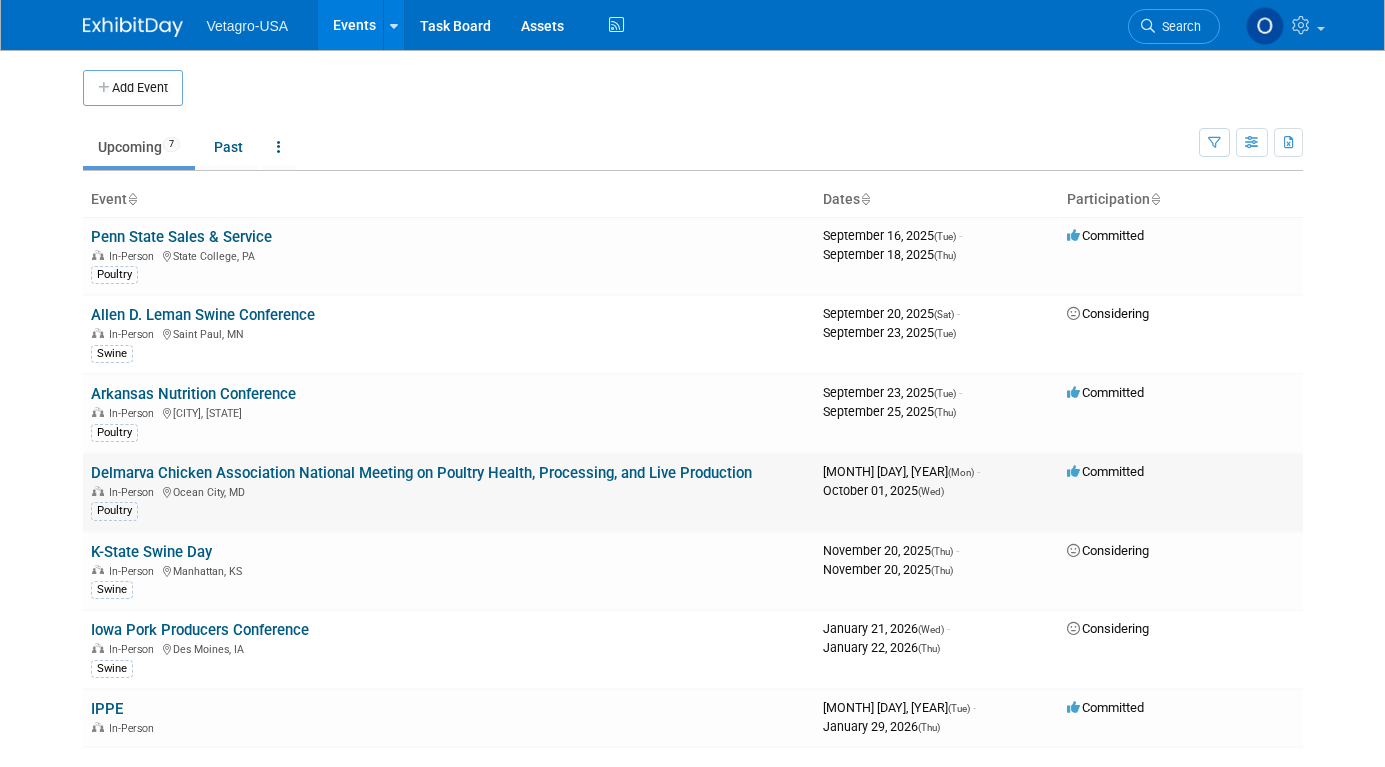 scroll, scrollTop: 0, scrollLeft: 0, axis: both 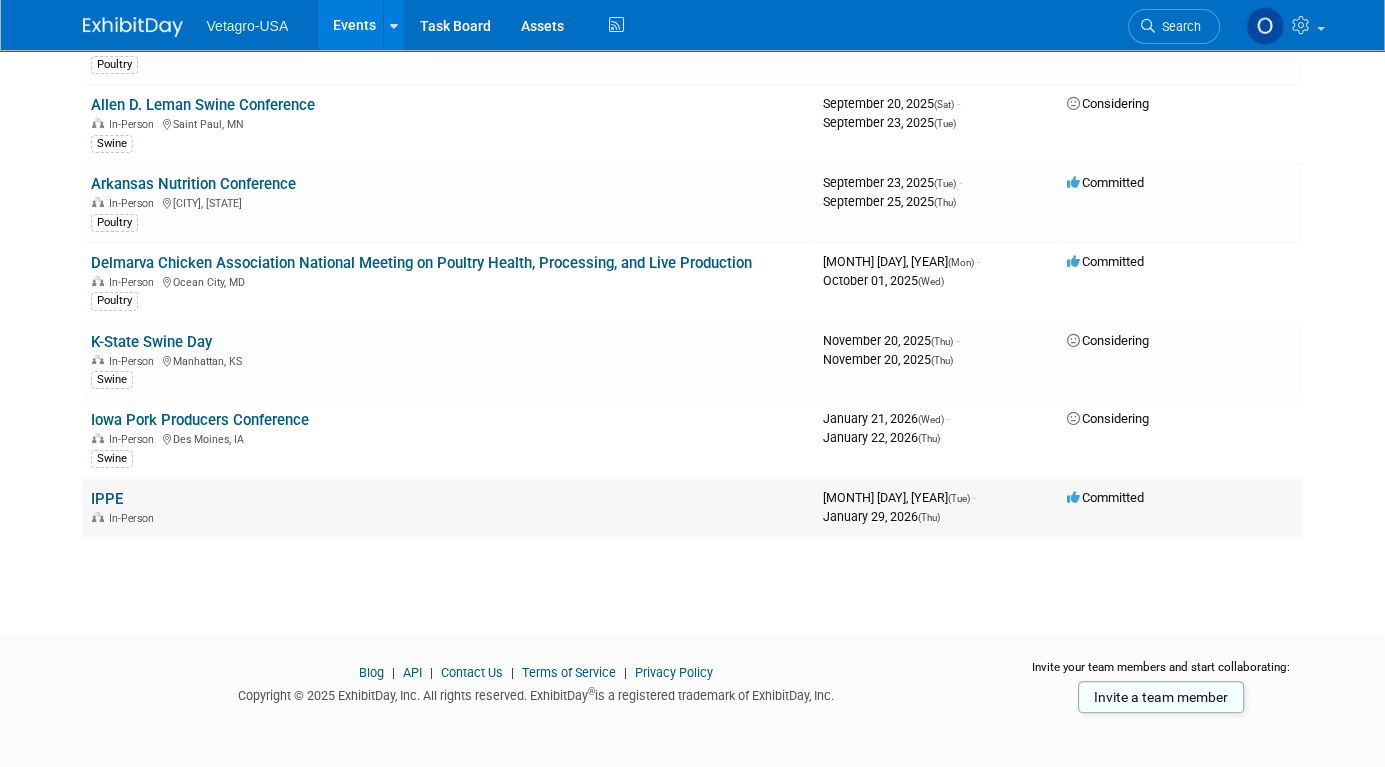 click on "IPPE" at bounding box center (107, 499) 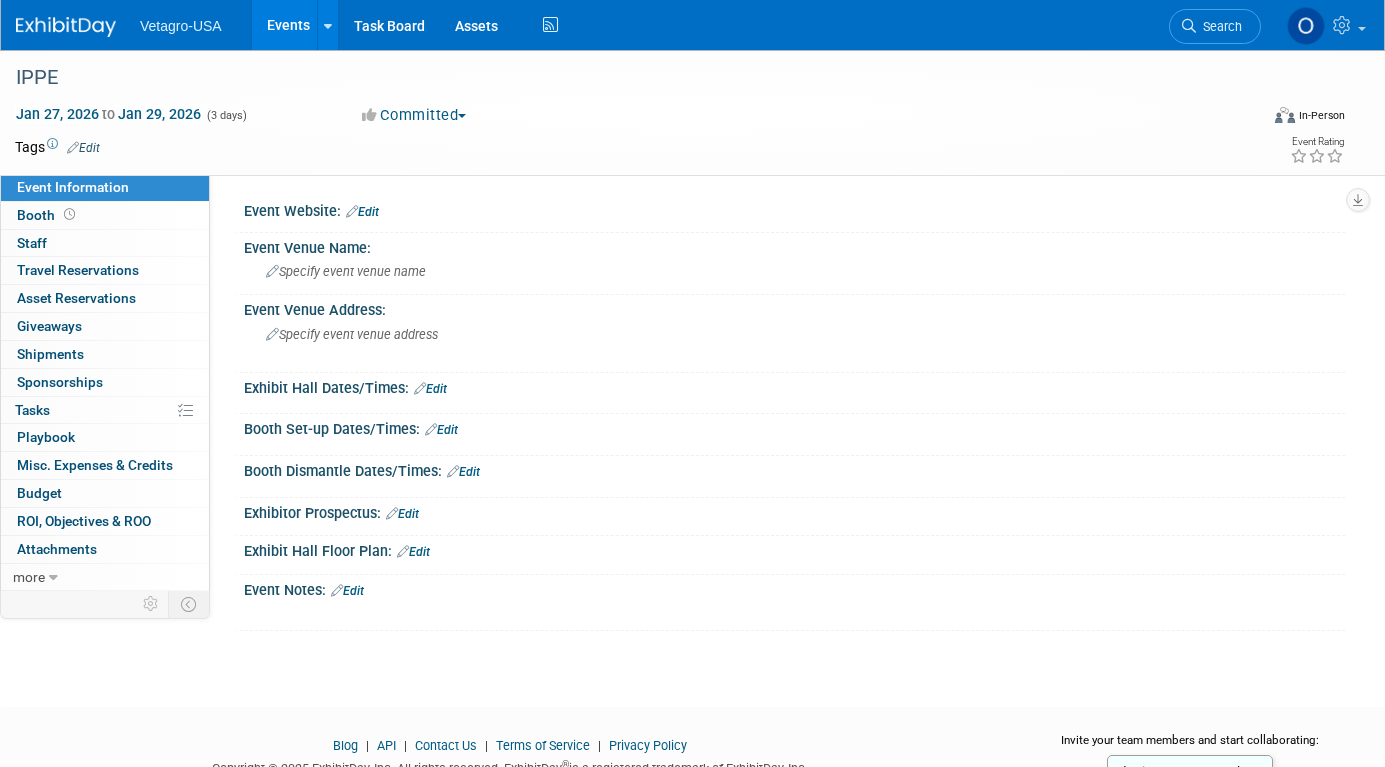 scroll, scrollTop: 0, scrollLeft: 0, axis: both 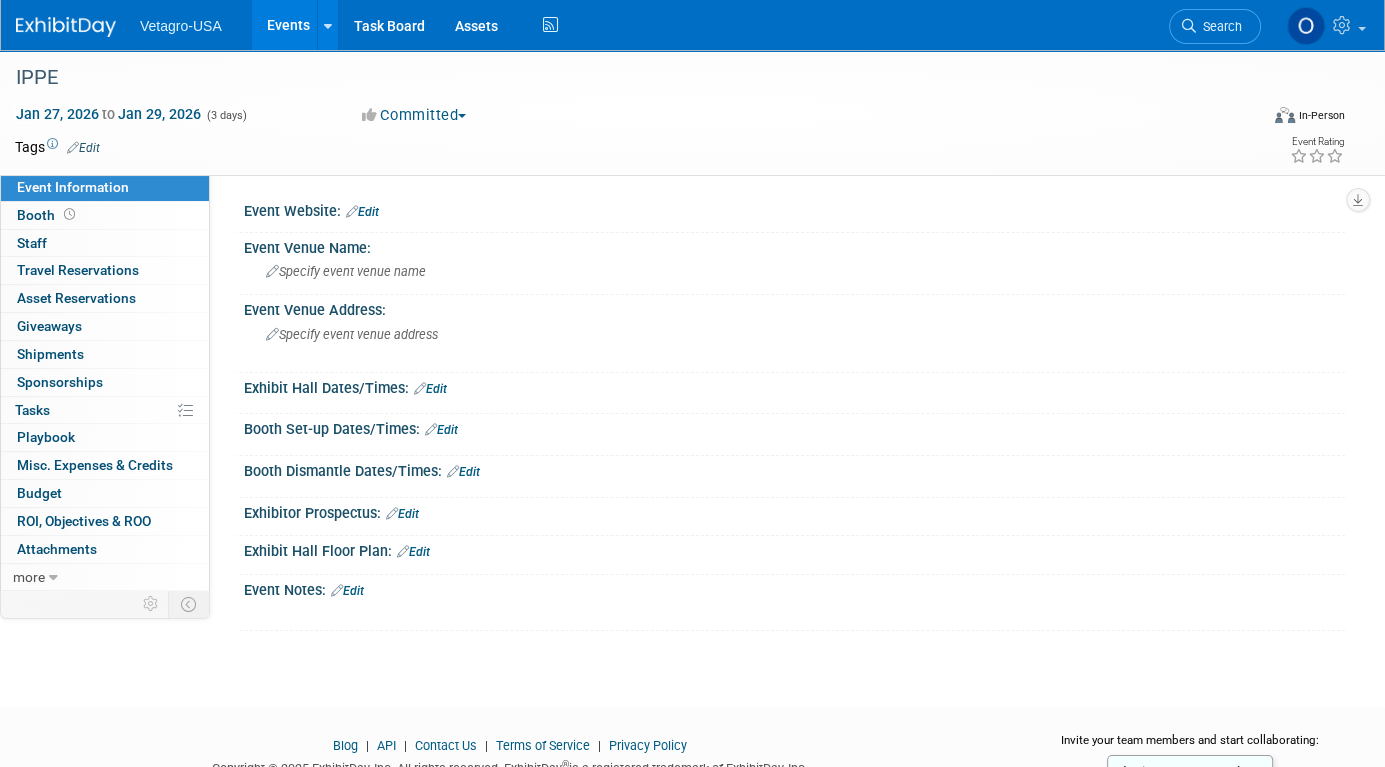 click at bounding box center [73, 147] 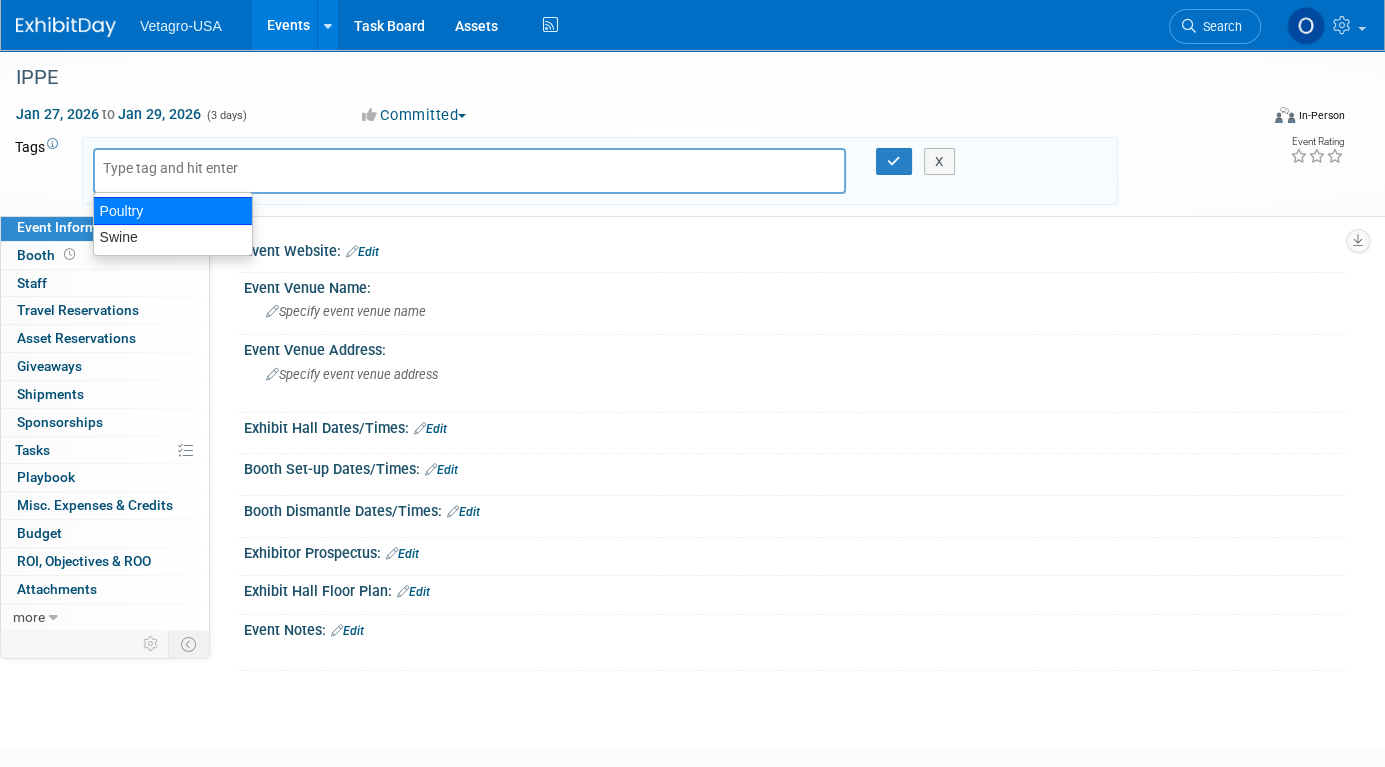 drag, startPoint x: 119, startPoint y: 210, endPoint x: 201, endPoint y: 194, distance: 83.546394 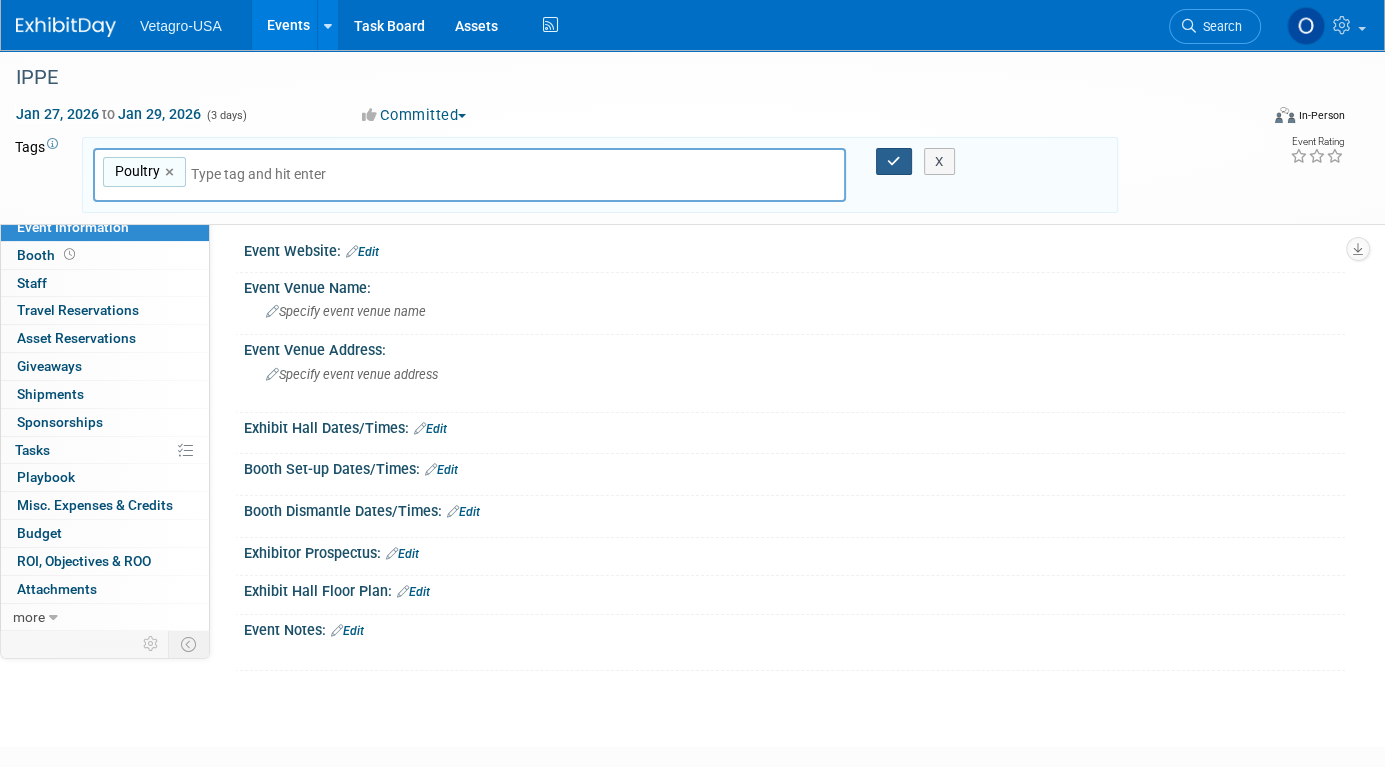 click at bounding box center (894, 161) 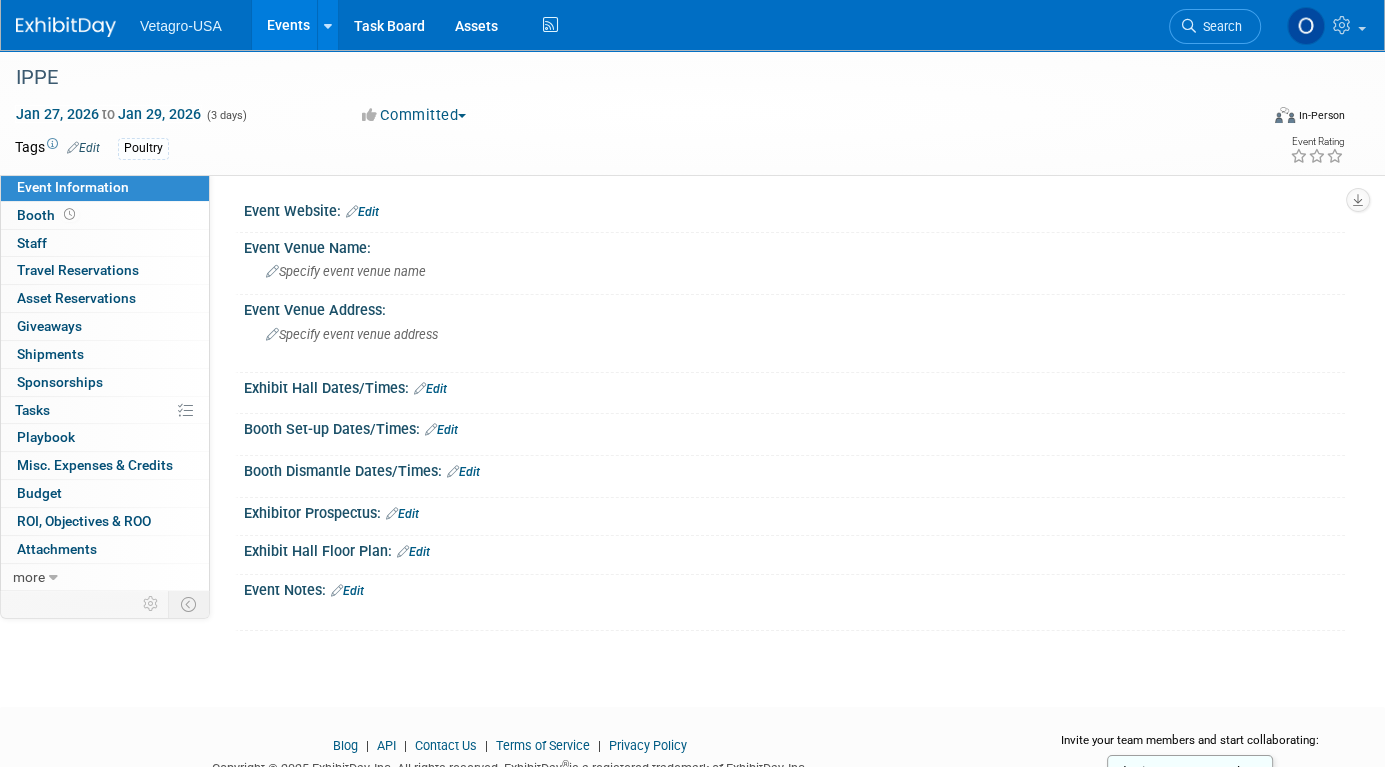click on "Events" at bounding box center [288, 25] 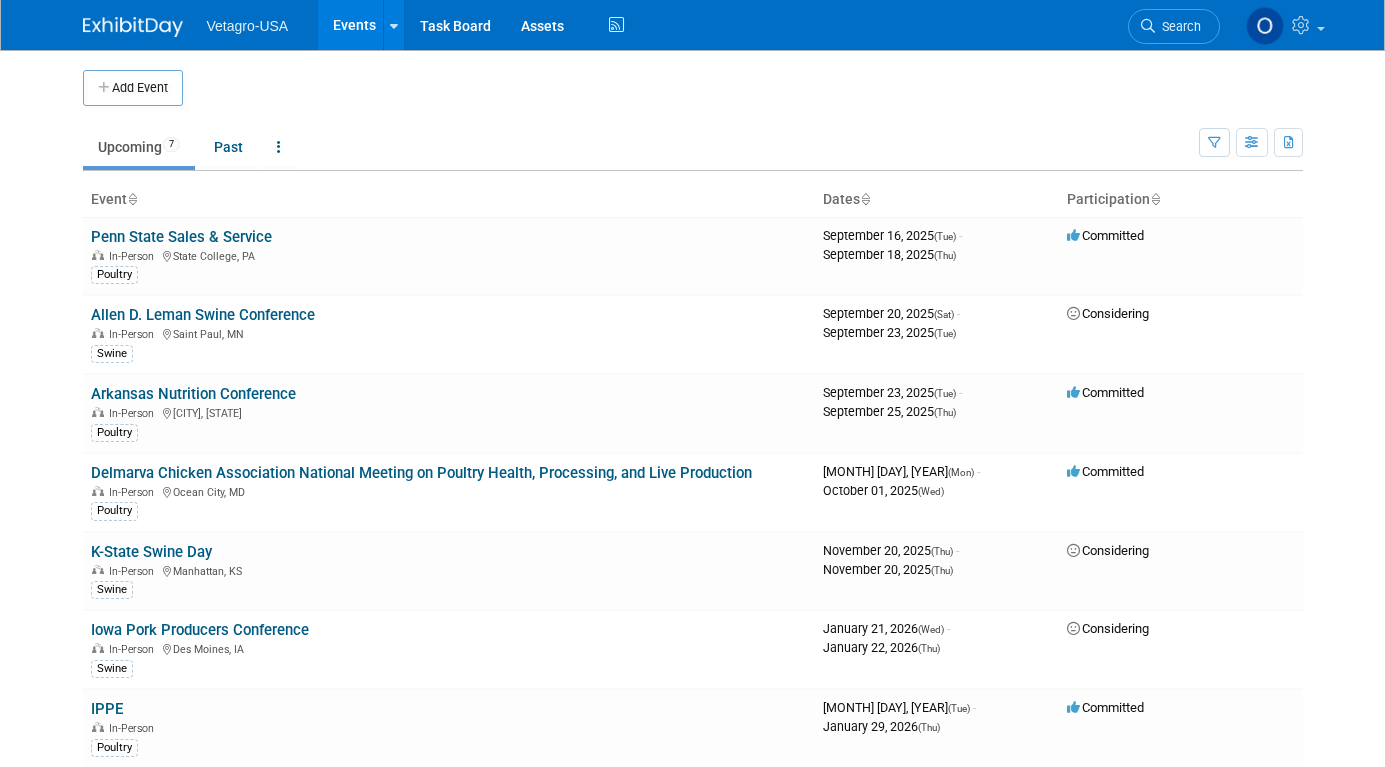 scroll, scrollTop: 0, scrollLeft: 0, axis: both 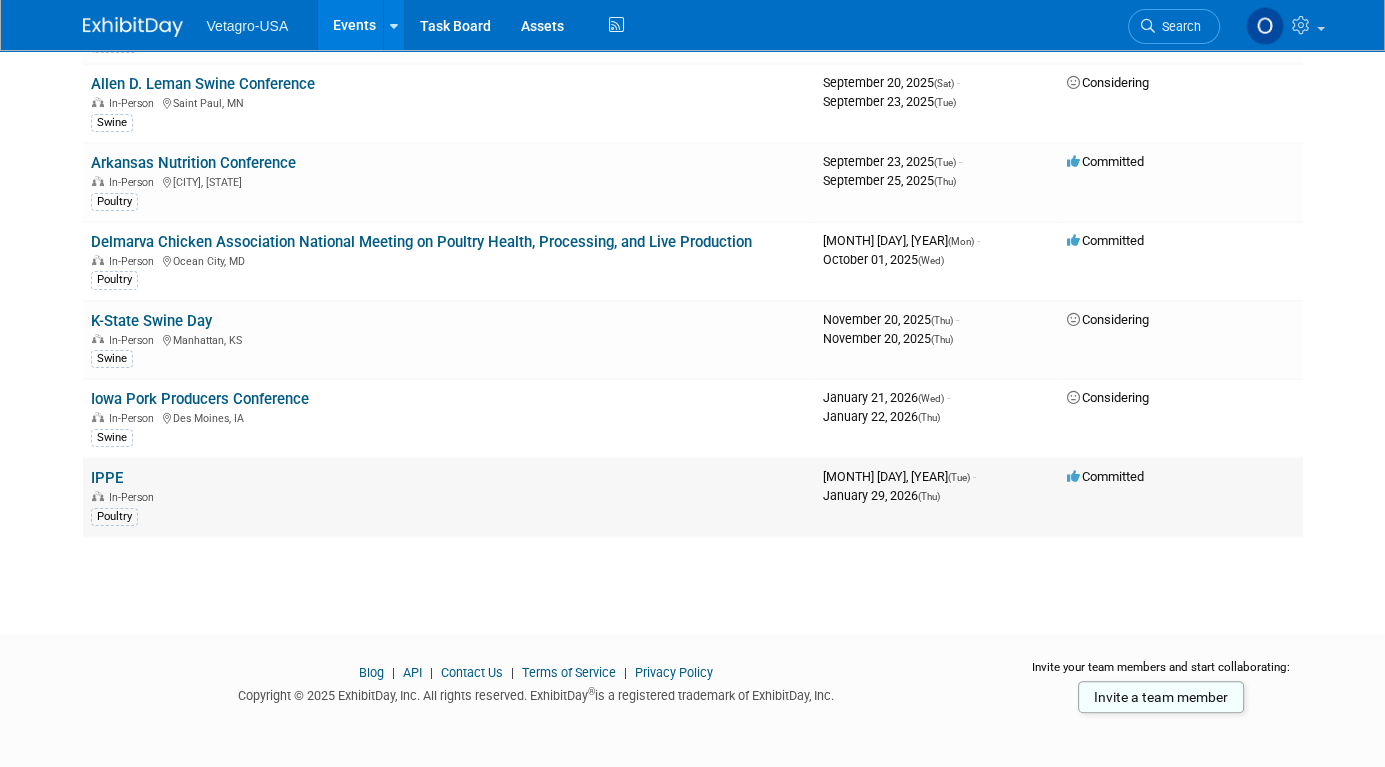 click on "IPPE" at bounding box center (107, 478) 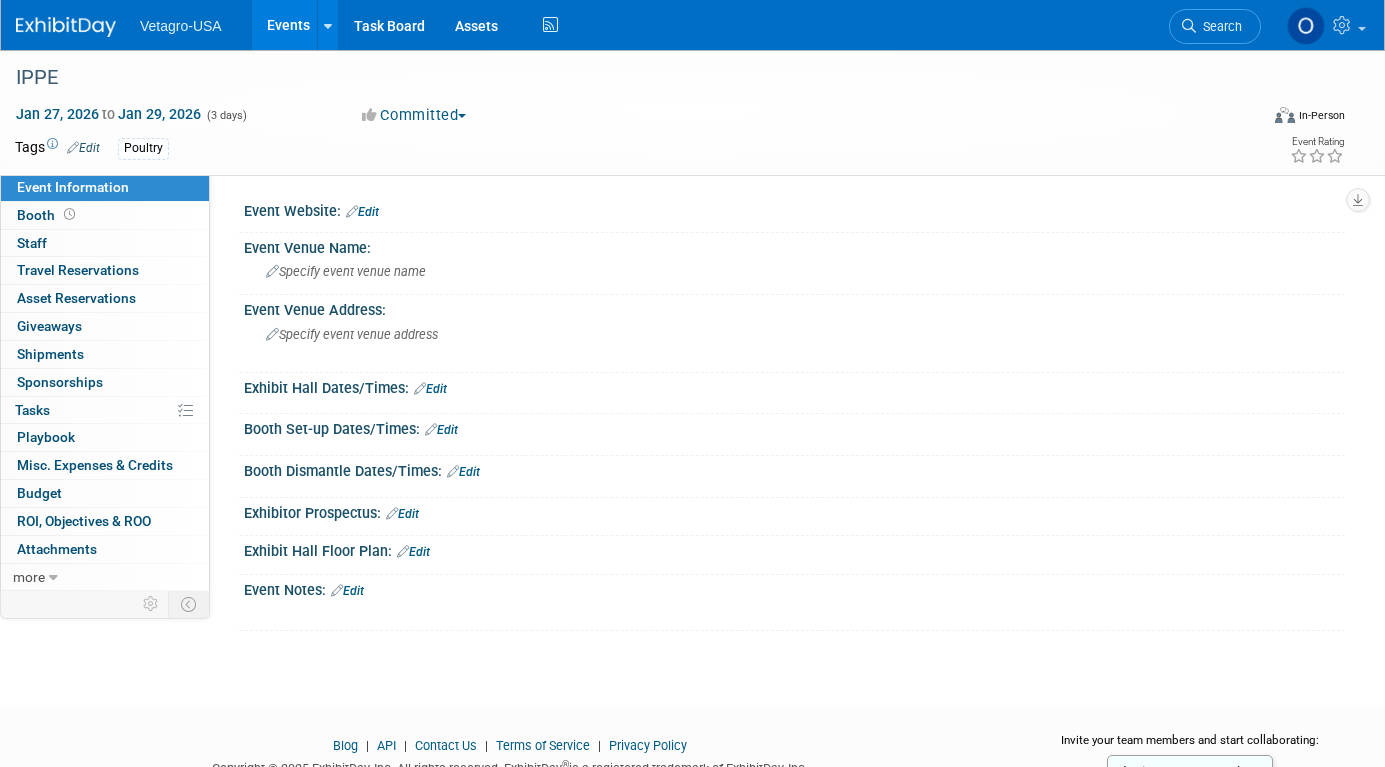 scroll, scrollTop: 0, scrollLeft: 0, axis: both 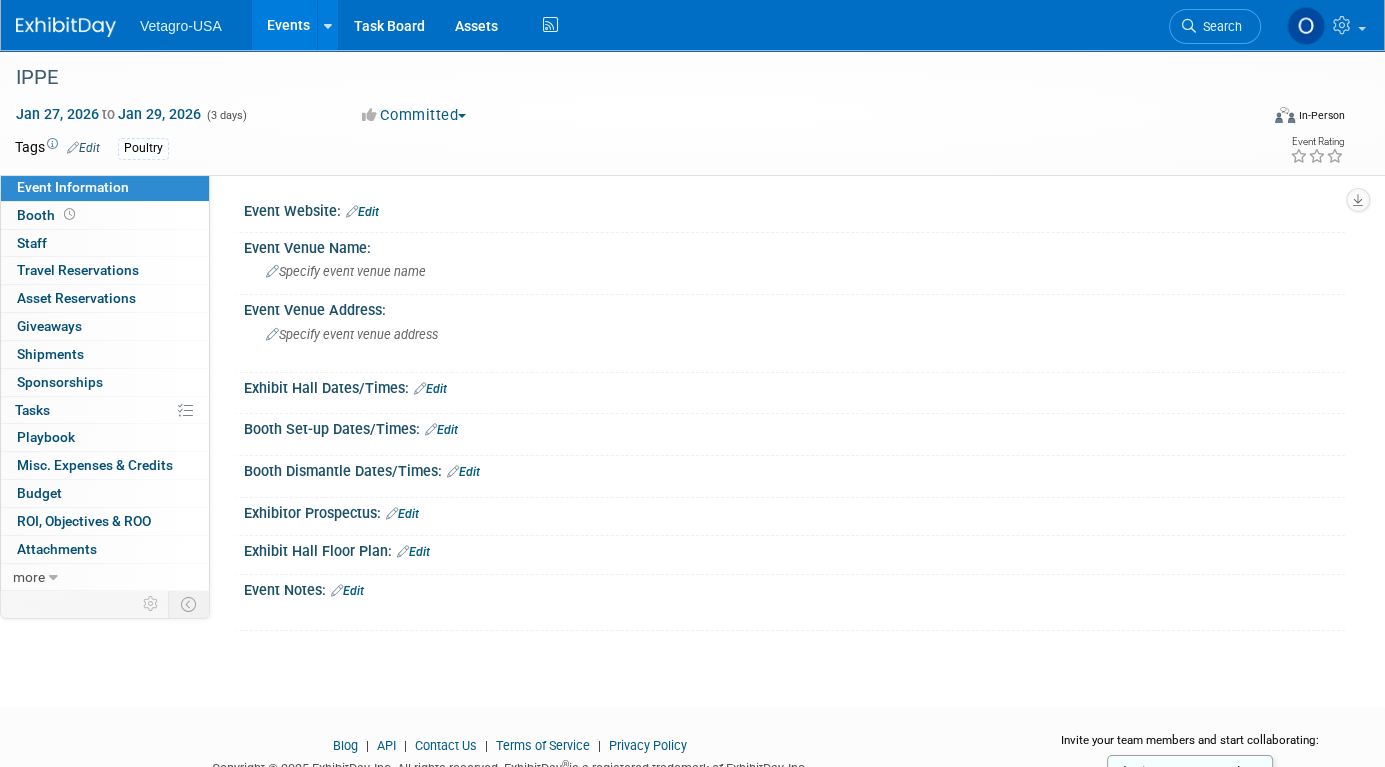 click on "Edit" at bounding box center (362, 212) 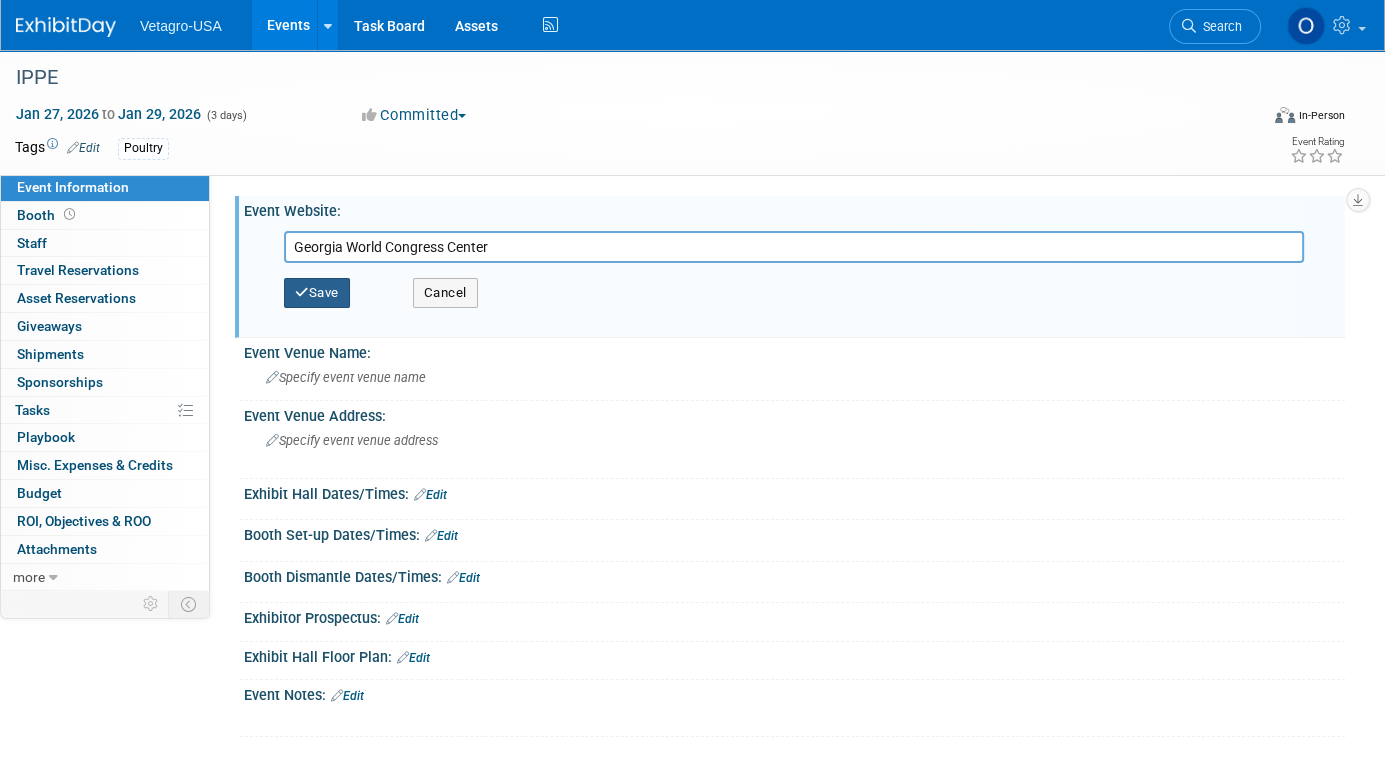 click on "Save" at bounding box center (317, 293) 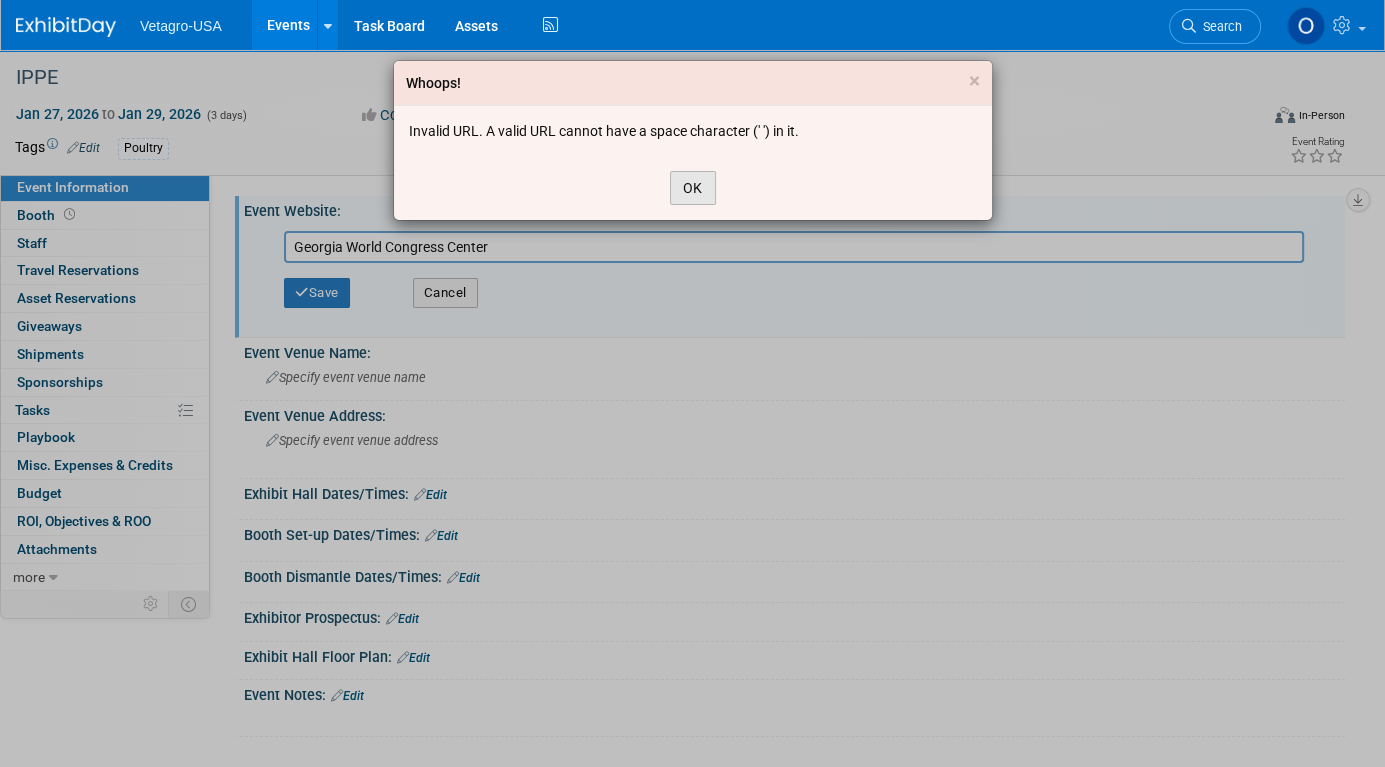 click on "OK" at bounding box center [693, 188] 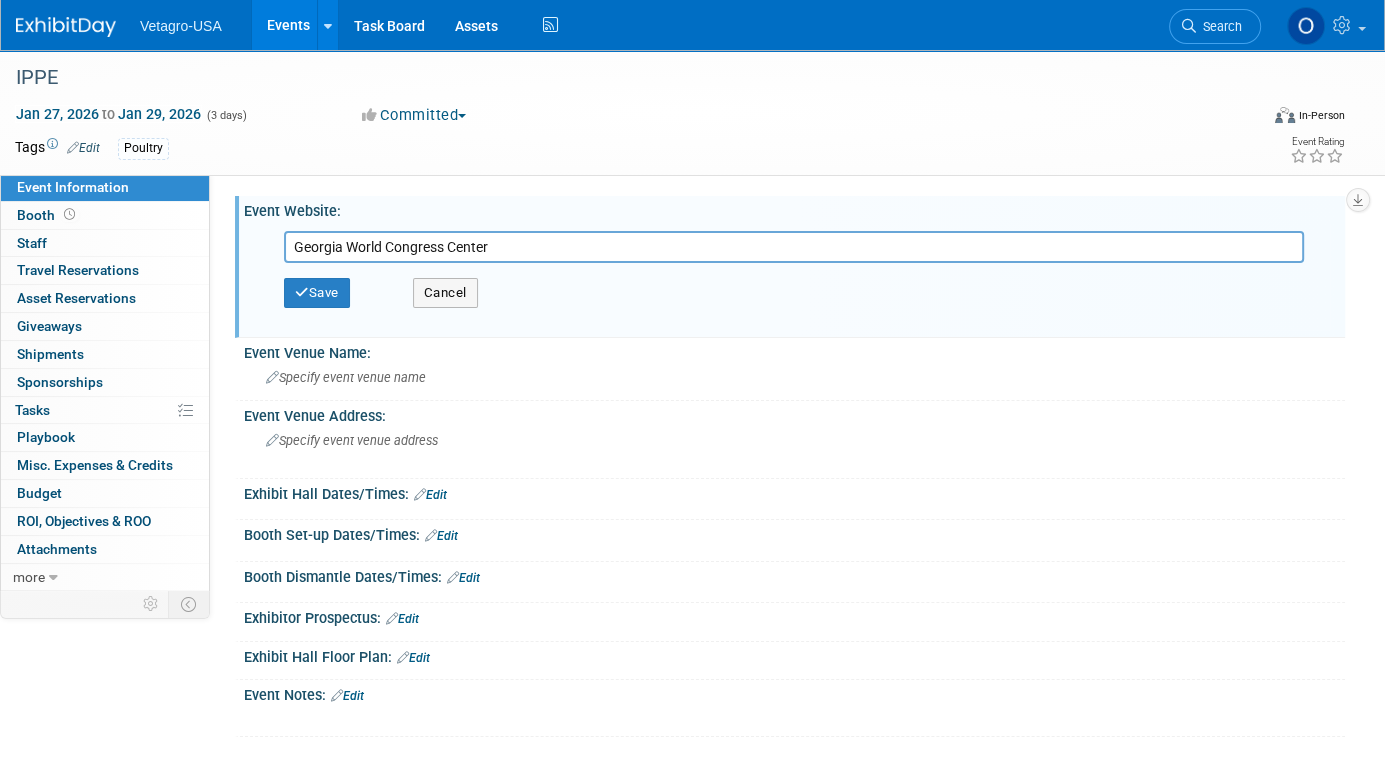 drag, startPoint x: 448, startPoint y: 245, endPoint x: 246, endPoint y: 248, distance: 202.02228 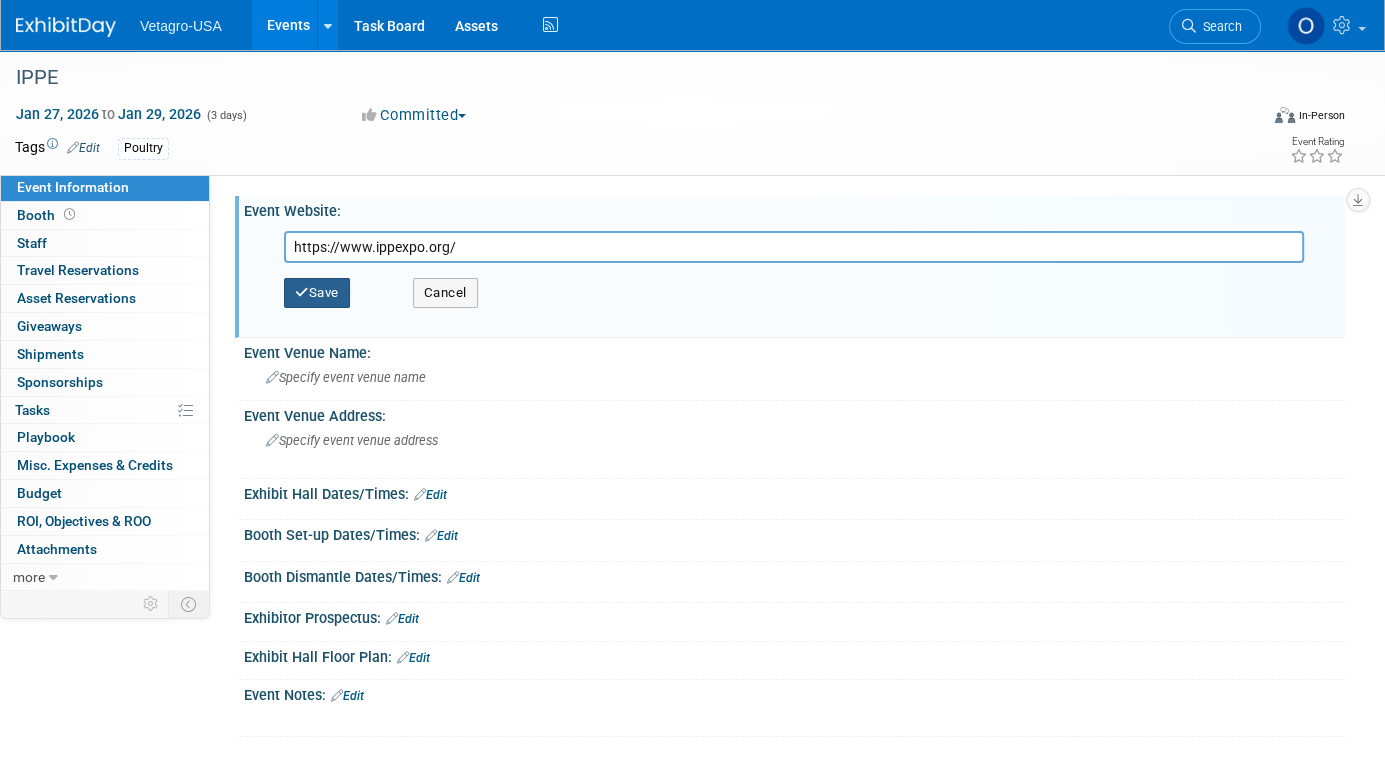 type on "https://www.ippexpo.org/" 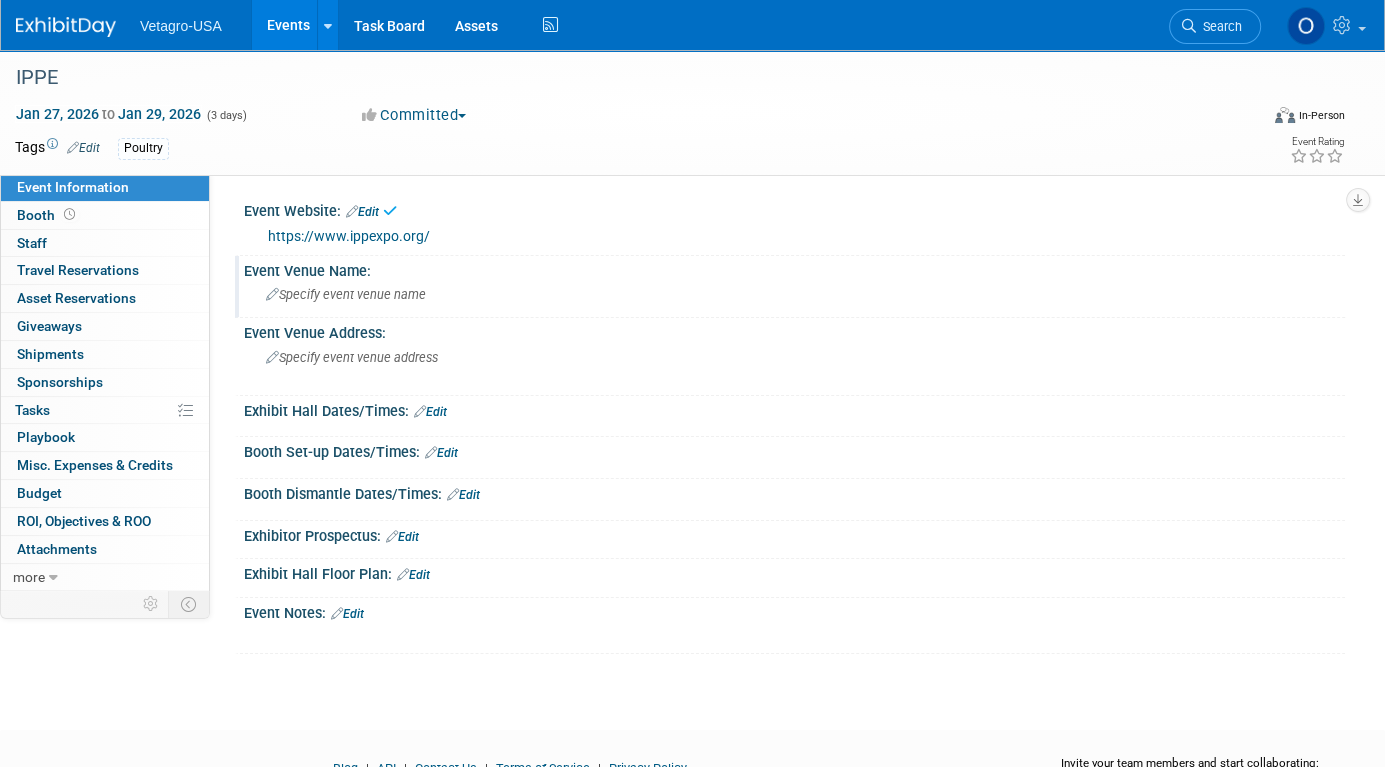 click on "Specify event venue name" at bounding box center [794, 294] 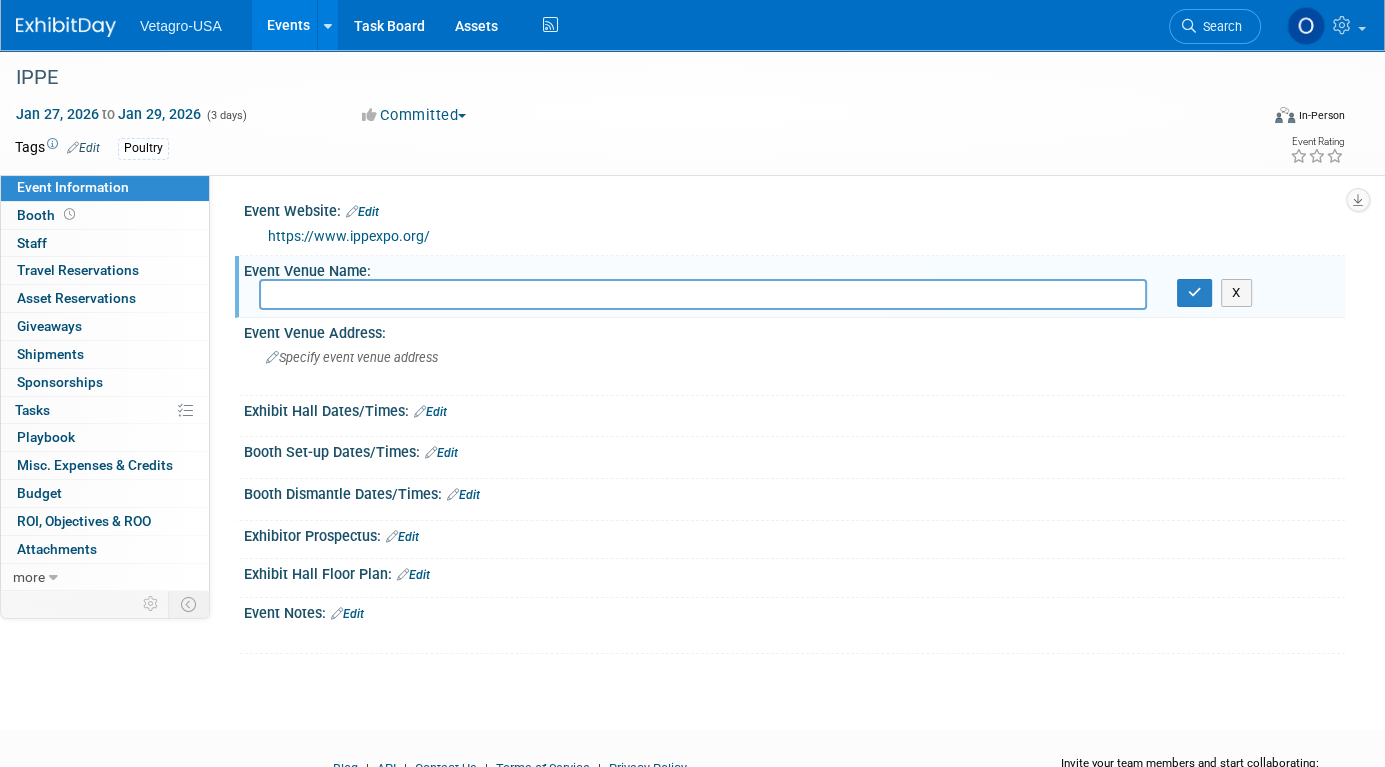 paste on "Georgia World Congress Center" 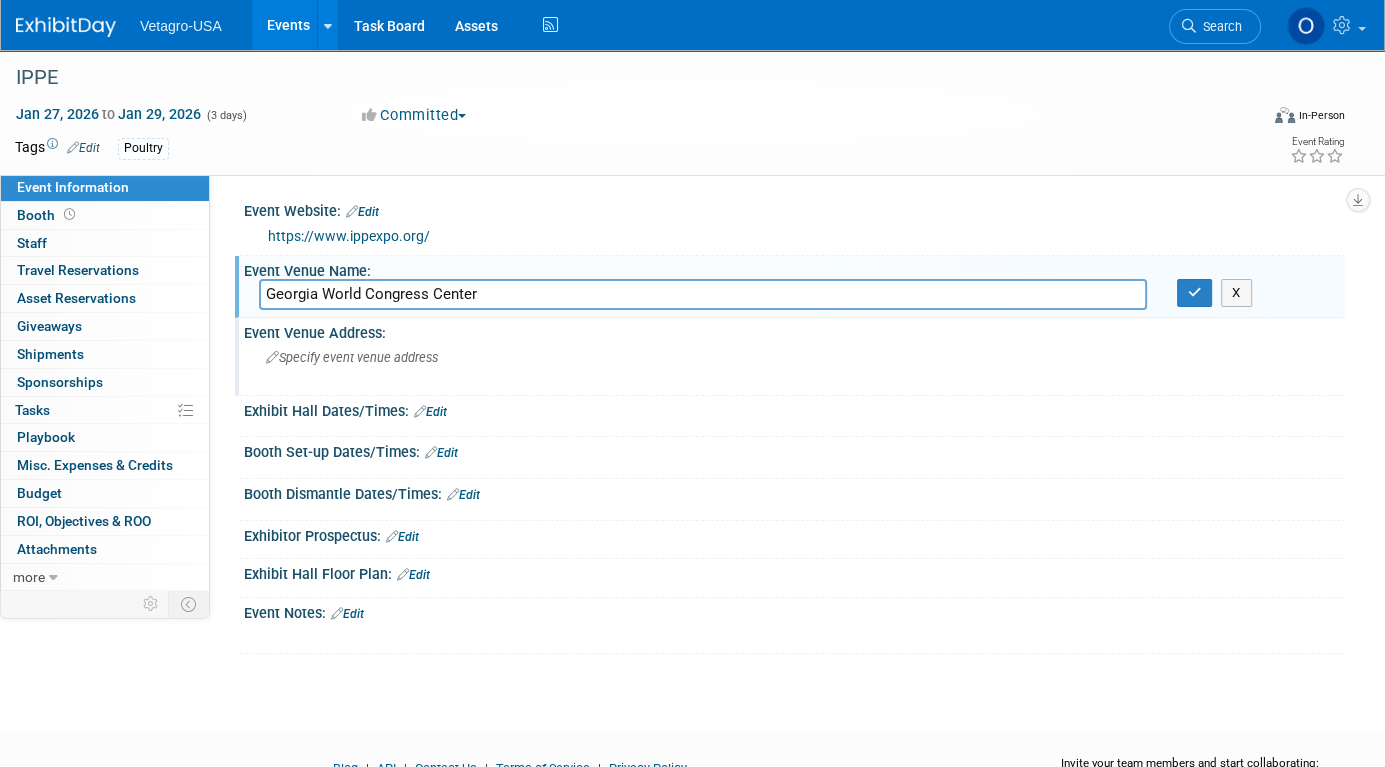 type on "Georgia World Congress Center" 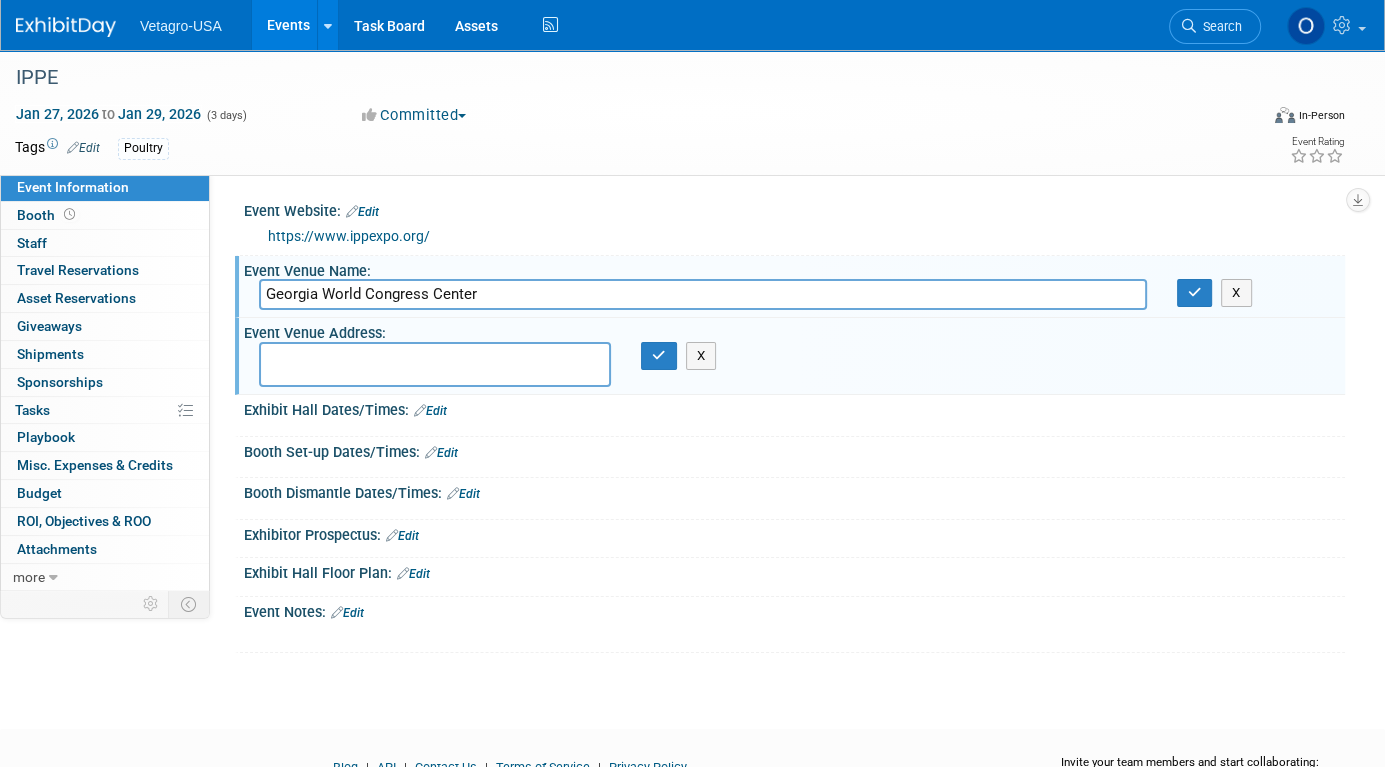 paste on "285 Andrew Young International Blvd NW" 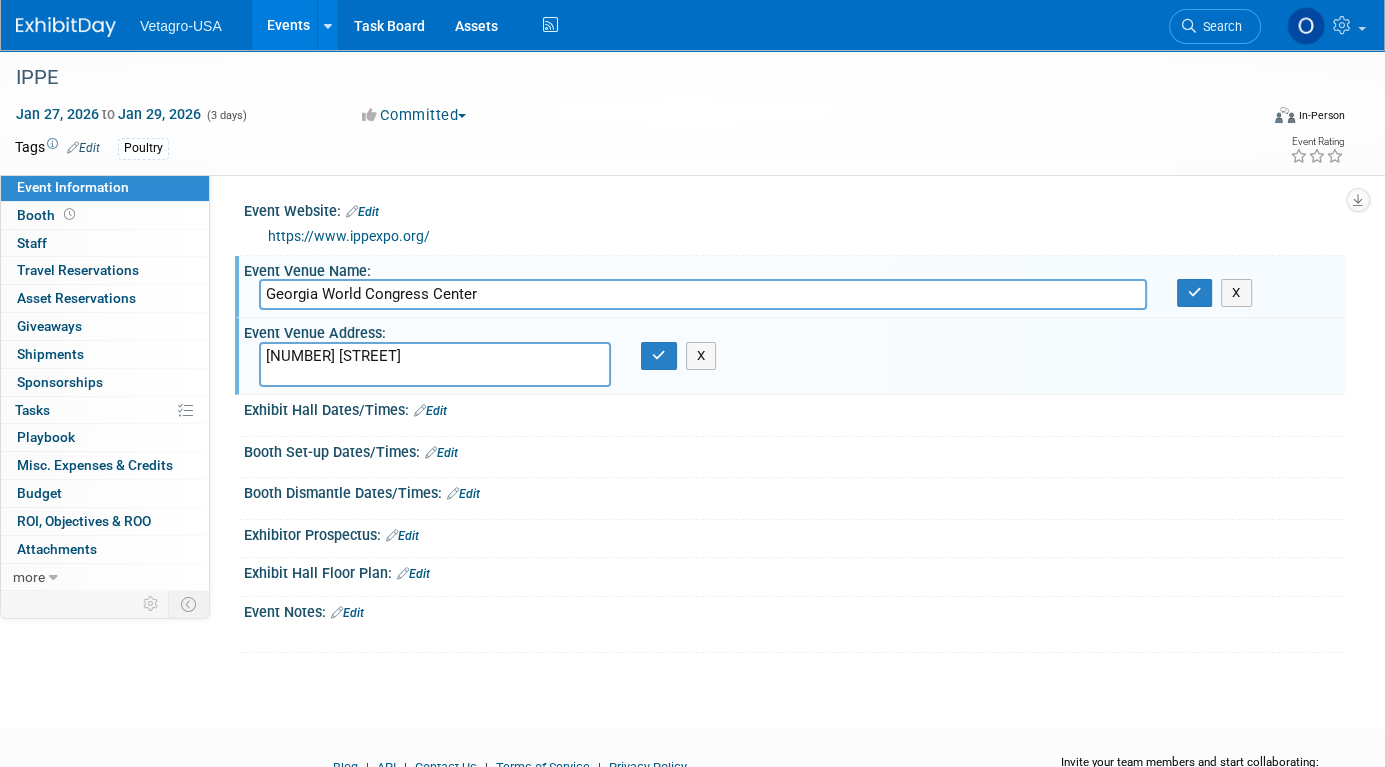 type on "285 Andrew Young International Blvd NW" 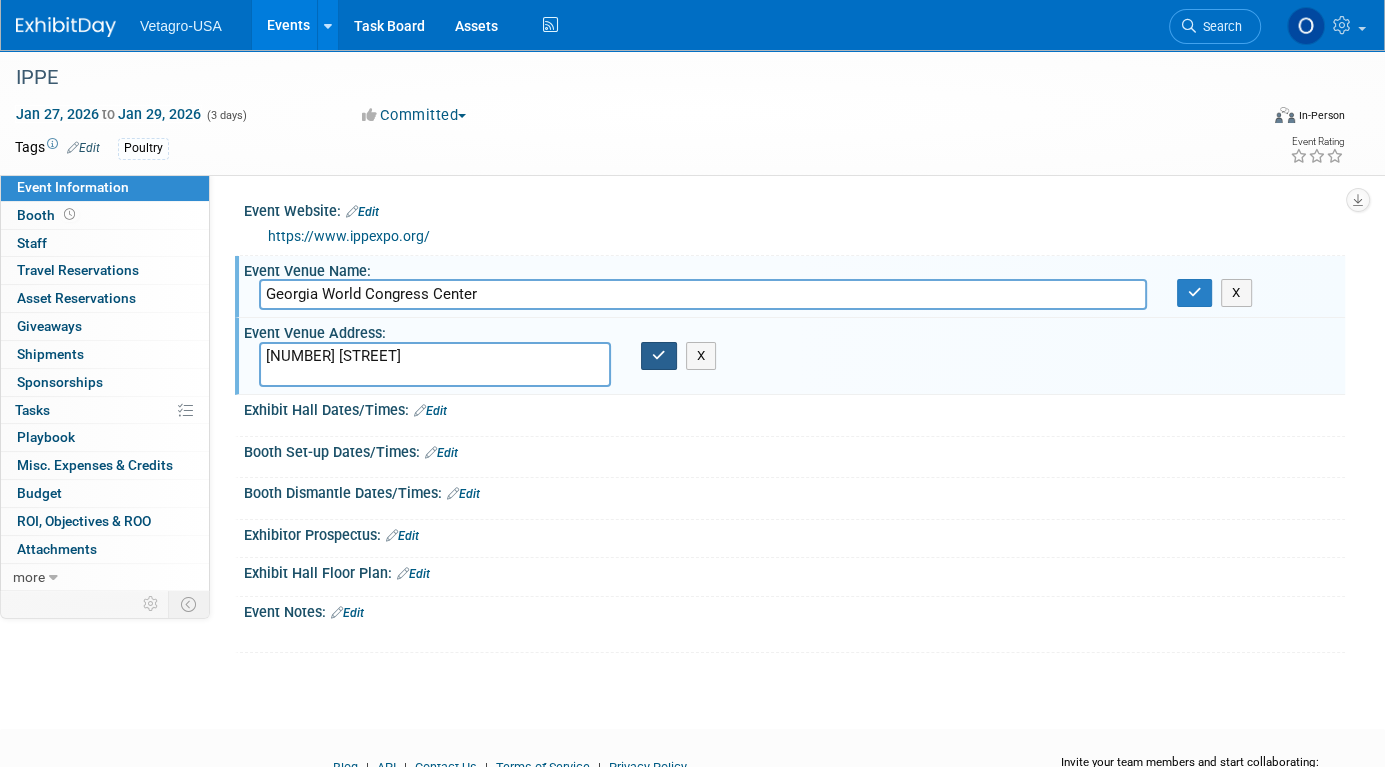click at bounding box center (659, 356) 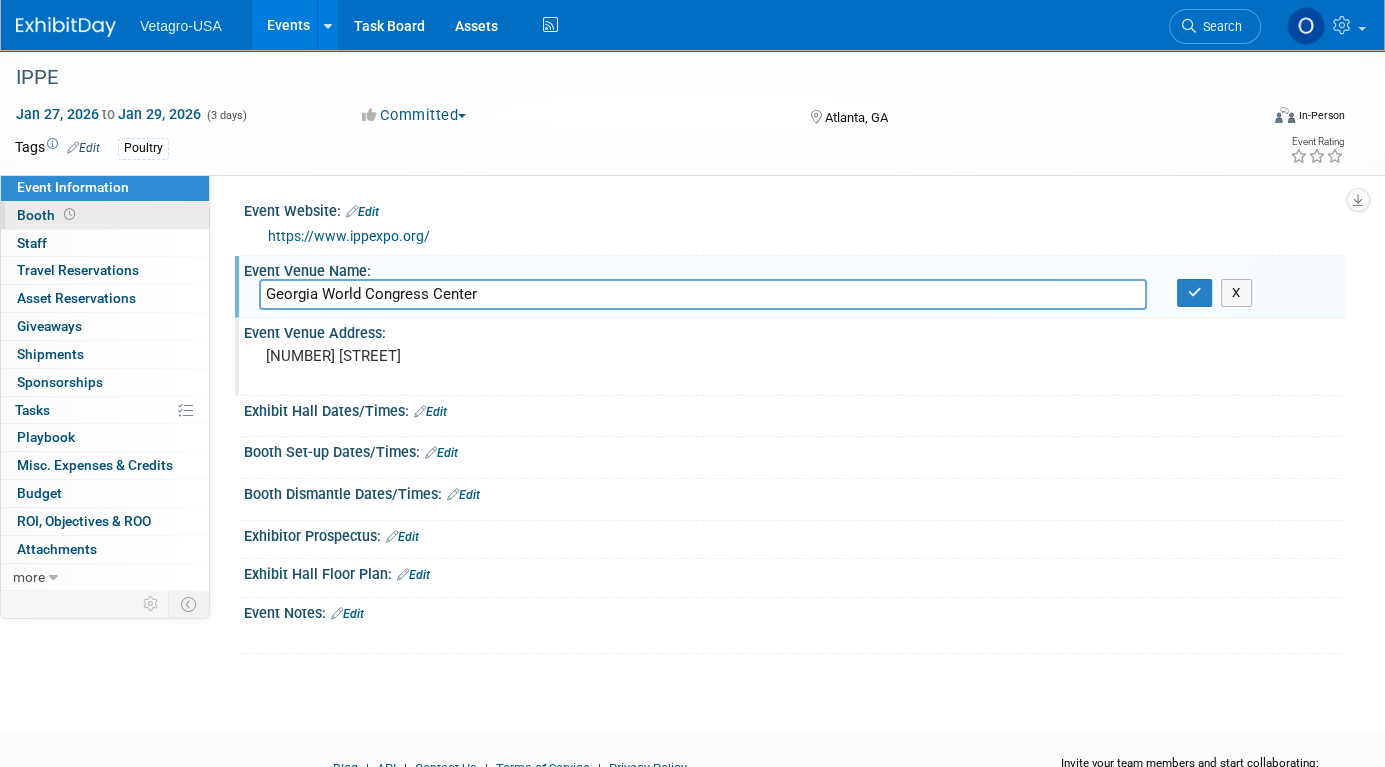 click on "Booth" at bounding box center (48, 215) 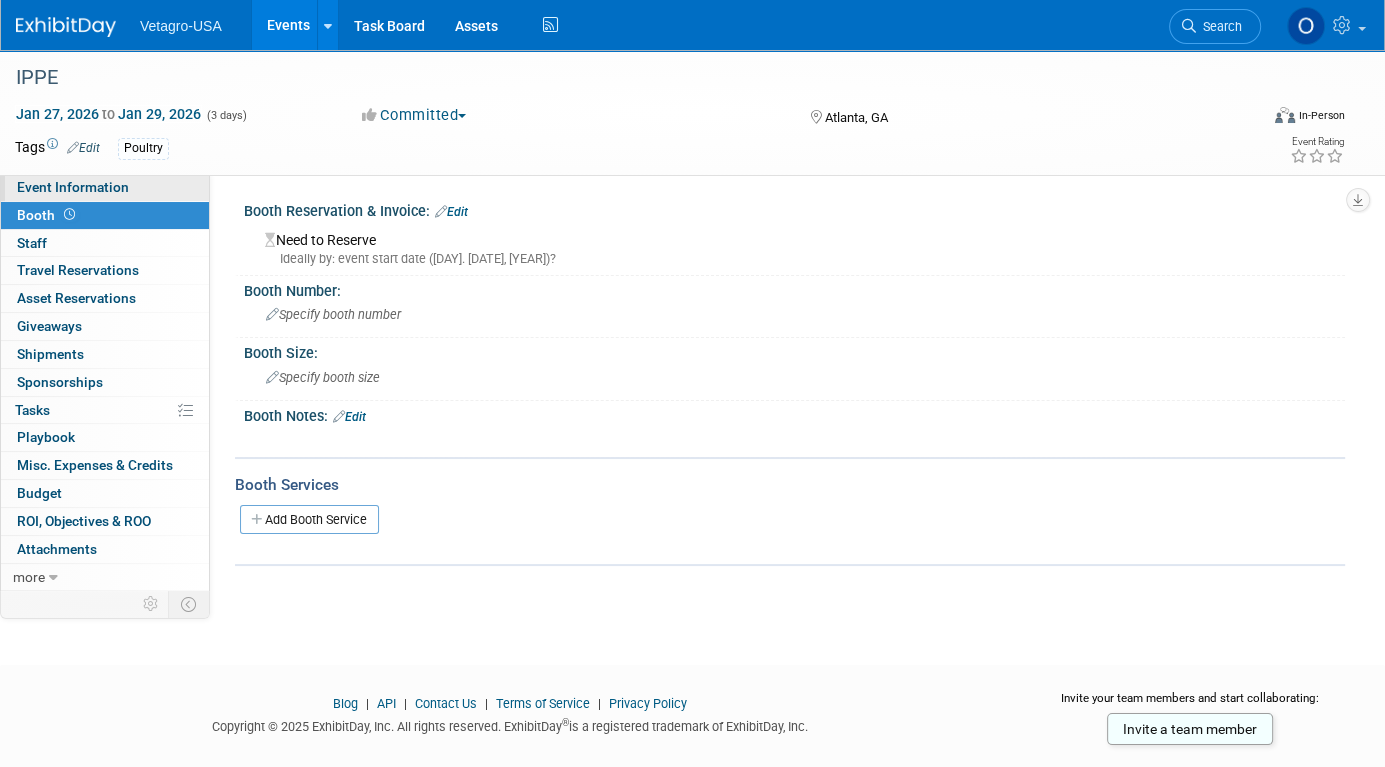 click on "Event Information" at bounding box center [73, 187] 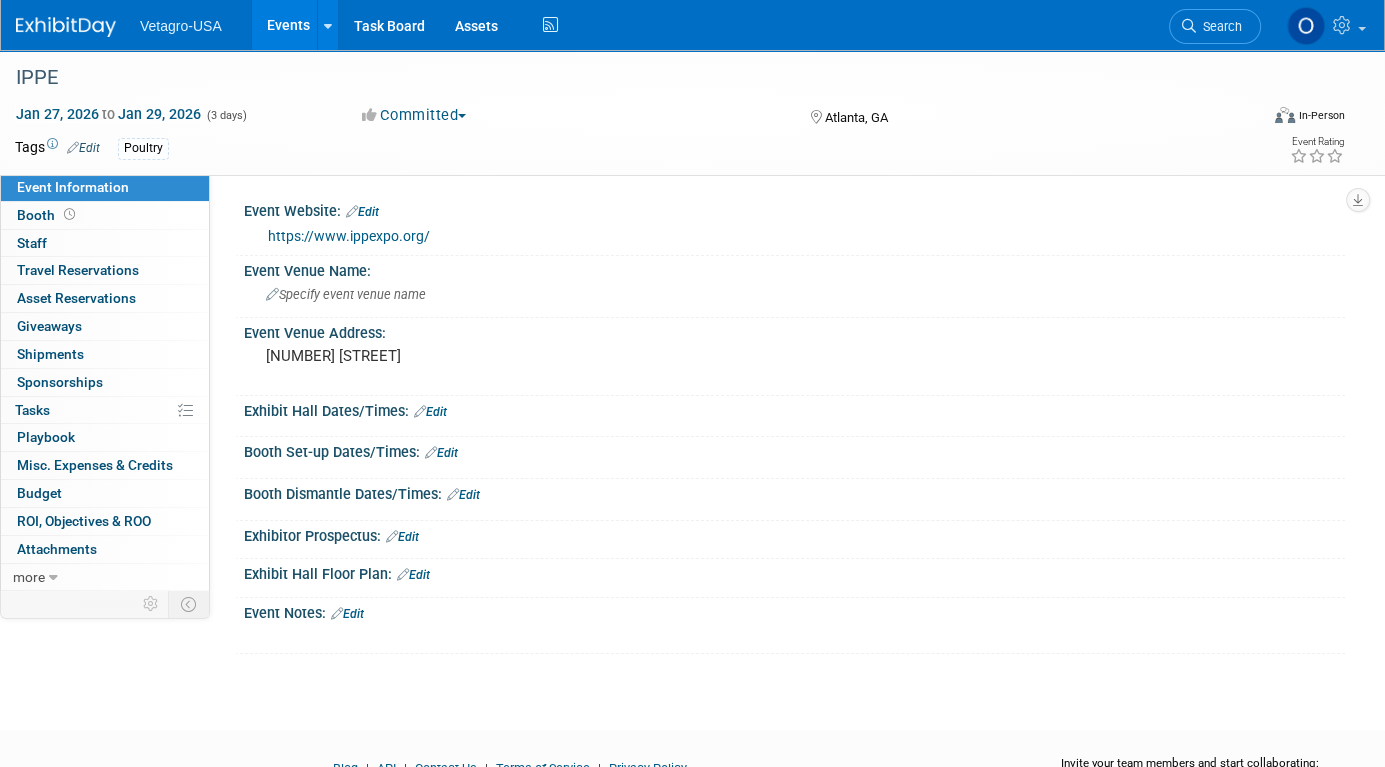 click on "Edit" at bounding box center (413, 575) 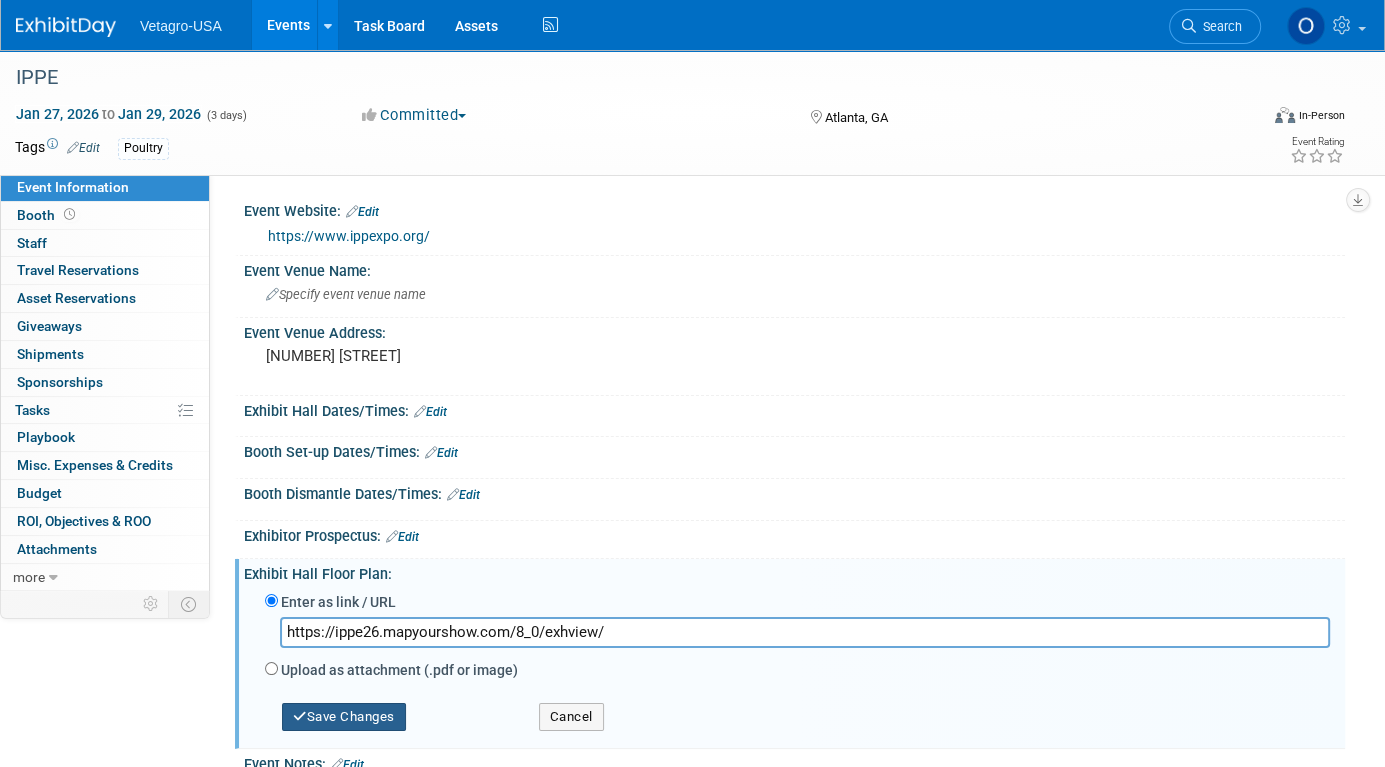 type on "https://ippe26.mapyourshow.com/8_0/exhview/" 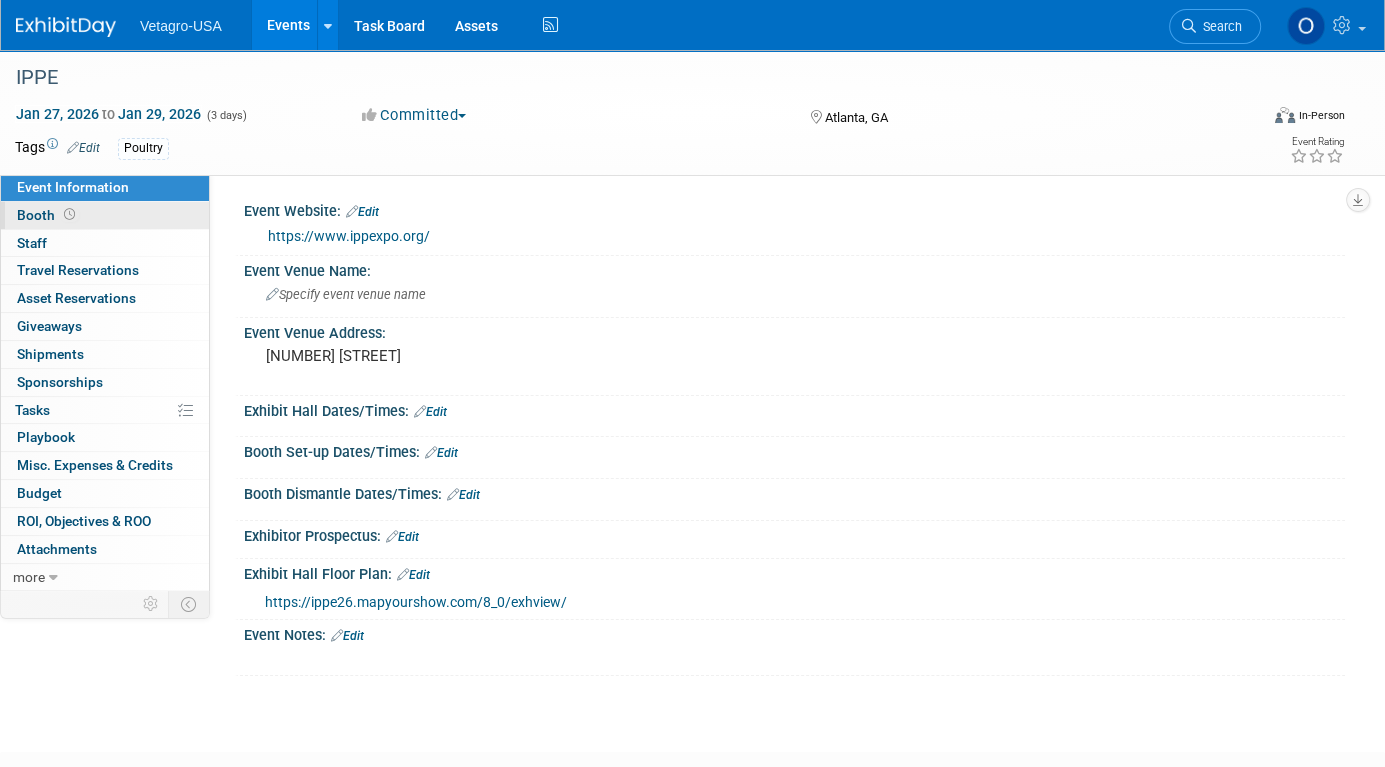 click on "Booth" at bounding box center (48, 215) 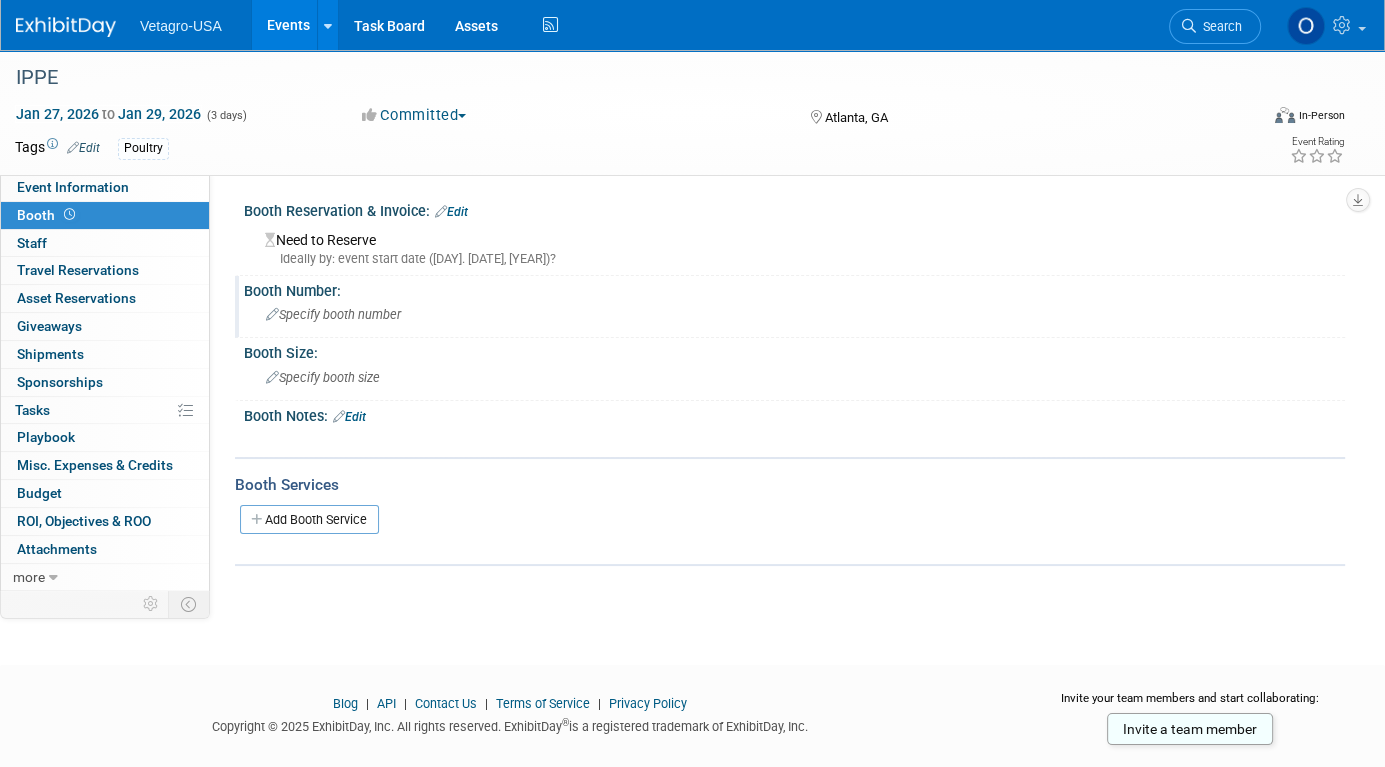 click on "Specify booth number" at bounding box center [333, 314] 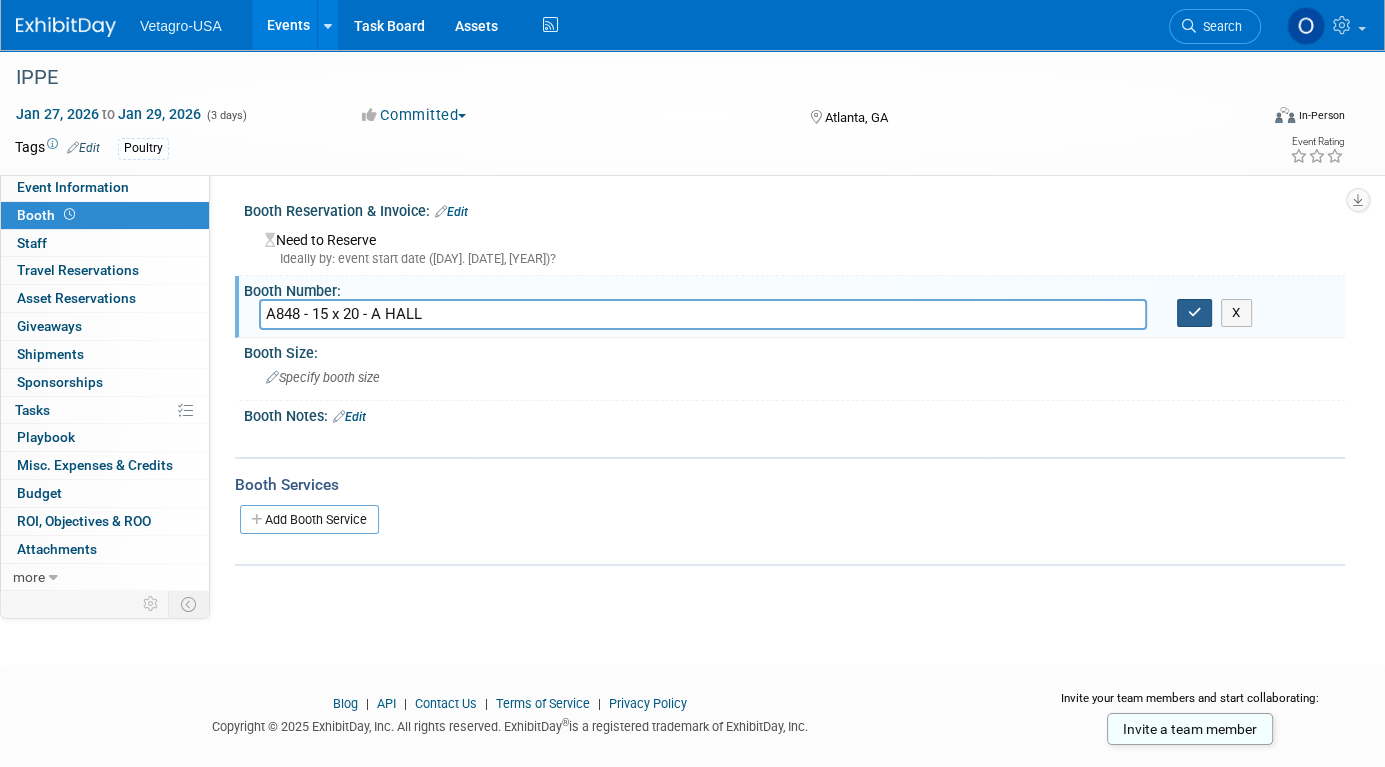 type on "A848 - 15 x 20 - A HALL" 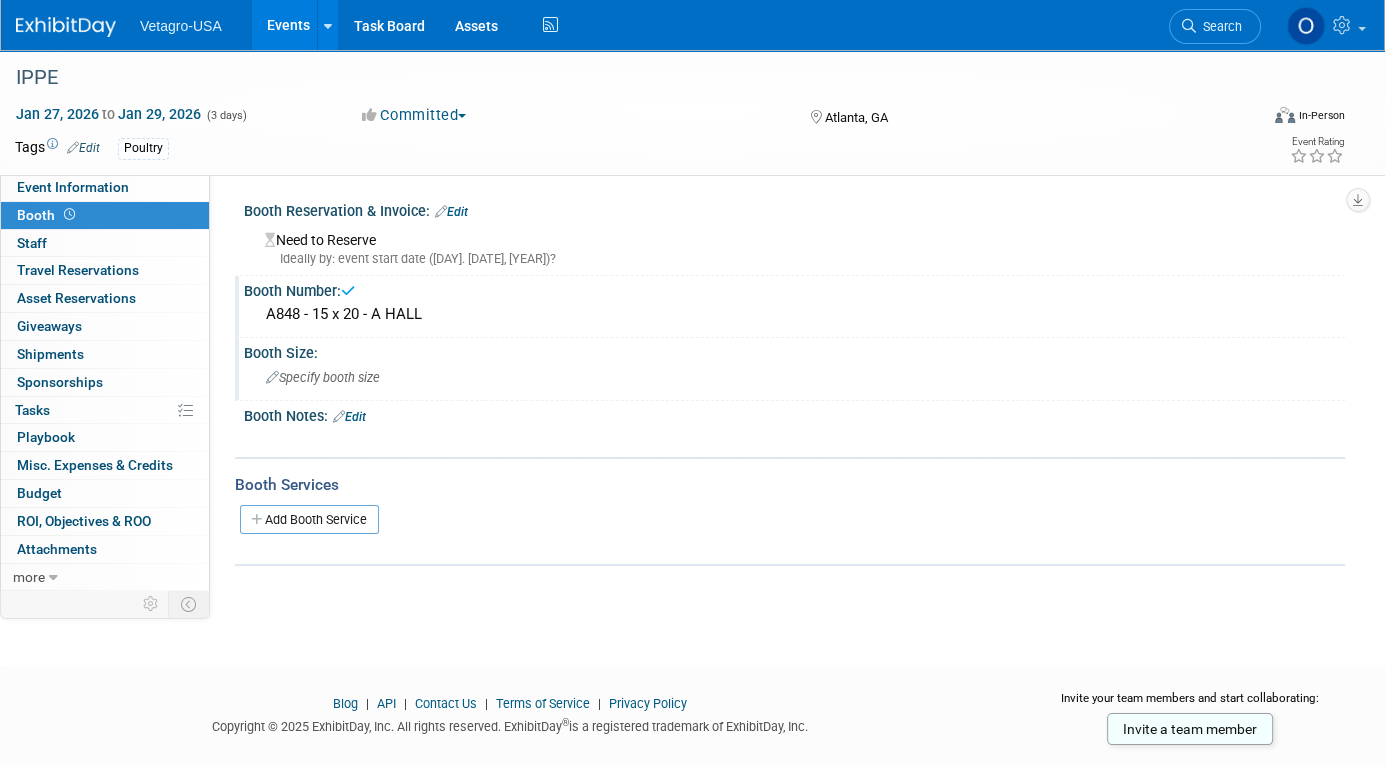 click on "Specify booth size" at bounding box center (323, 377) 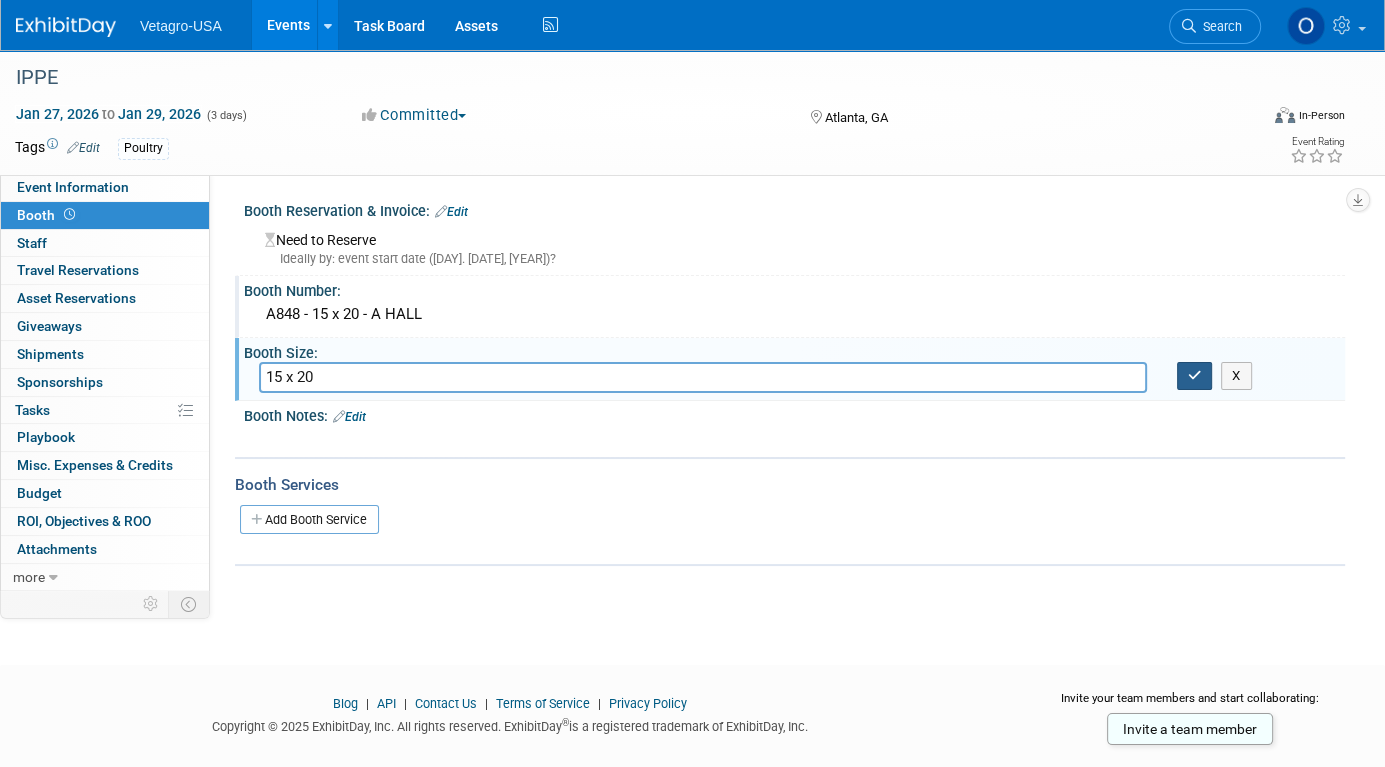 type on "15 x 20" 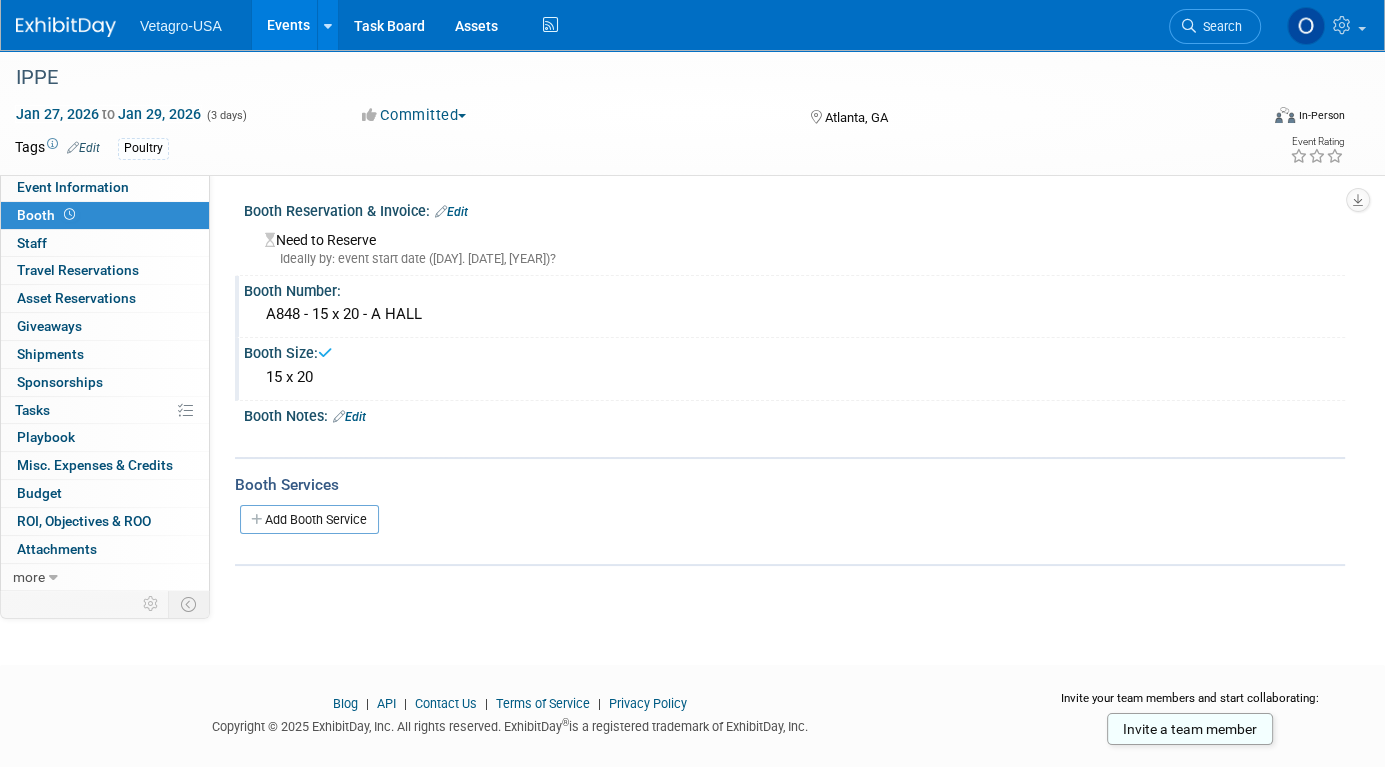 click on "A848 - 15 x 20 - A HALL" at bounding box center (794, 314) 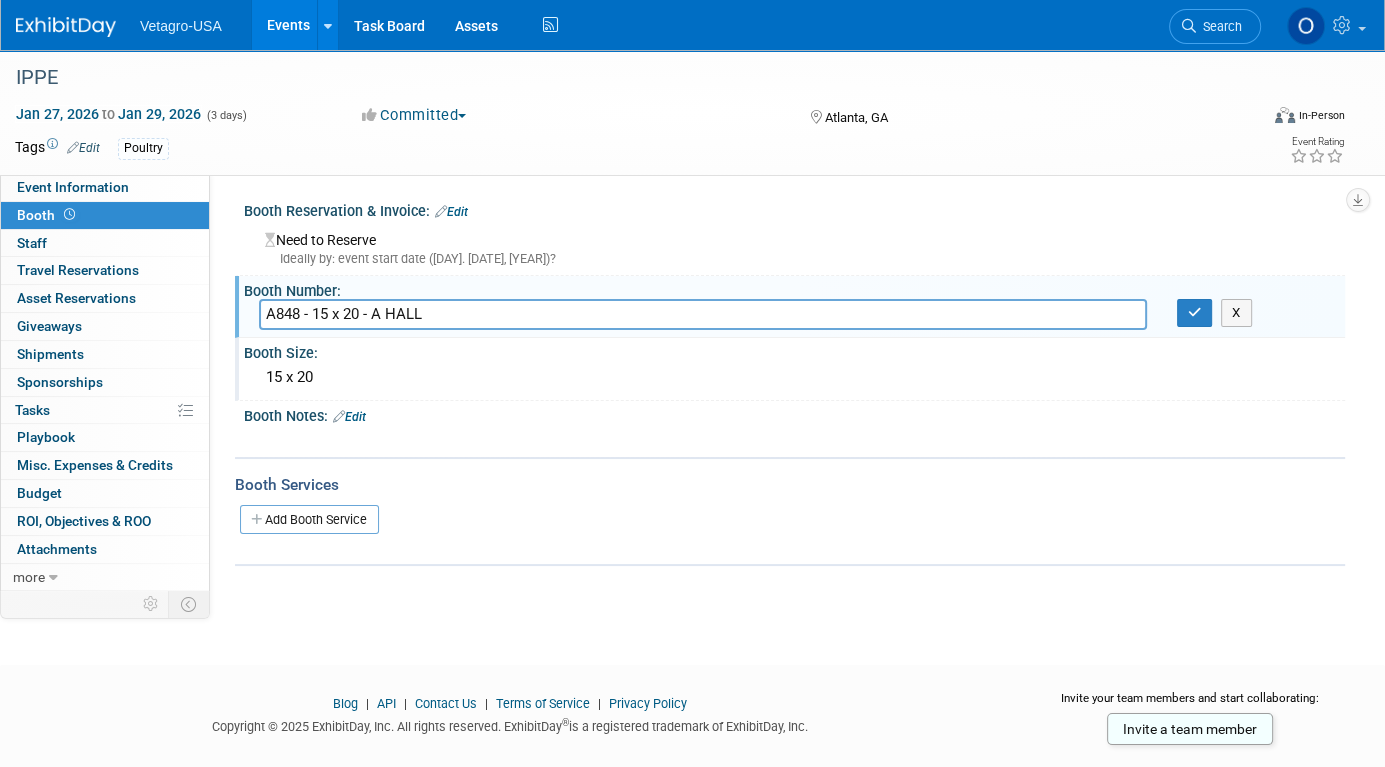 drag, startPoint x: 377, startPoint y: 313, endPoint x: 303, endPoint y: 312, distance: 74.00676 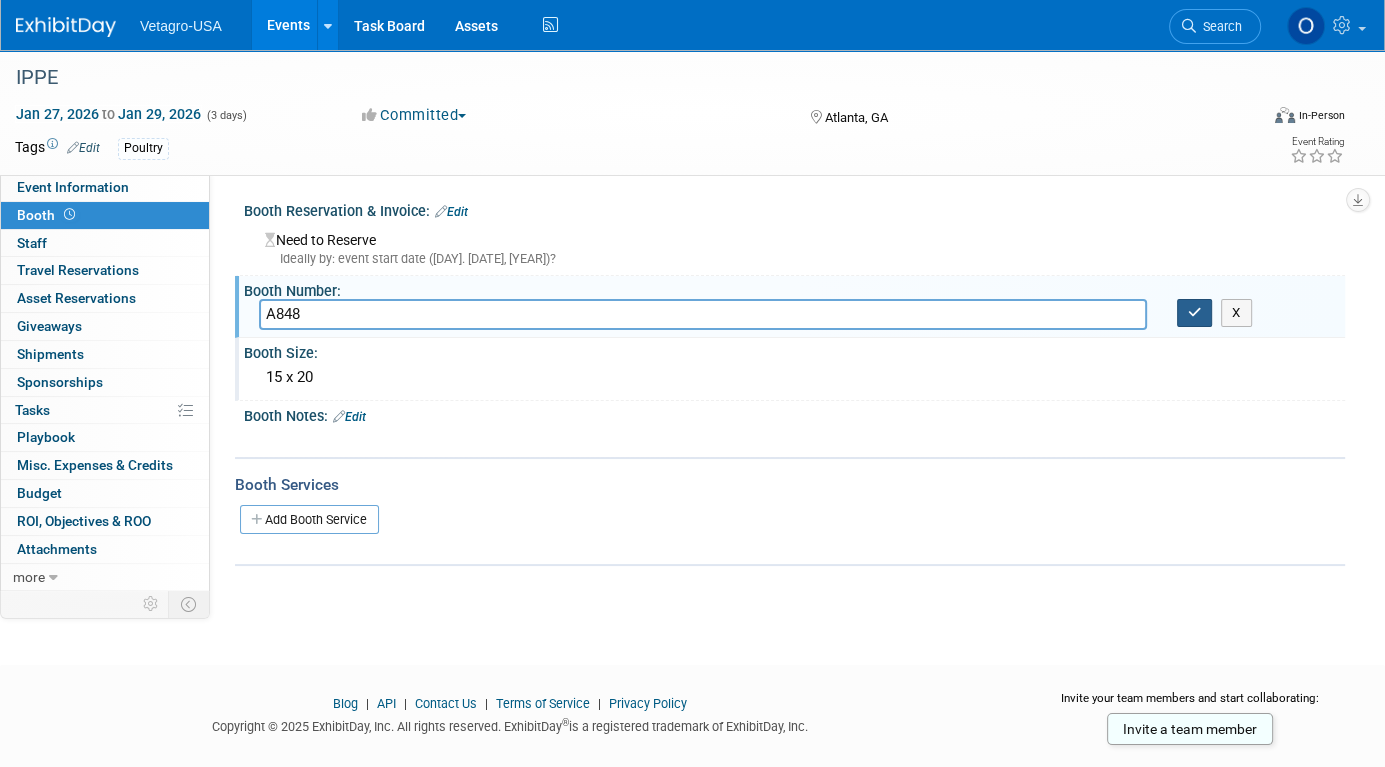type on "A848" 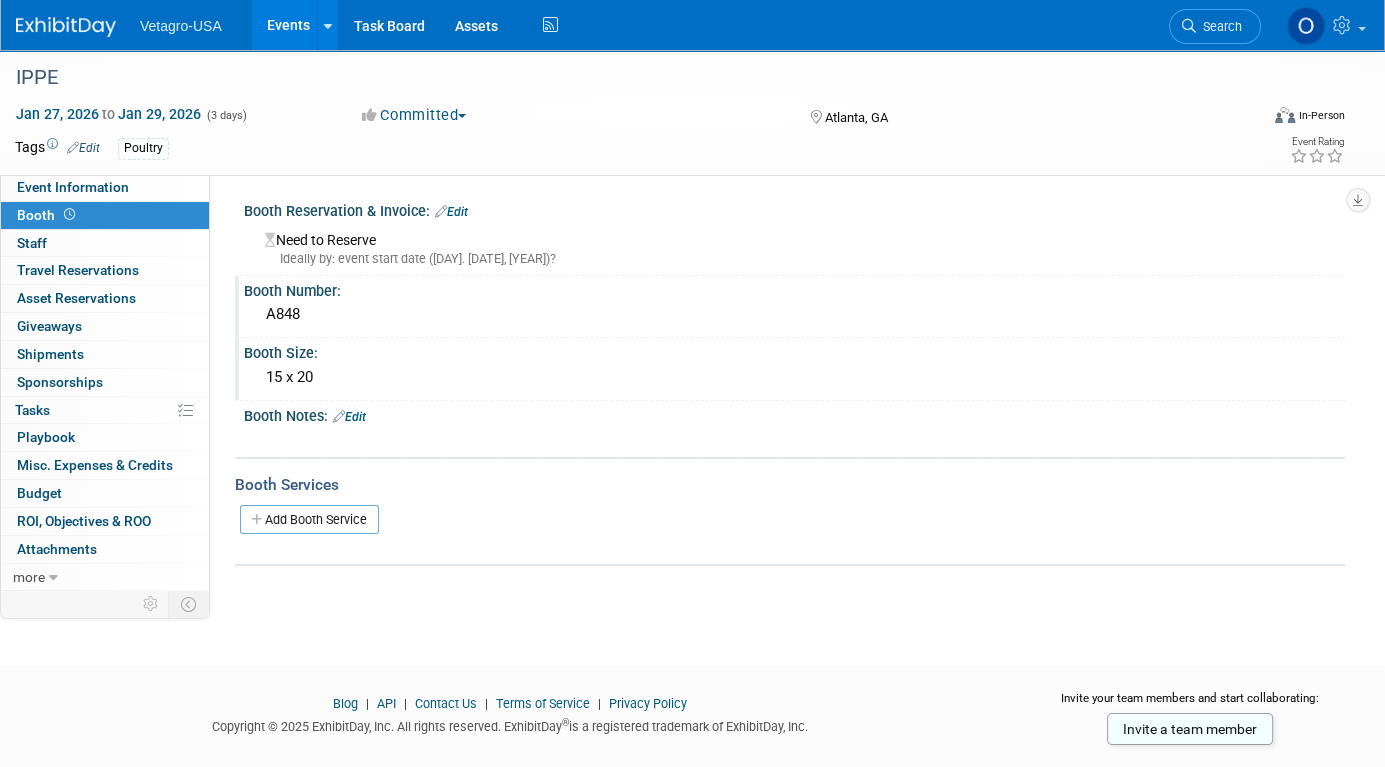 click on "Events" at bounding box center [288, 25] 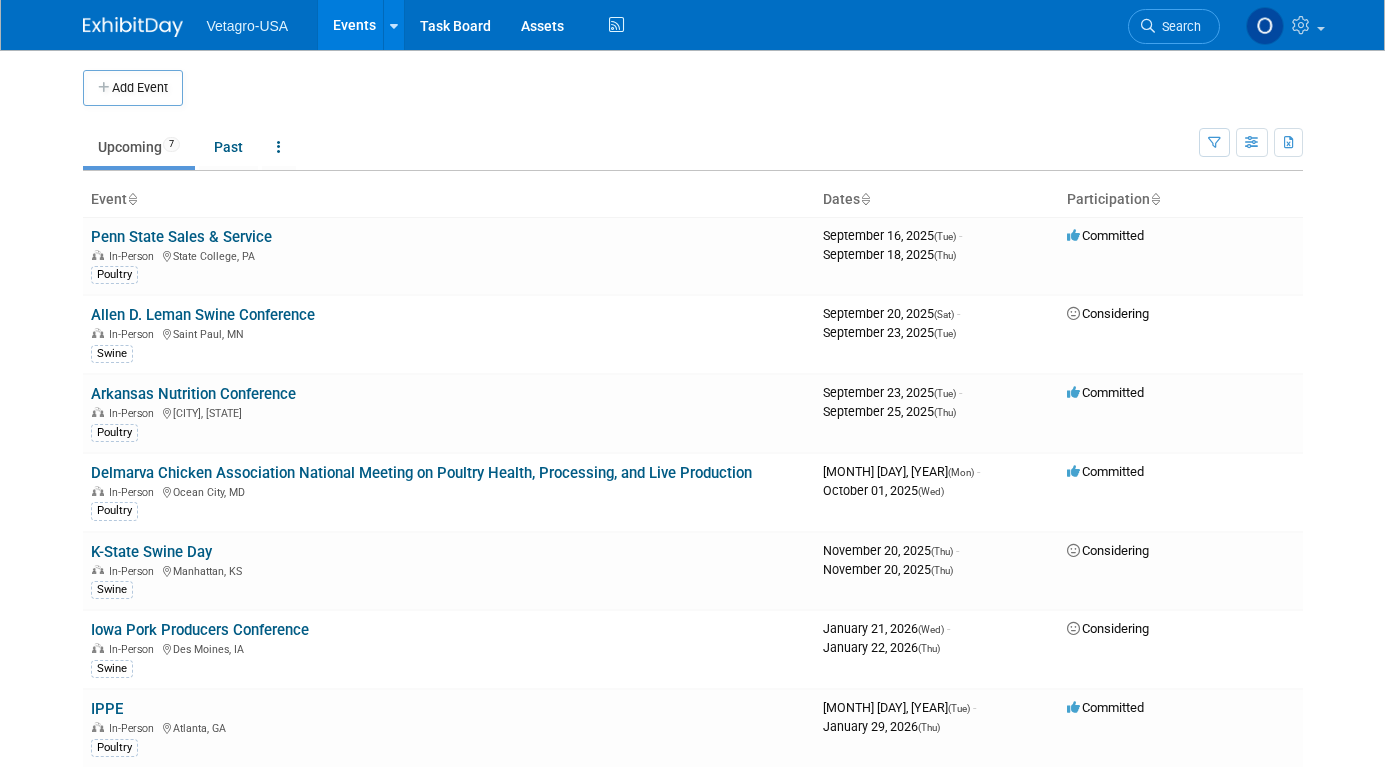 scroll, scrollTop: 0, scrollLeft: 0, axis: both 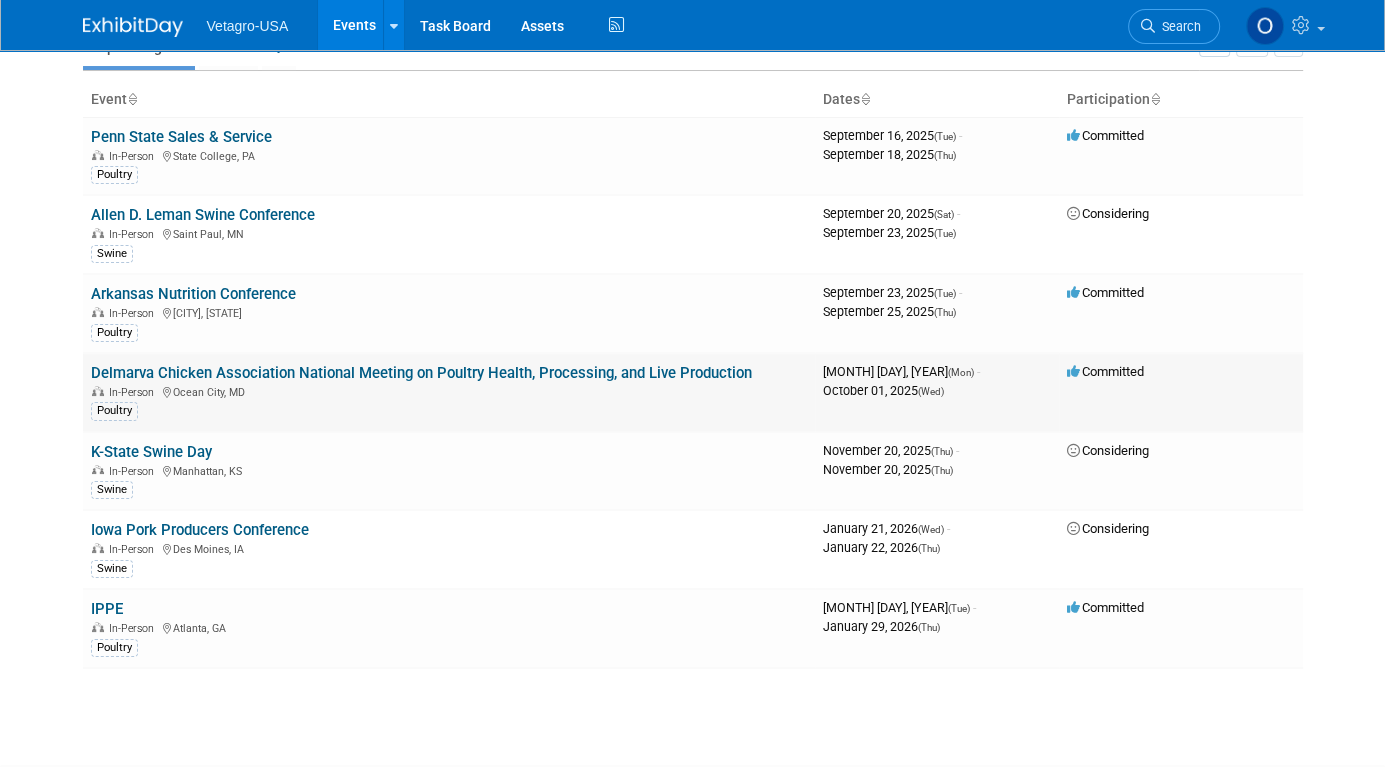 click on "Delmarva Chicken Association National Meeting on Poultry Health, Processing, and Live Production" at bounding box center (421, 373) 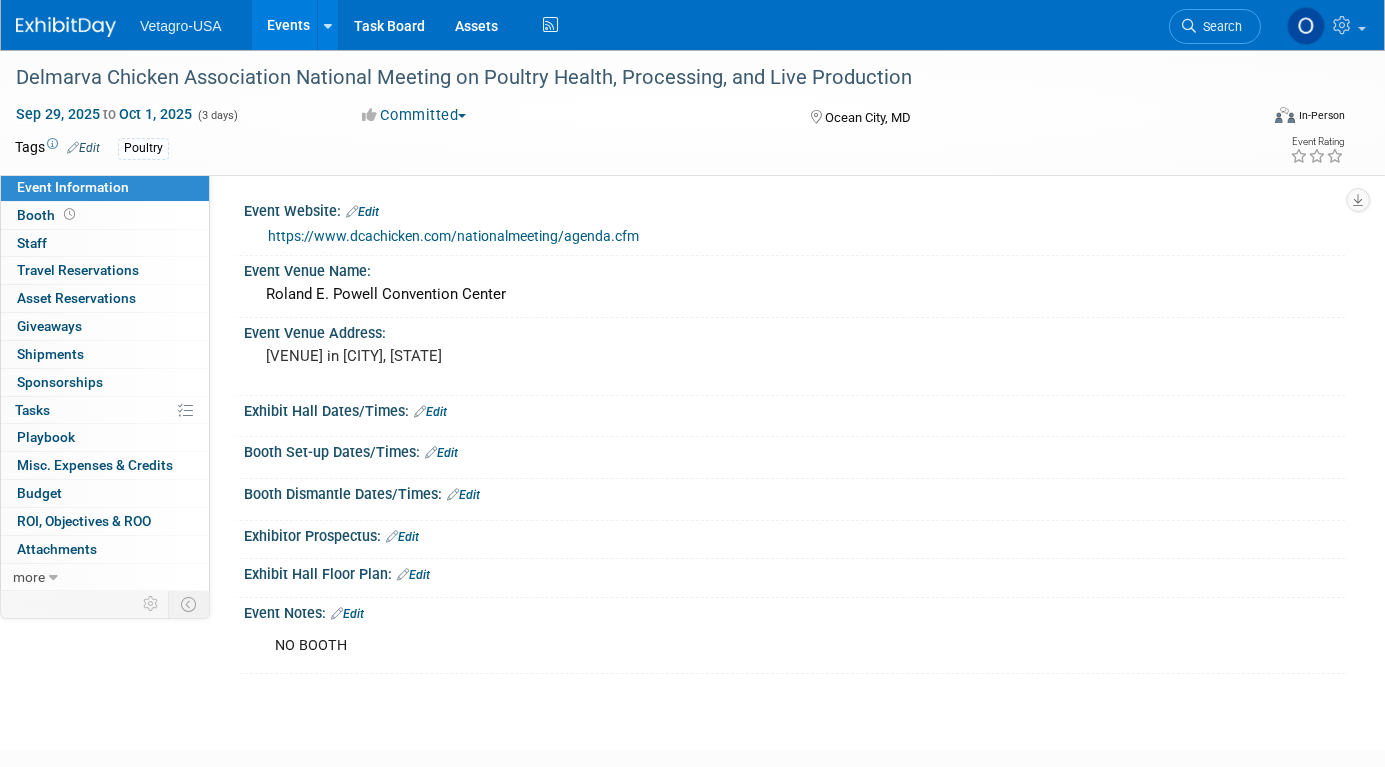 scroll, scrollTop: 0, scrollLeft: 0, axis: both 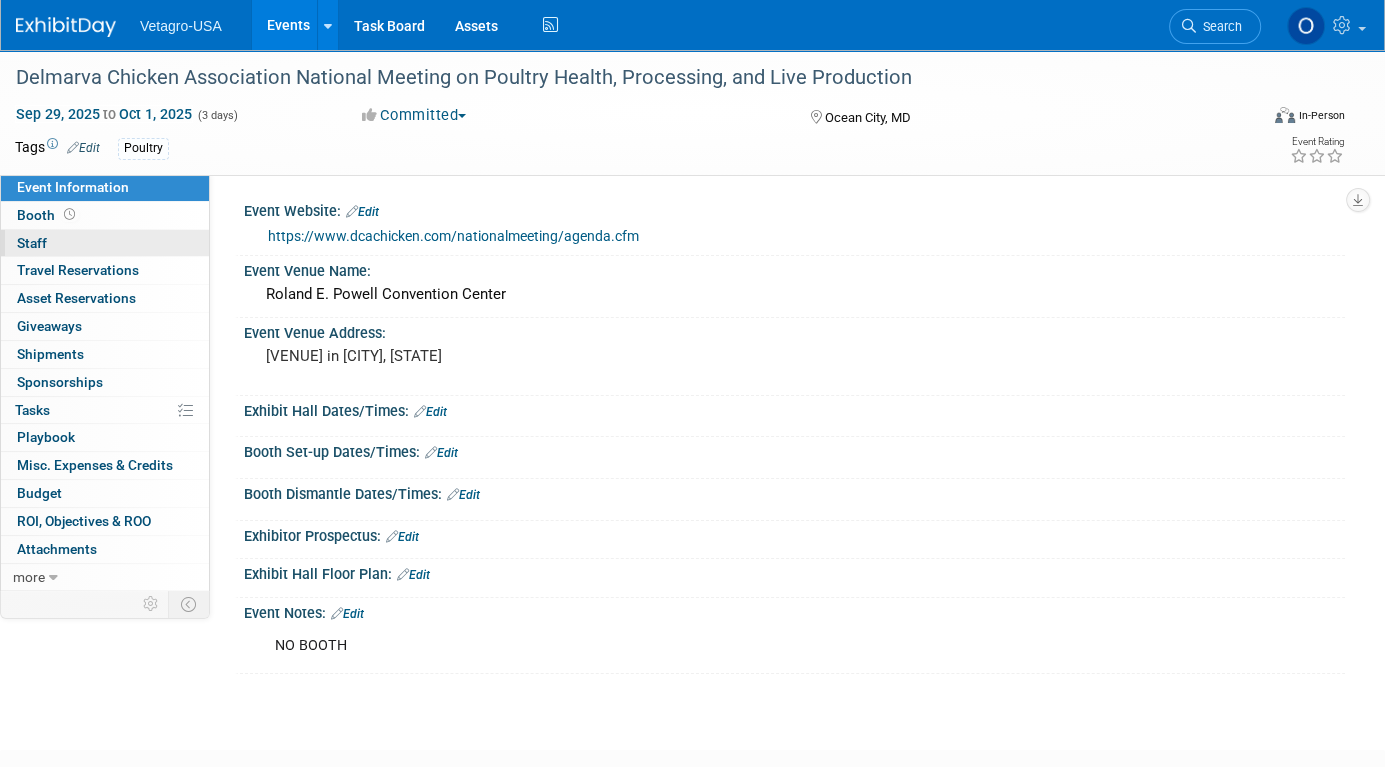 click on "0
Staff 0" at bounding box center [105, 243] 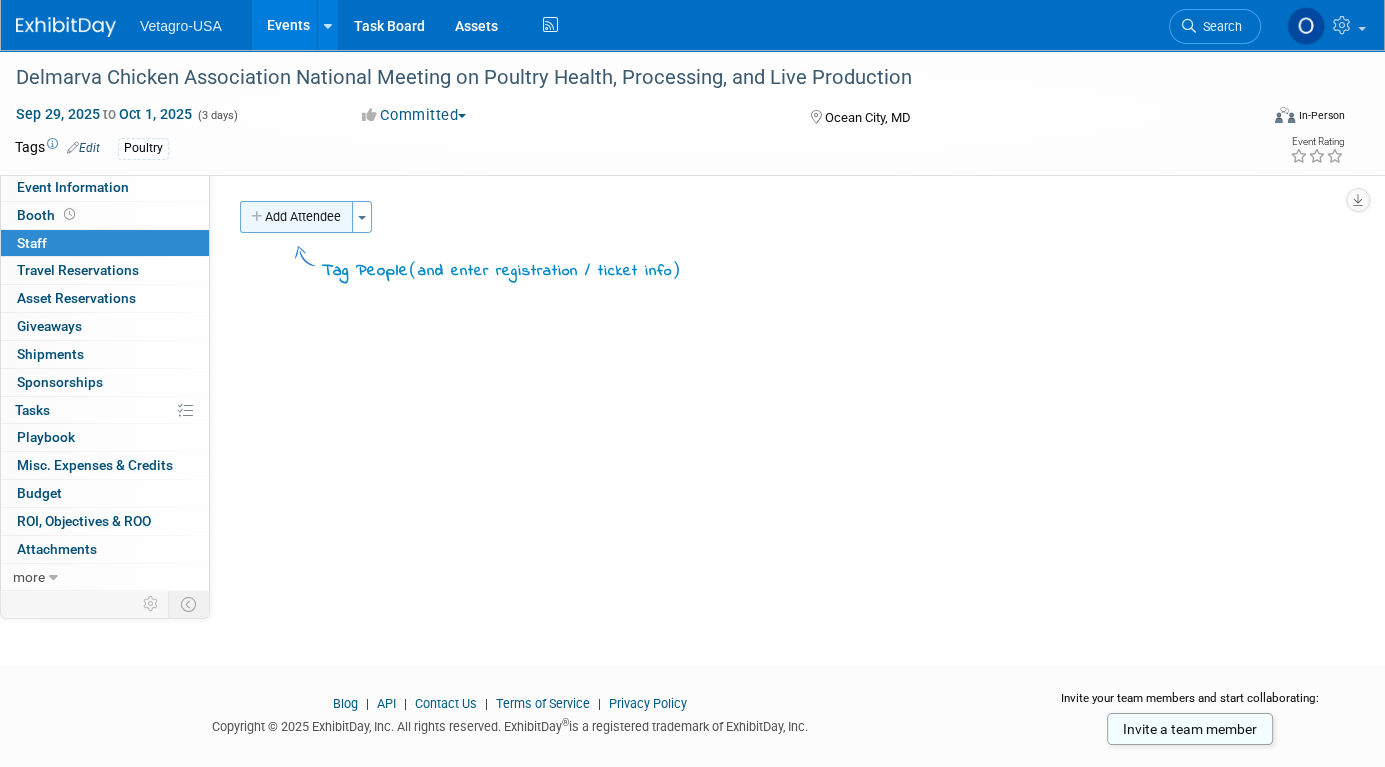 click on "Add Attendee" at bounding box center (296, 217) 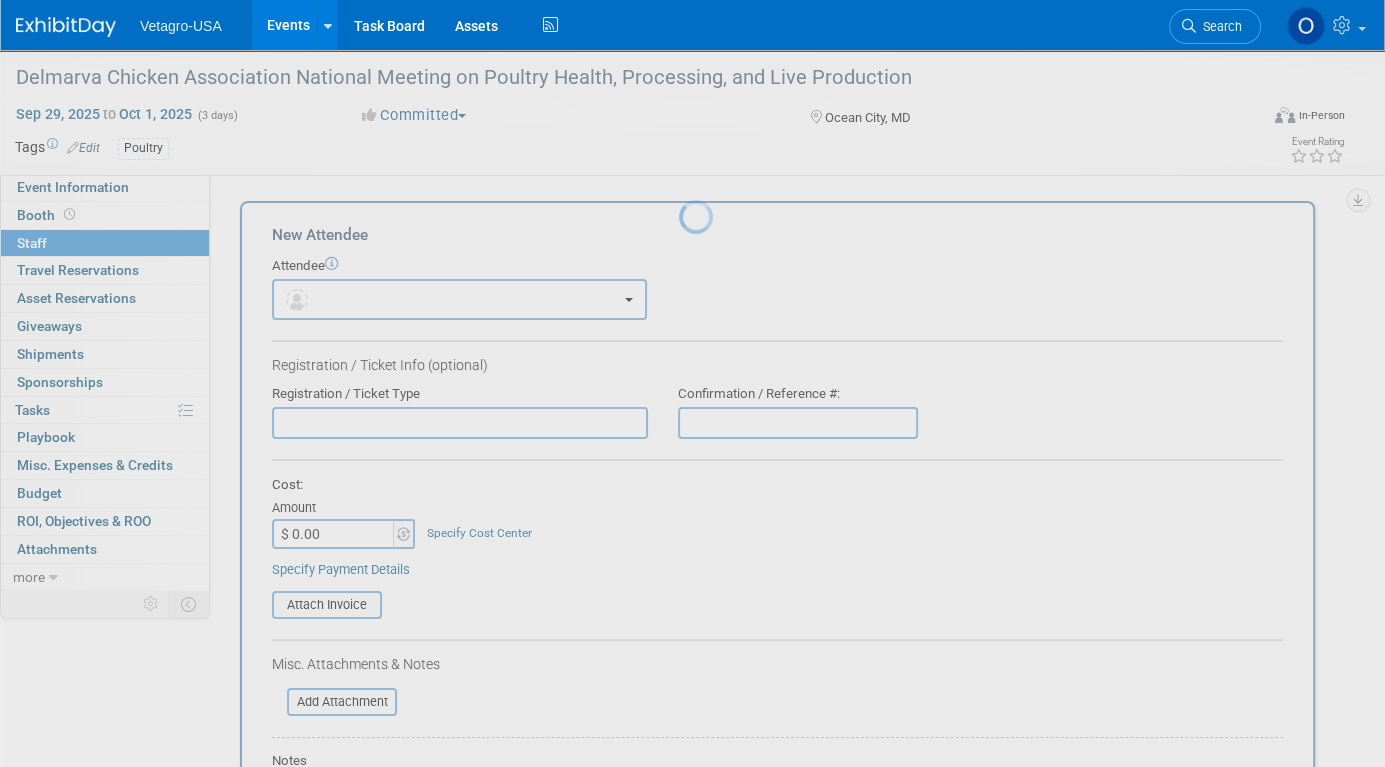scroll, scrollTop: 0, scrollLeft: 0, axis: both 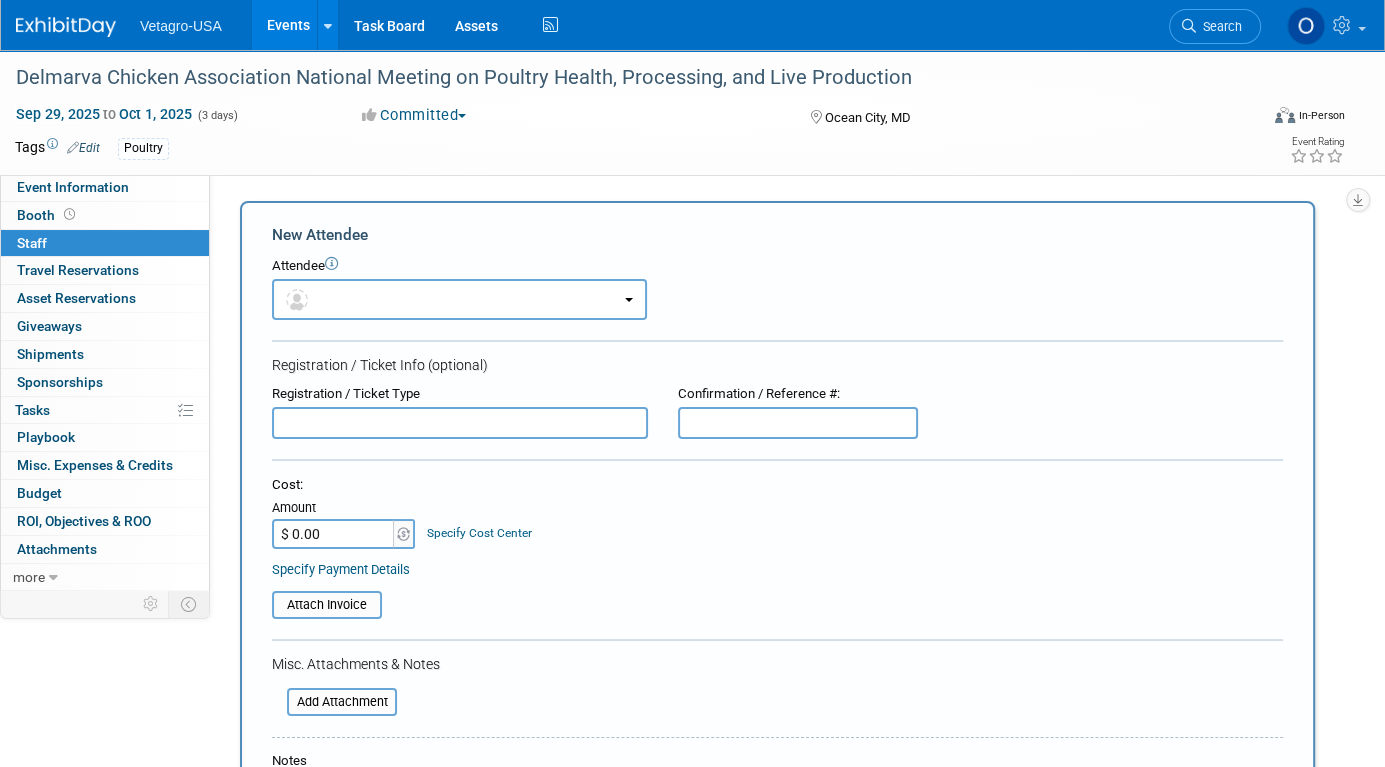 click on "Event Information
Event Info
Booth
Booth
0
Staff 0
Staff
0
Travel Reservations 0
Travel Reservations
0
Asset Reservations 0
Asset Reservations
0
Giveaways 0
Giveaways
0
Shipments 0
Shipments
0
Sponsorships 0
Sponsorships
0%
Tasks 0%
Tasks
0
Playbook 0
Playbook
0
Misc. Expenses & Credits 0
Misc. Expenses & Credits
Budget
Budget
0
ROI, Objectives & ROO 0
ROI, Objectives & ROO
0
Attachments 0
Attachments
more
more...
Event Binder (.pdf export)
Event Binder (.pdf export)
Copy/Duplicate Event
Copy/Duplicate Event
Event Settings
Event Settings
Logs
Logs
Delete Event
Delete Event
Event Website:
Edit
https://www.dcachicken.com/nationalmeeting/agenda.cfm
Event Venue Name:" at bounding box center (692, 525) 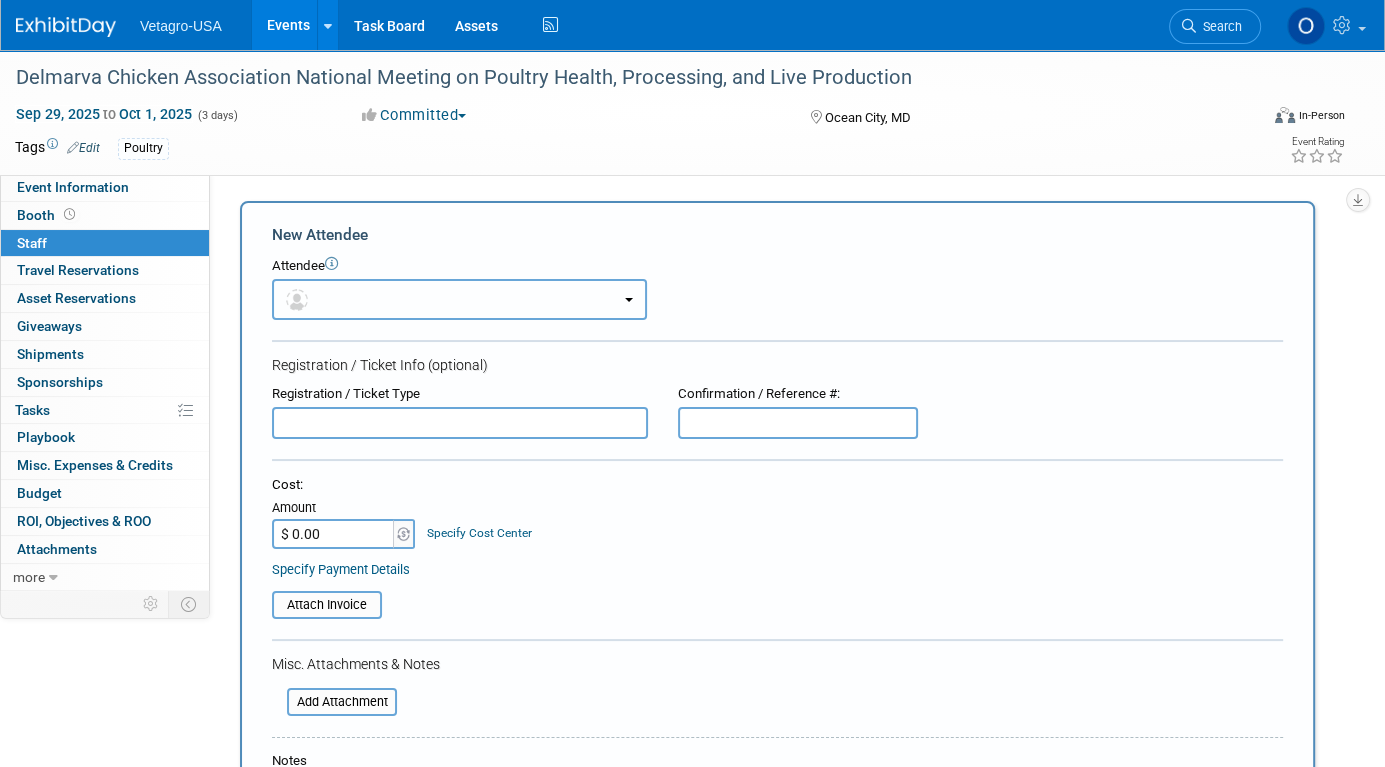click at bounding box center (459, 299) 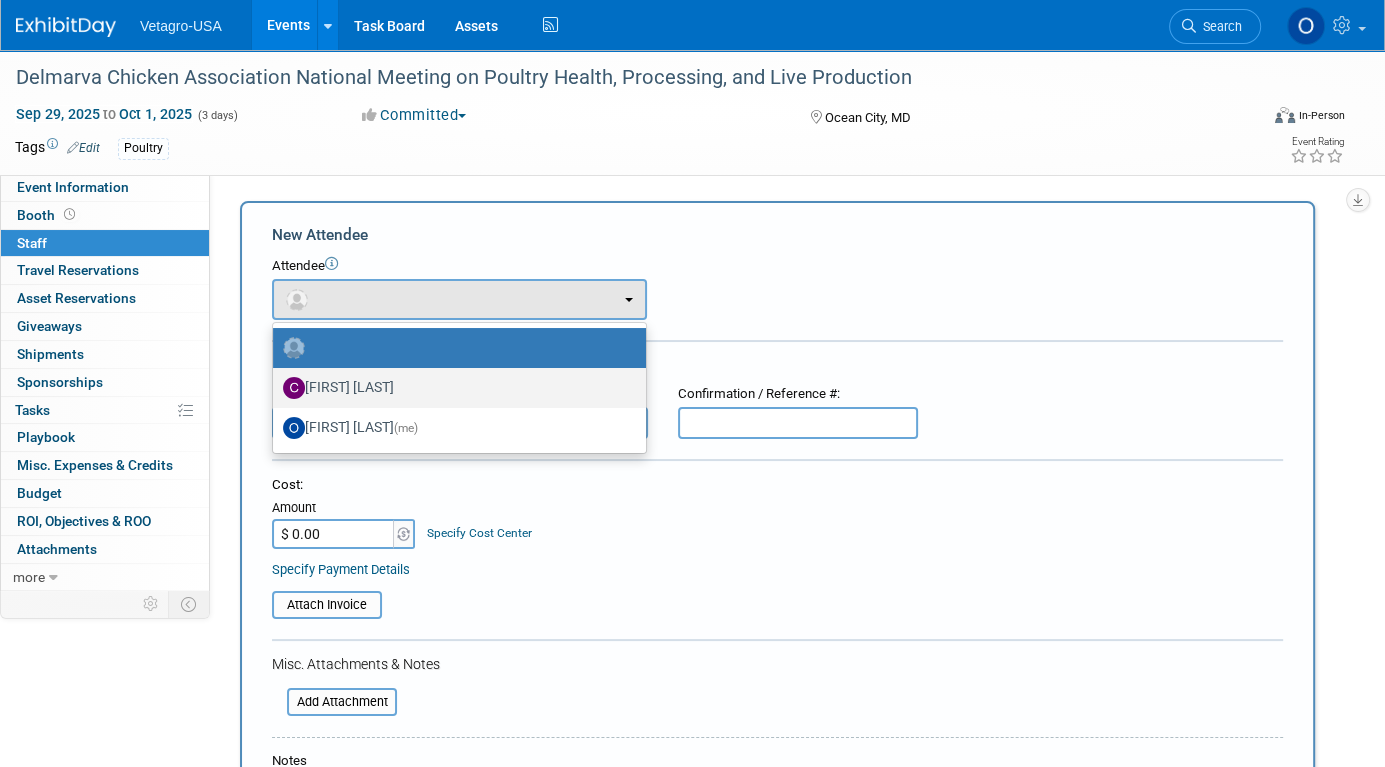click on "[FIRST] [LAST]" at bounding box center [454, 388] 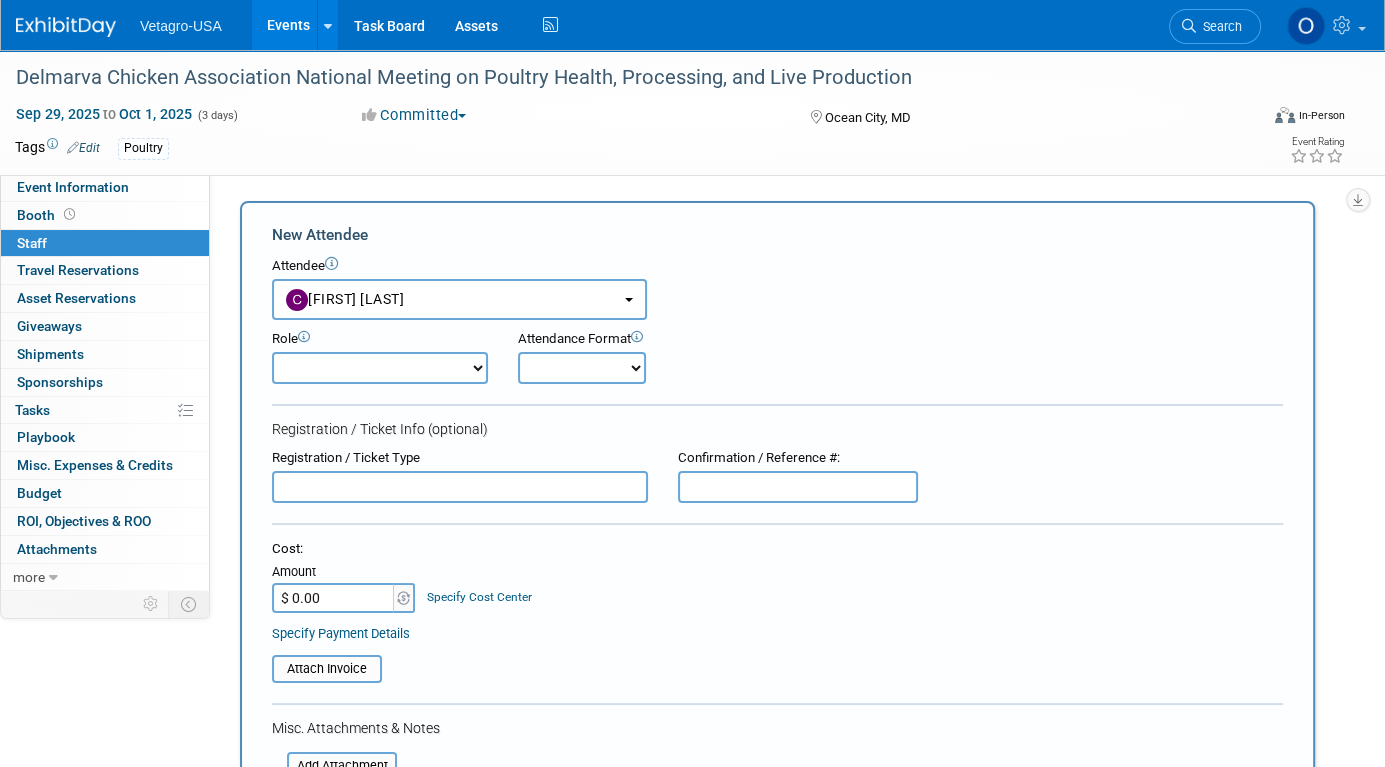click on "Demonstrator
Host
Planner
Presenter
Sales Representative
Set-up/Dismantle Crew
Speaker" at bounding box center (380, 368) 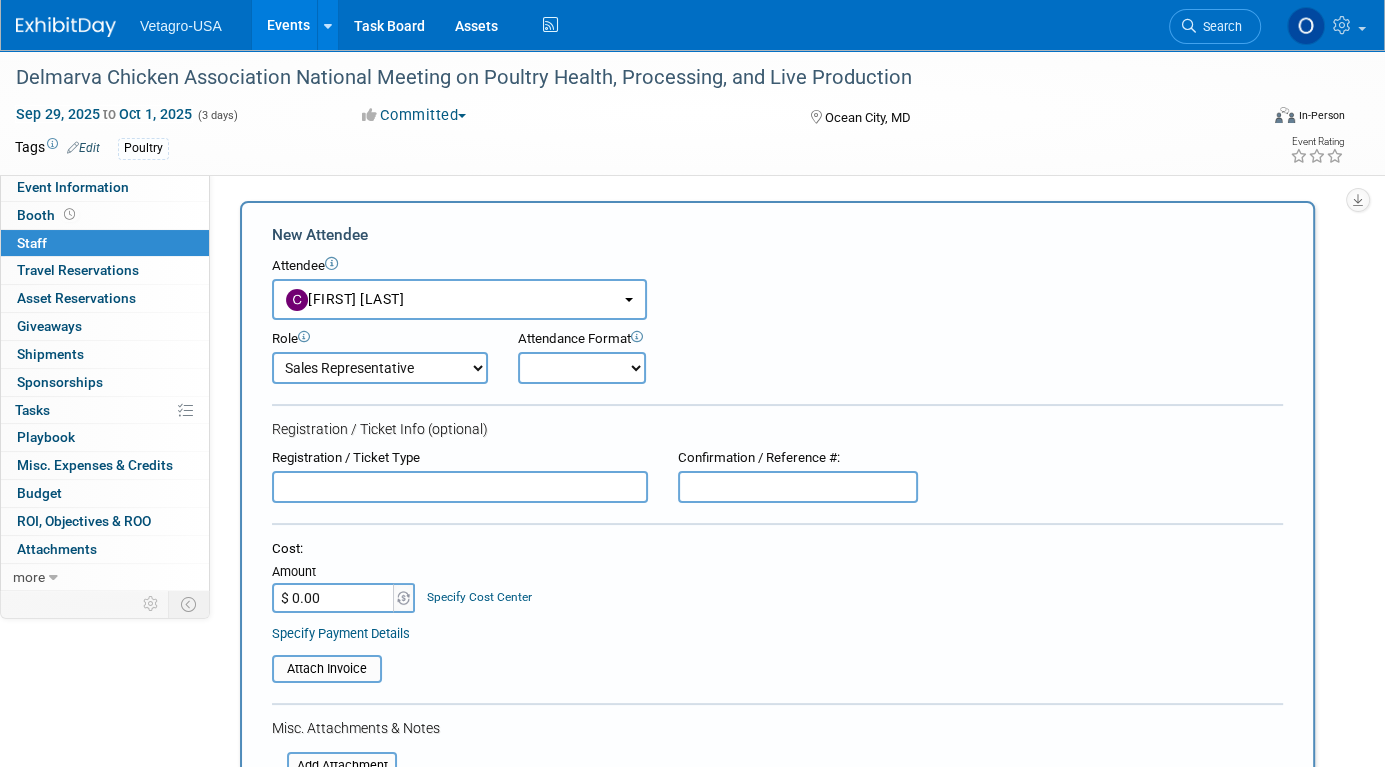 click on "Demonstrator
Host
Planner
Presenter
Sales Representative
Set-up/Dismantle Crew
Speaker" at bounding box center [380, 368] 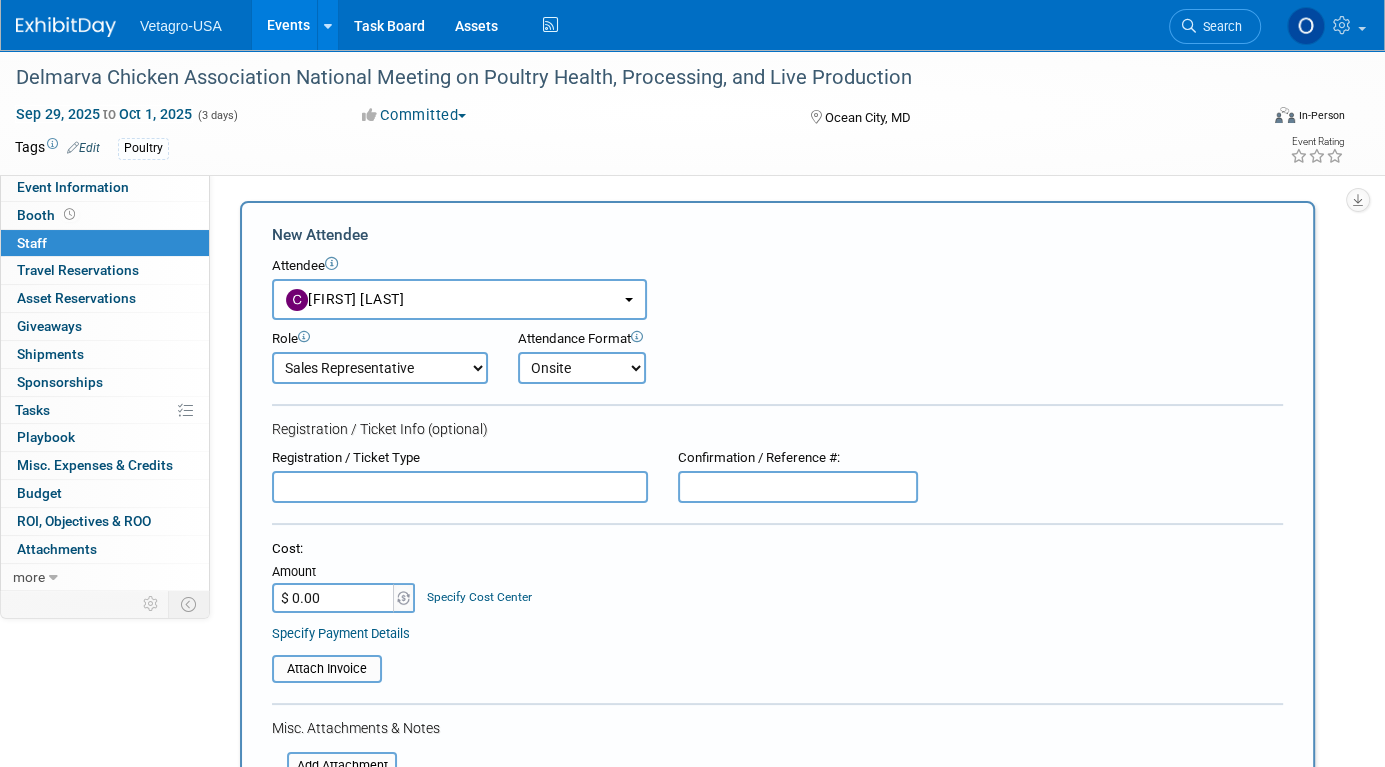 click on "Onsite
Remote" at bounding box center (582, 368) 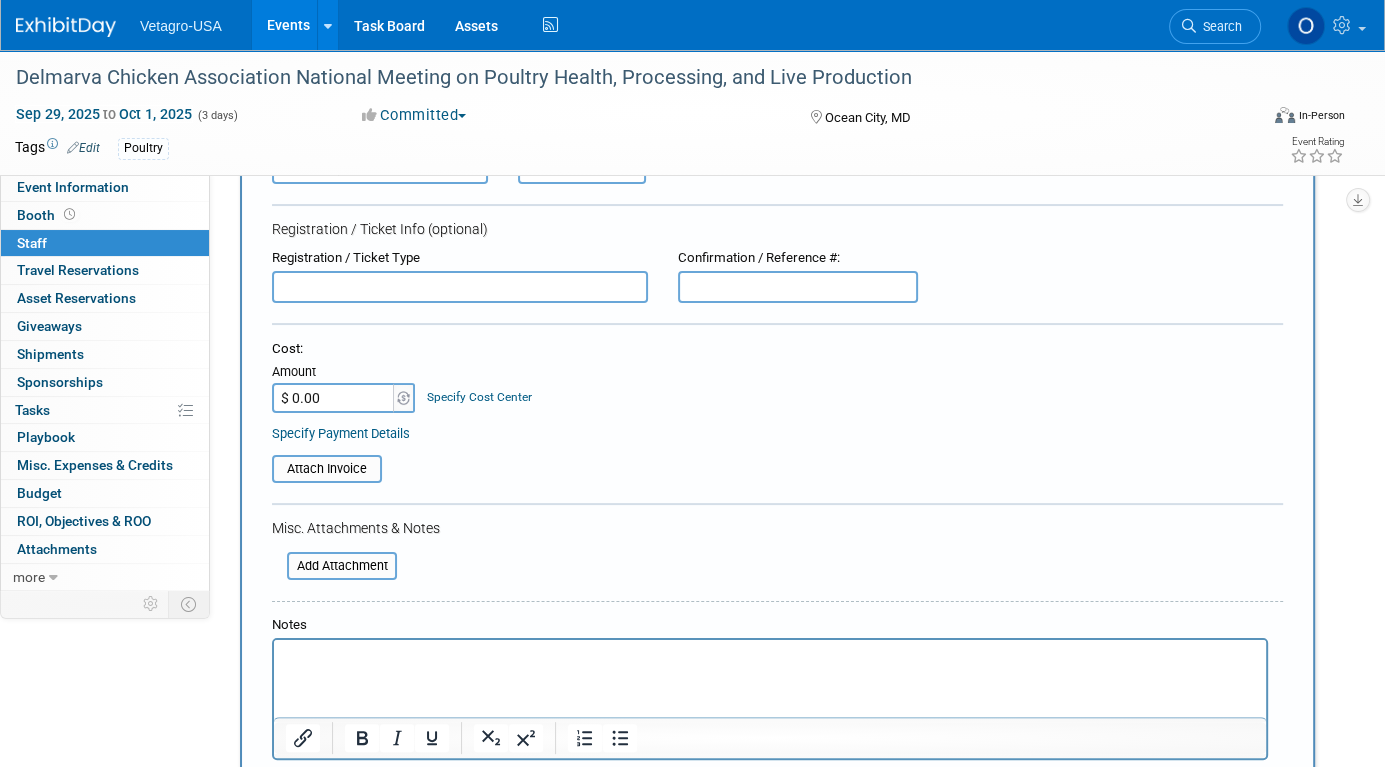 scroll, scrollTop: 200, scrollLeft: 0, axis: vertical 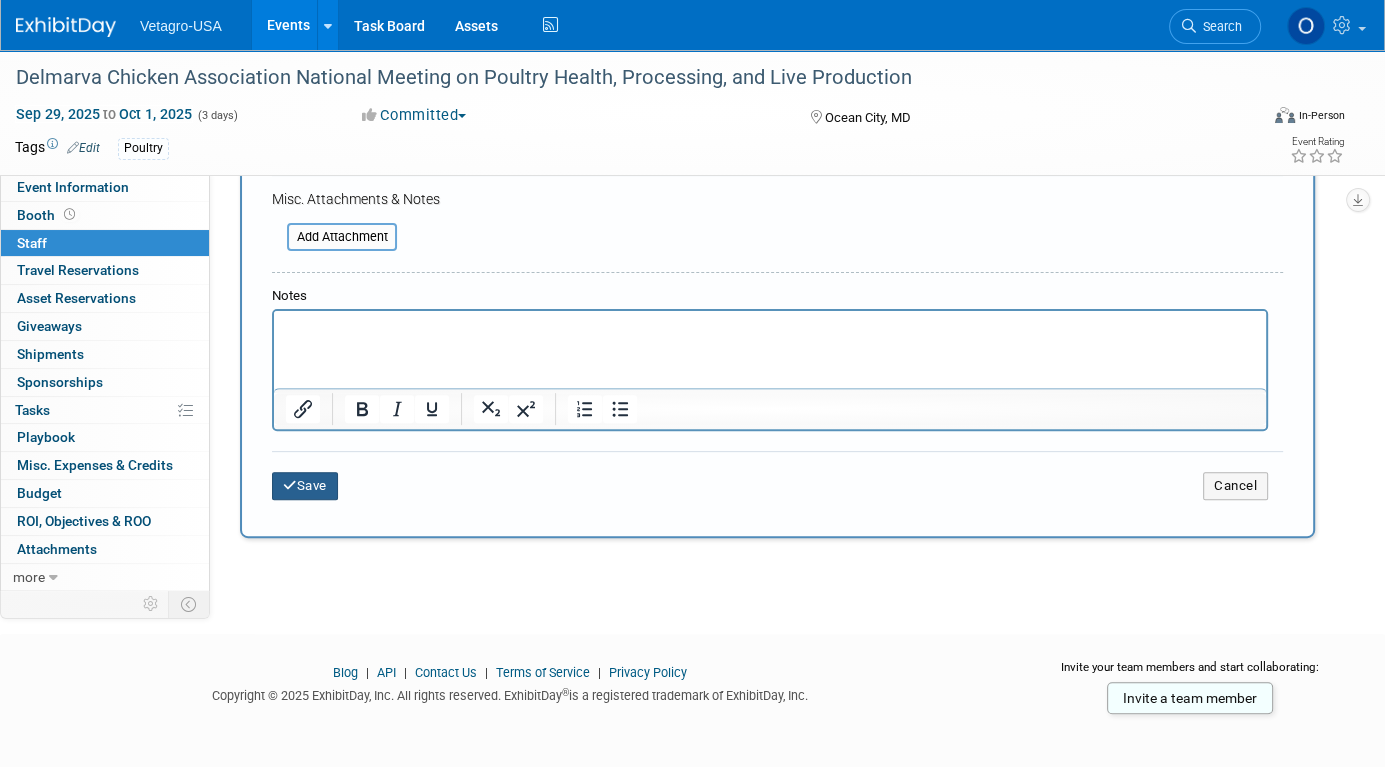 click on "Save" at bounding box center (305, 486) 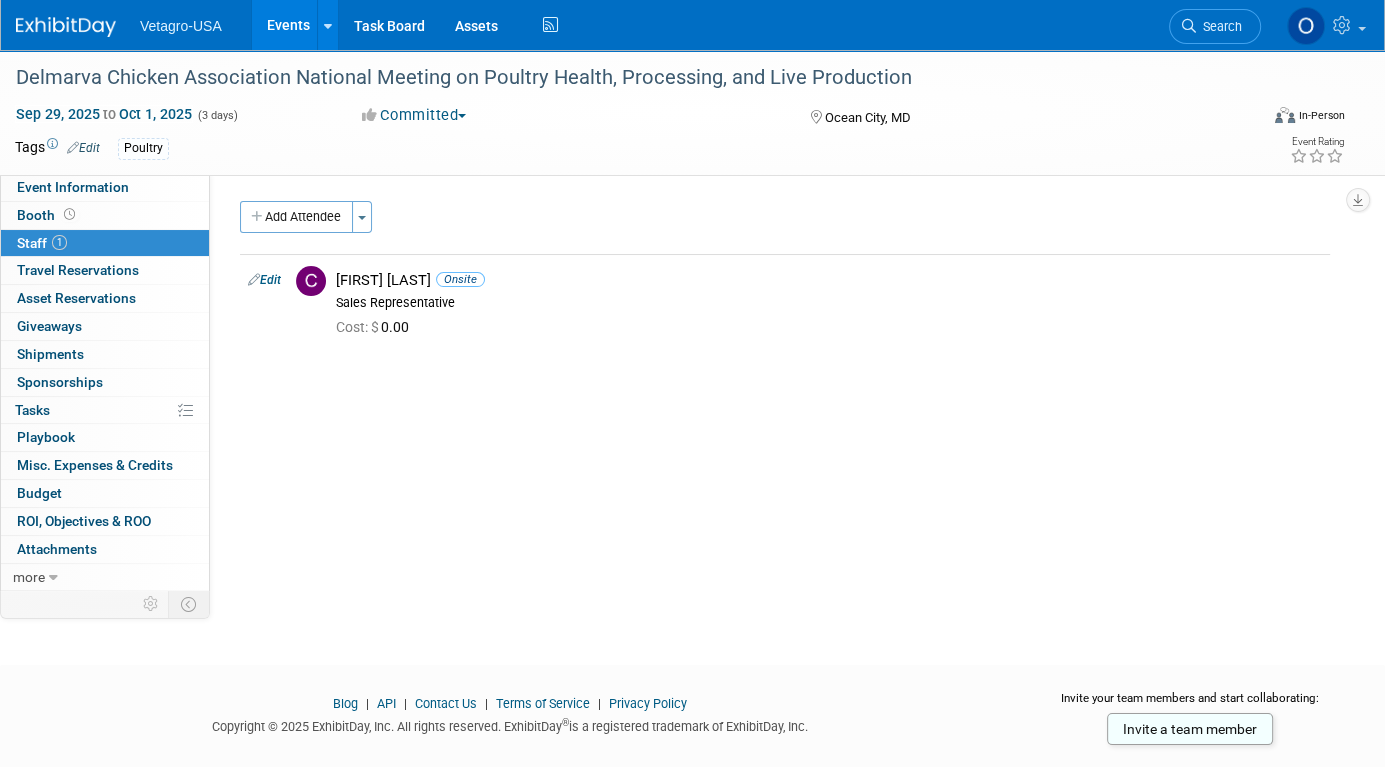 scroll, scrollTop: 0, scrollLeft: 0, axis: both 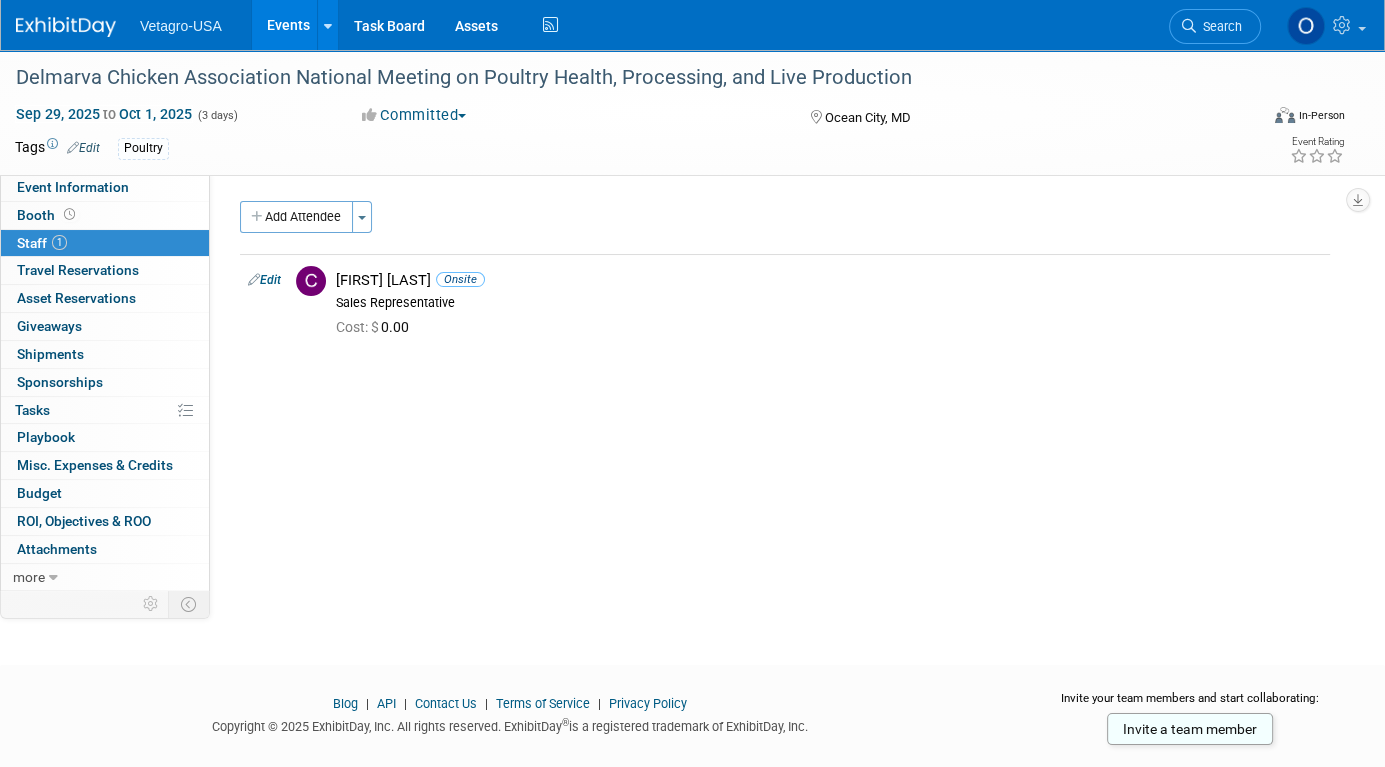 click on "Events" at bounding box center [288, 25] 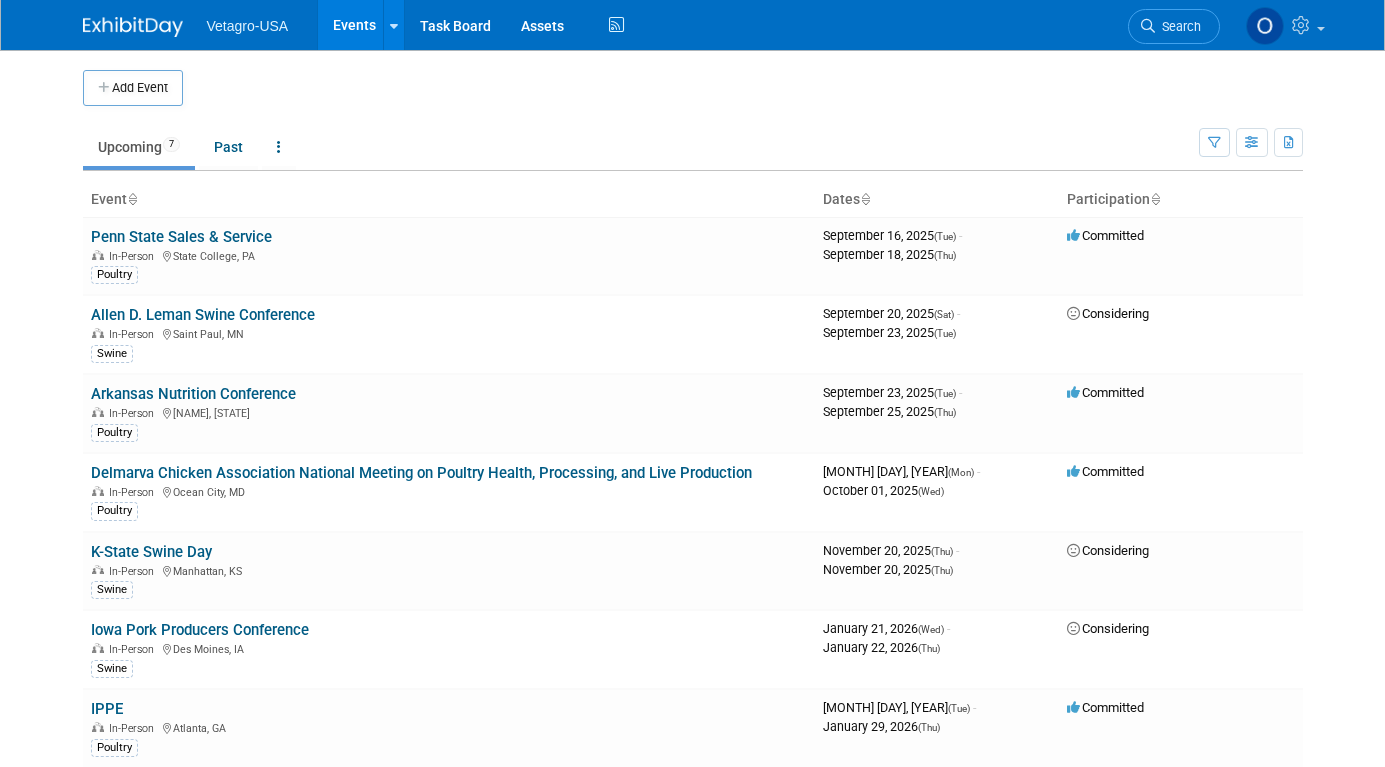 scroll, scrollTop: 0, scrollLeft: 0, axis: both 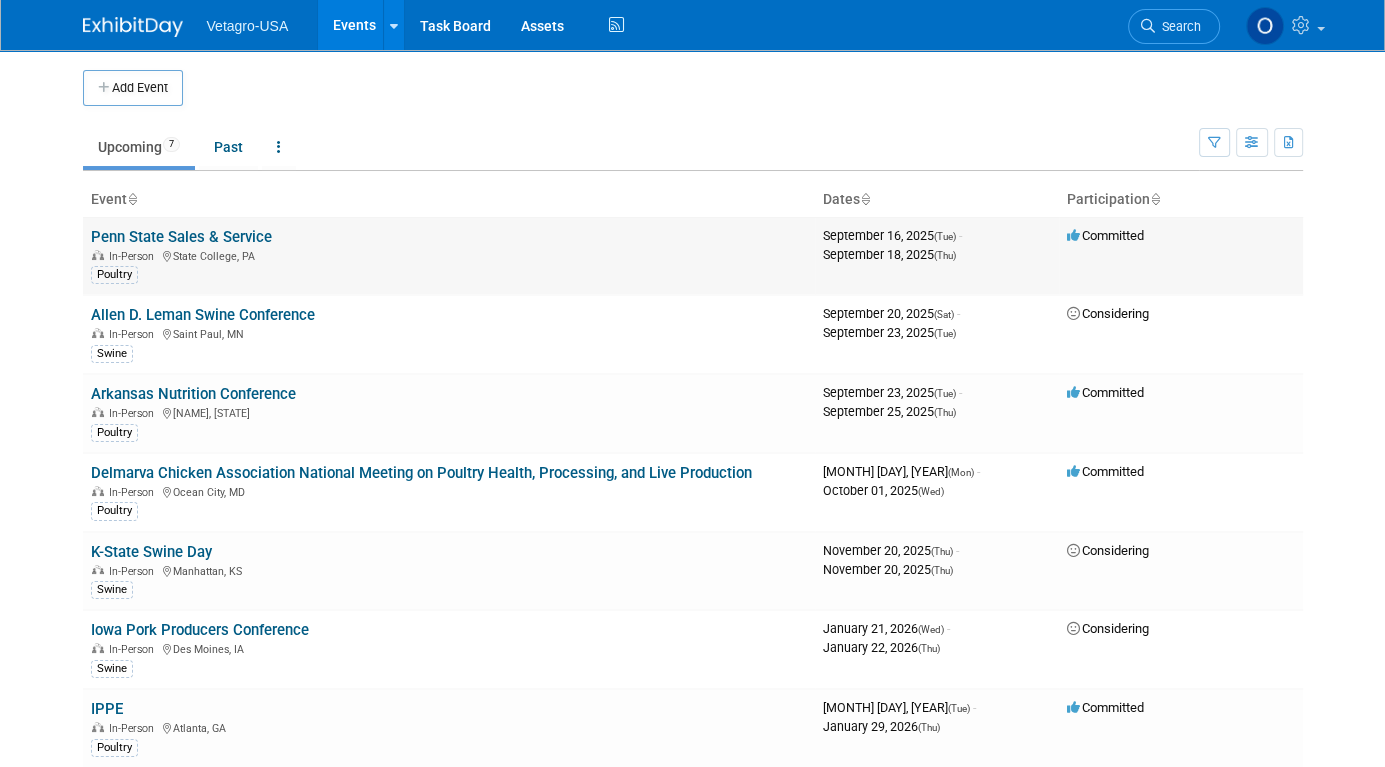 click on "Penn State Sales & Service" at bounding box center (181, 237) 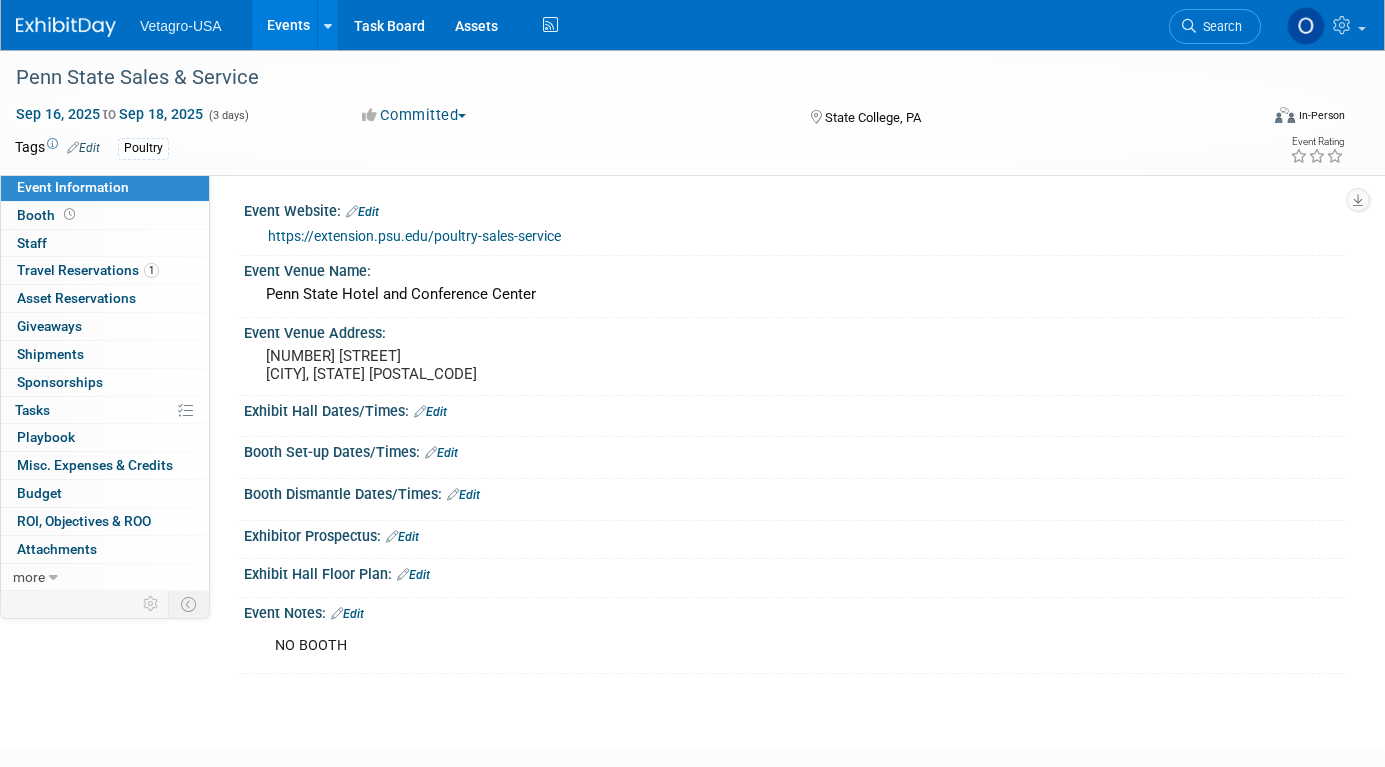 scroll, scrollTop: 0, scrollLeft: 0, axis: both 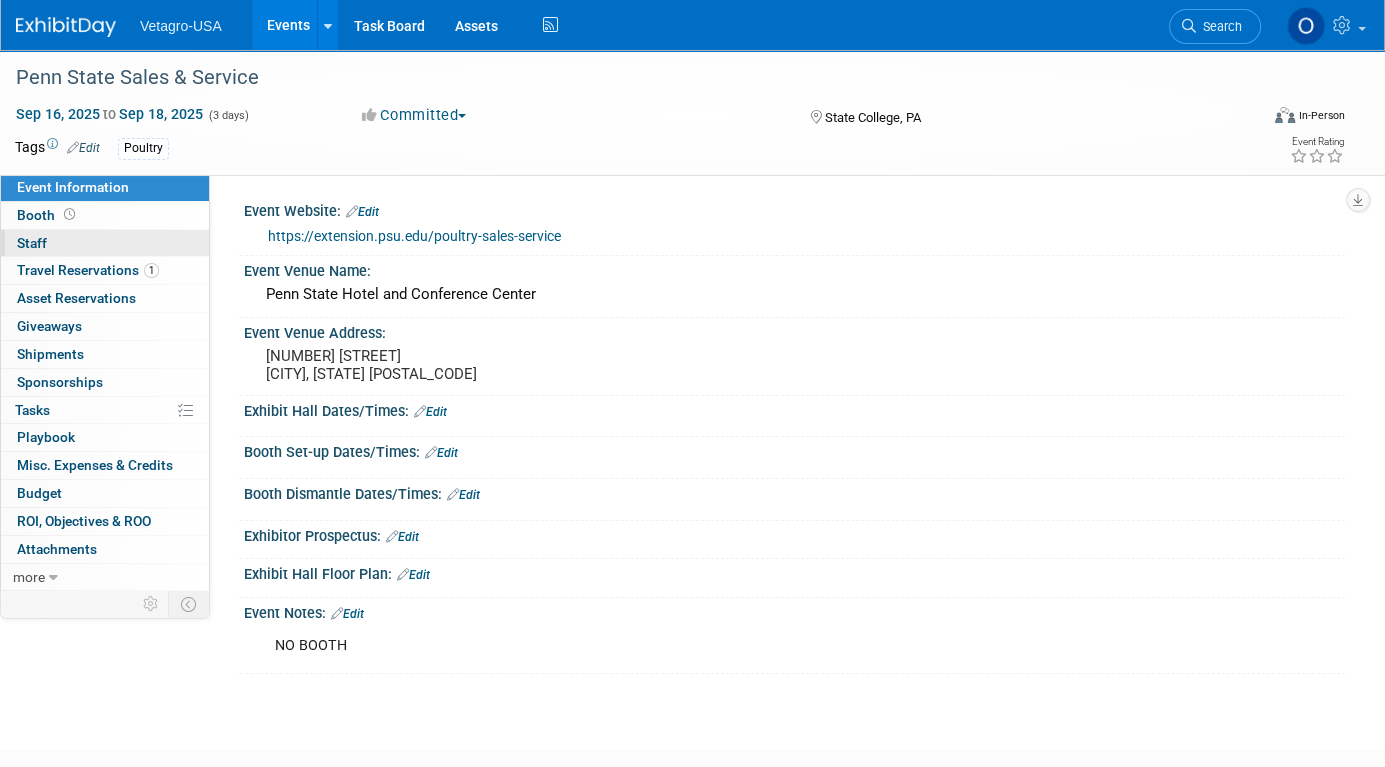 click on "0
Staff 0" at bounding box center [105, 243] 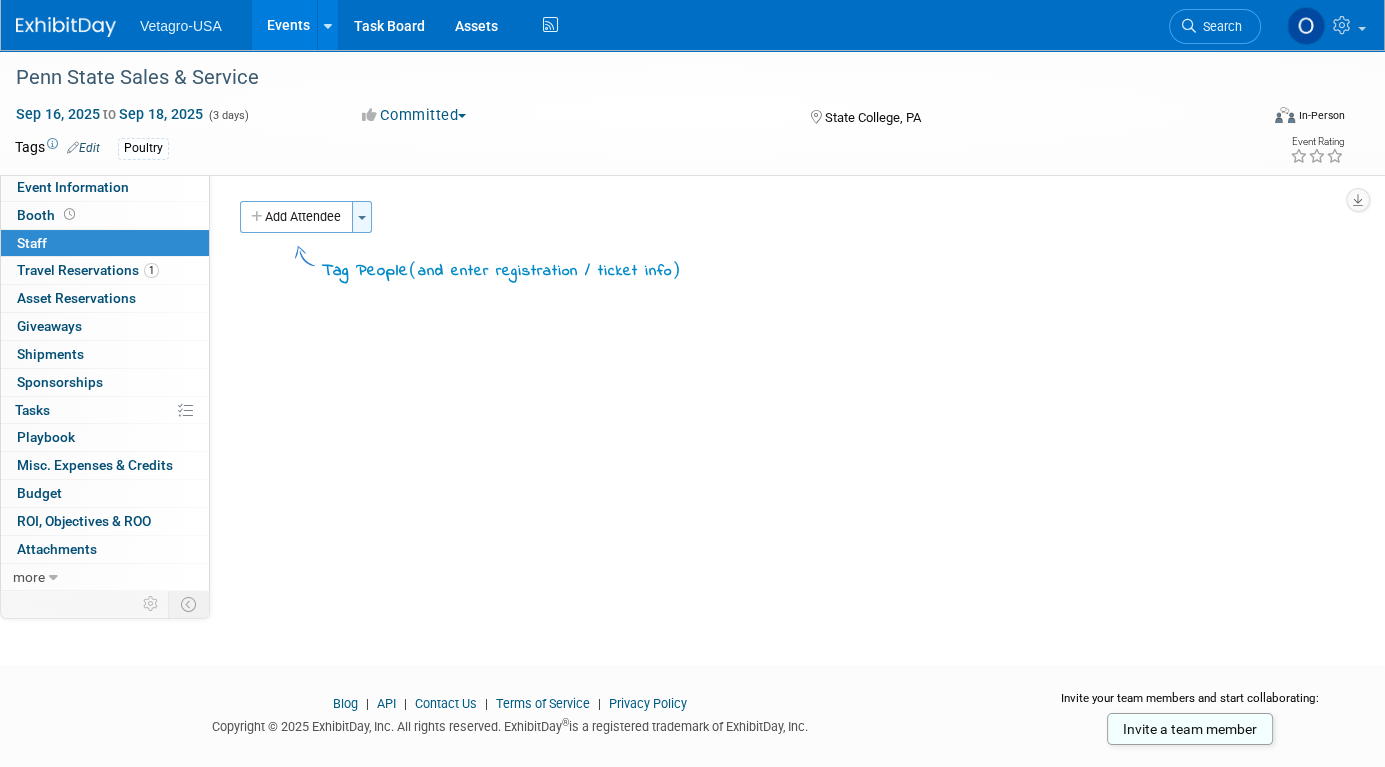 click on "Toggle Dropdown" at bounding box center [362, 217] 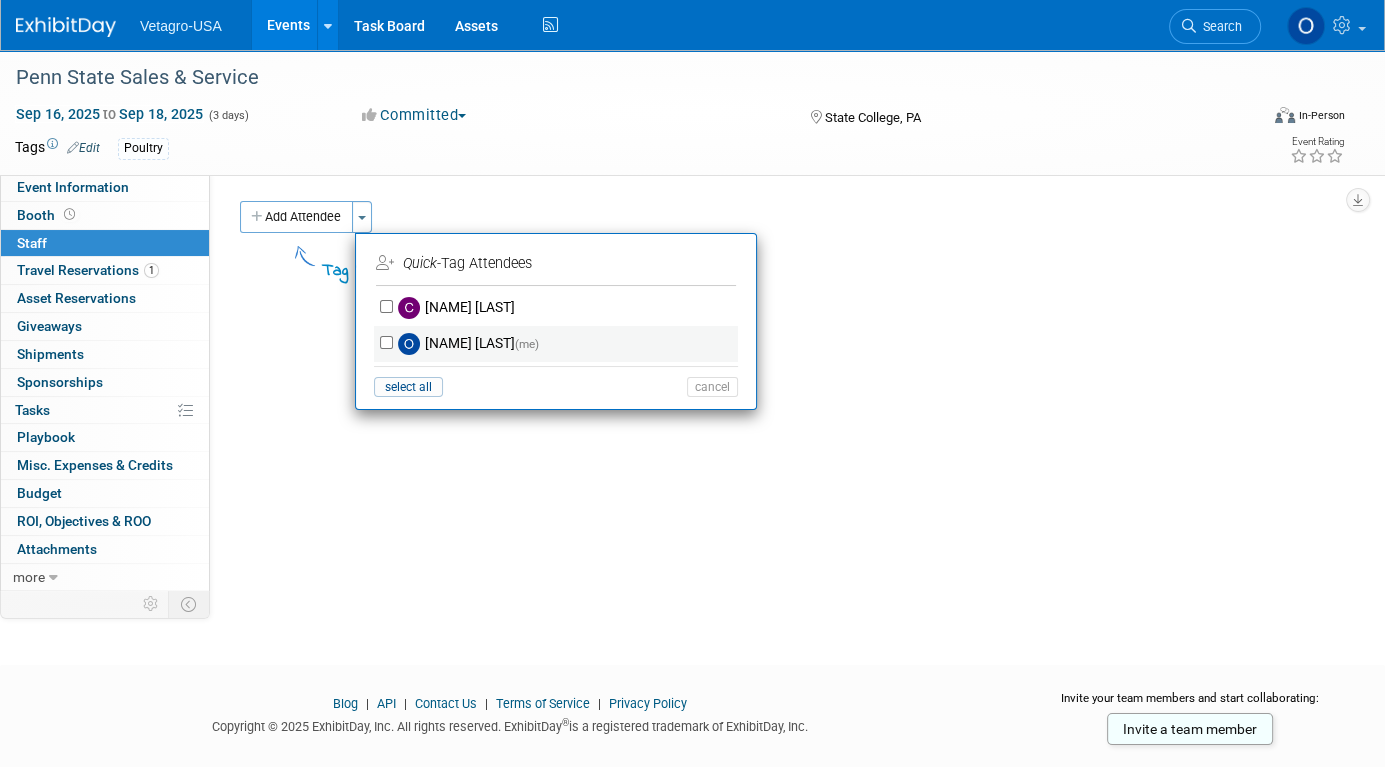 click on "OliviaM Last
(me)" at bounding box center [569, 344] 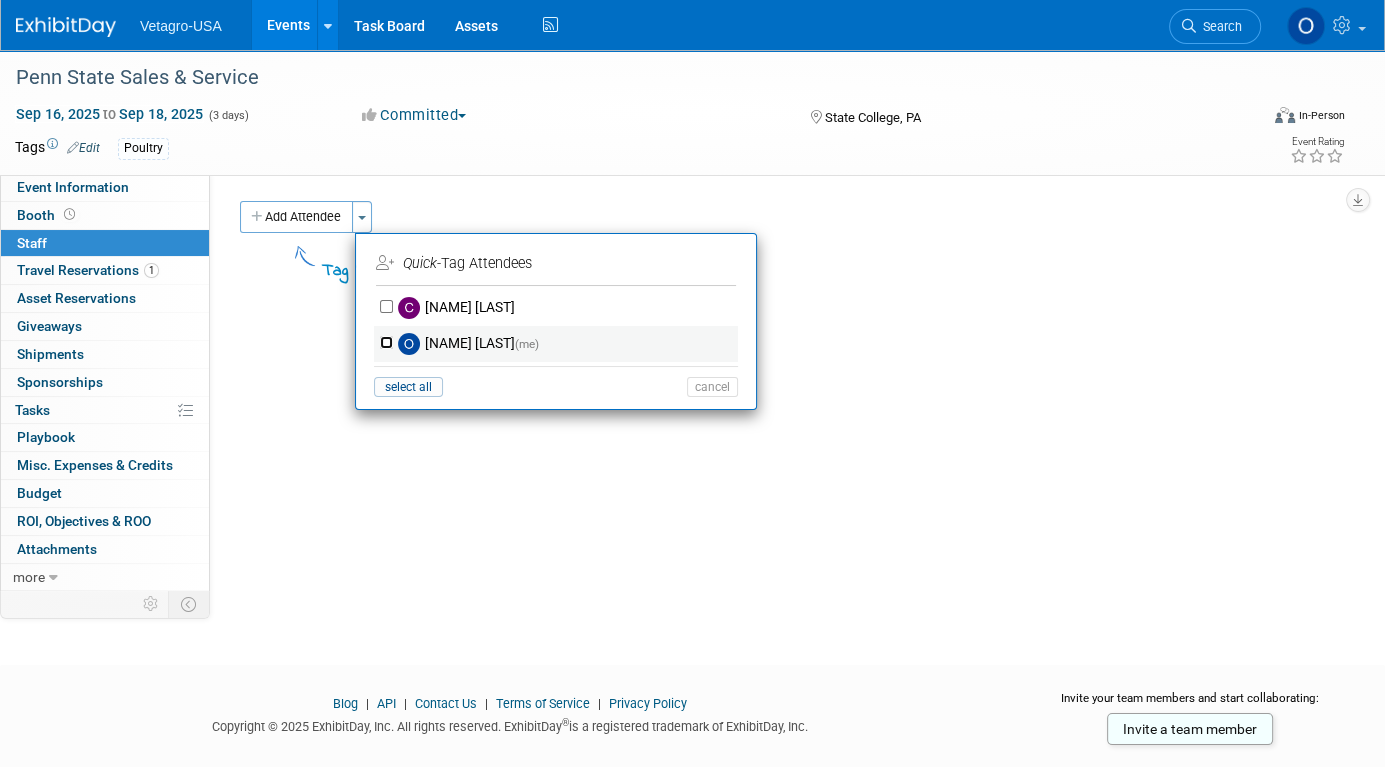 checkbox on "true" 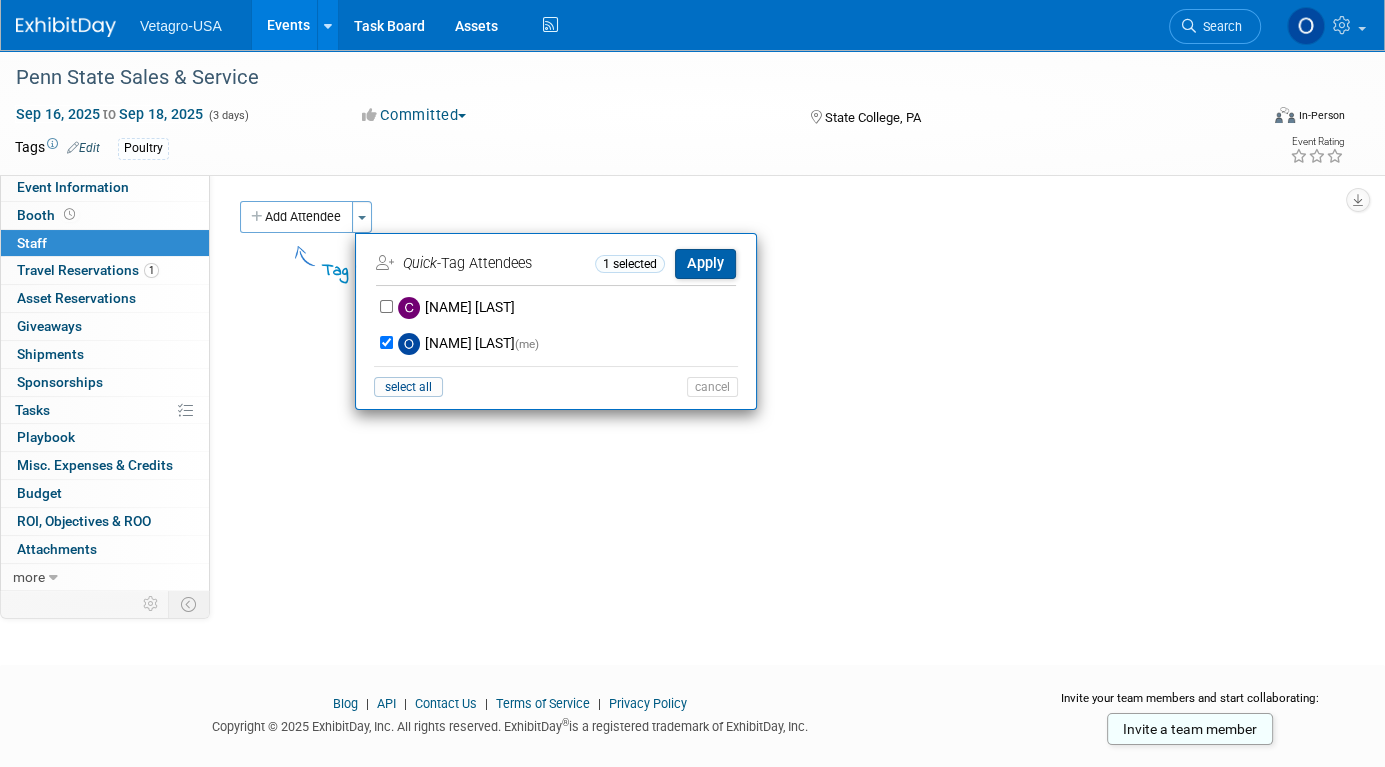 click on "Apply" at bounding box center (705, 263) 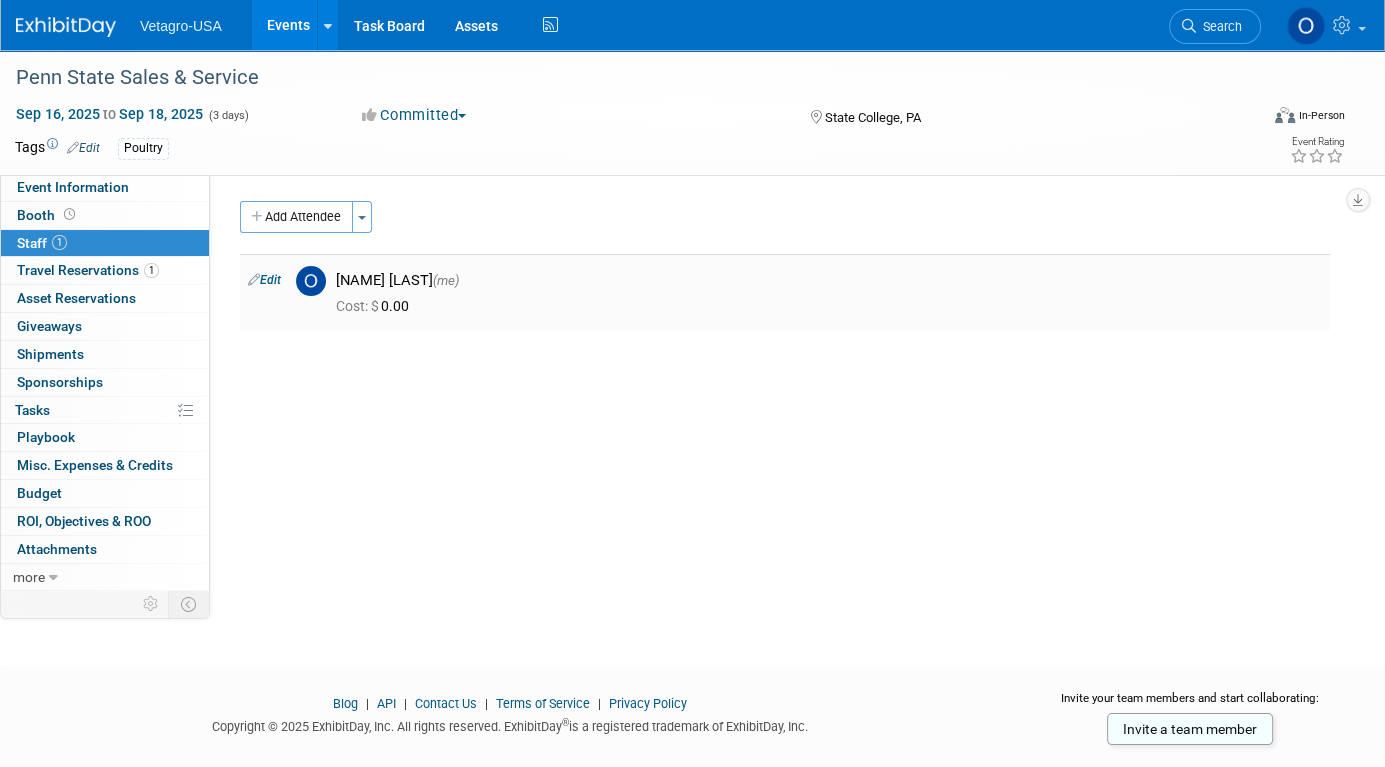 click on "Edit" at bounding box center (264, 280) 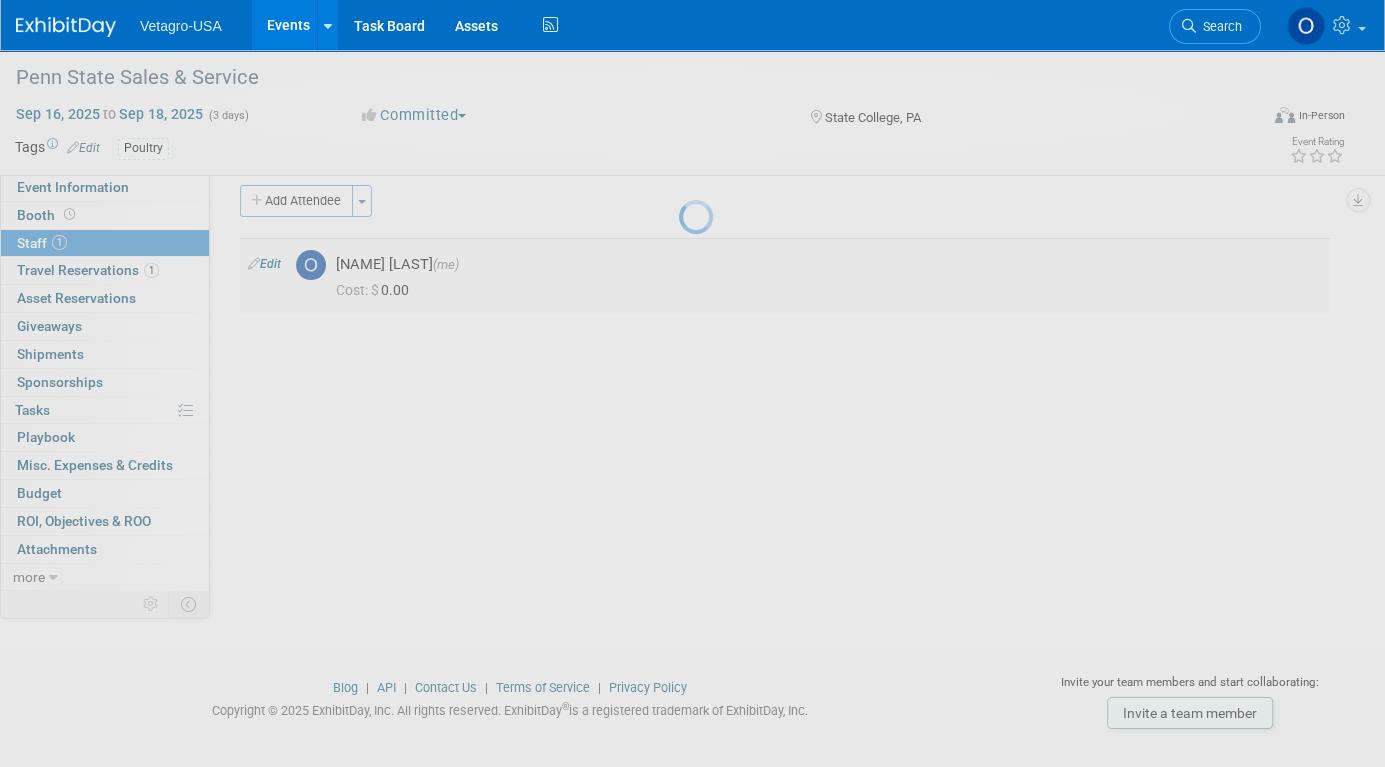 select on "57969aa2-43a1-4f7c-b320-705cf3371724" 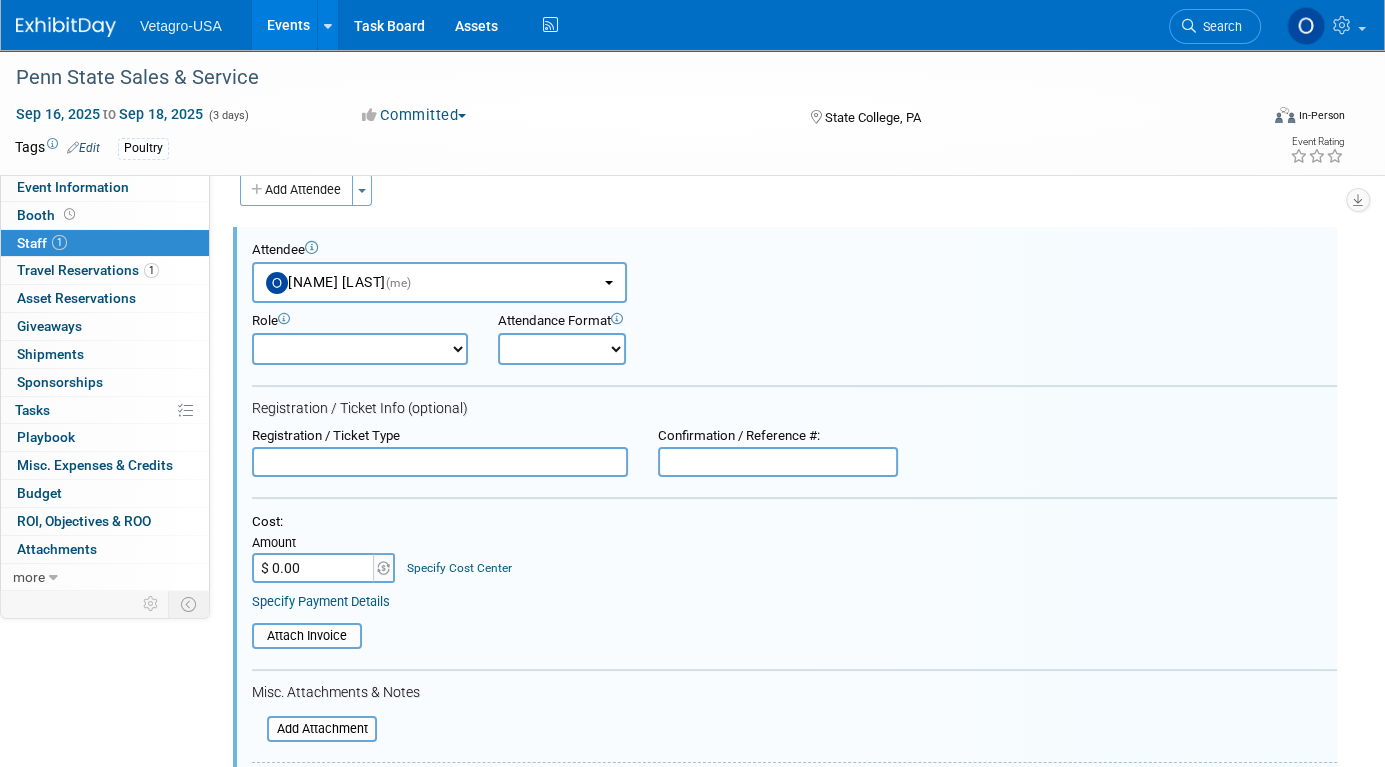 scroll, scrollTop: 28, scrollLeft: 0, axis: vertical 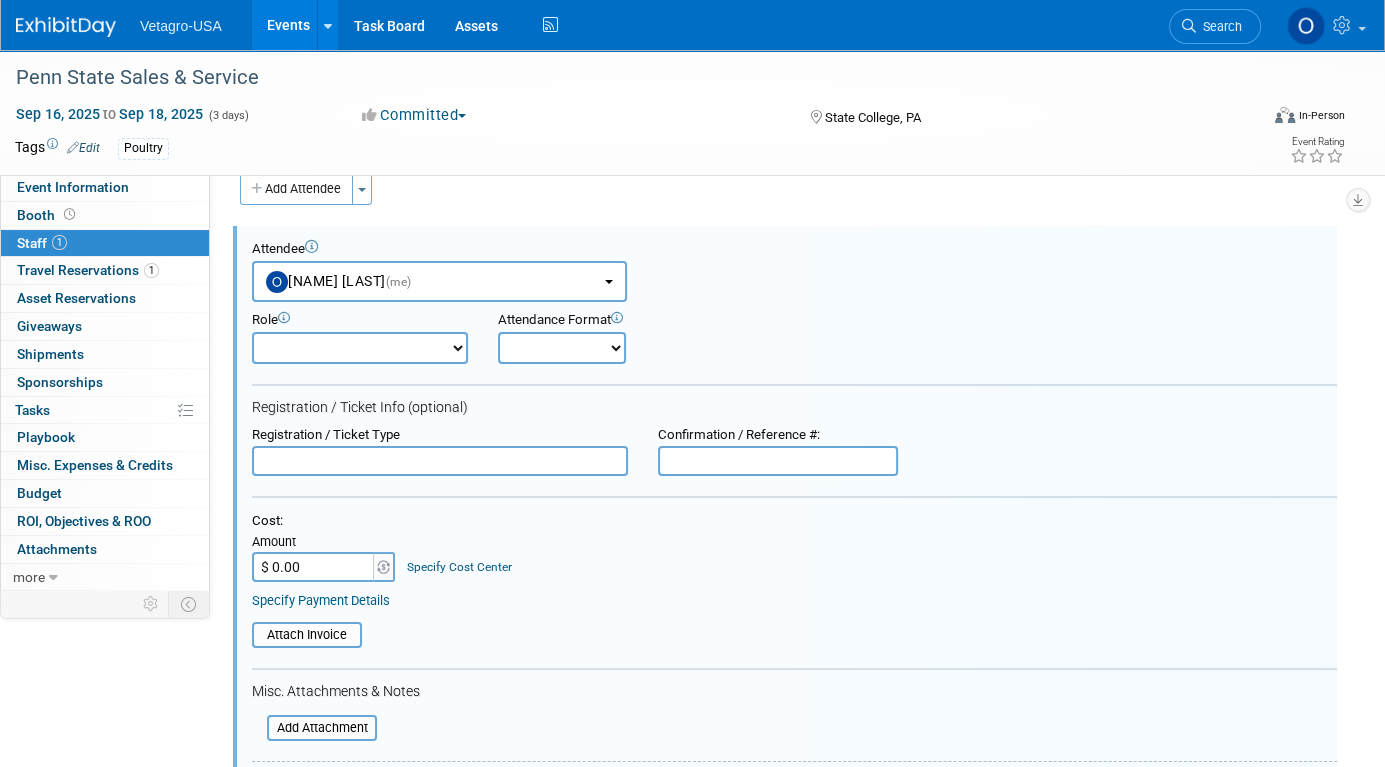 click on "Demonstrator
Host
Planner
Presenter
Sales Representative
Set-up/Dismantle Crew
Speaker" at bounding box center (360, 348) 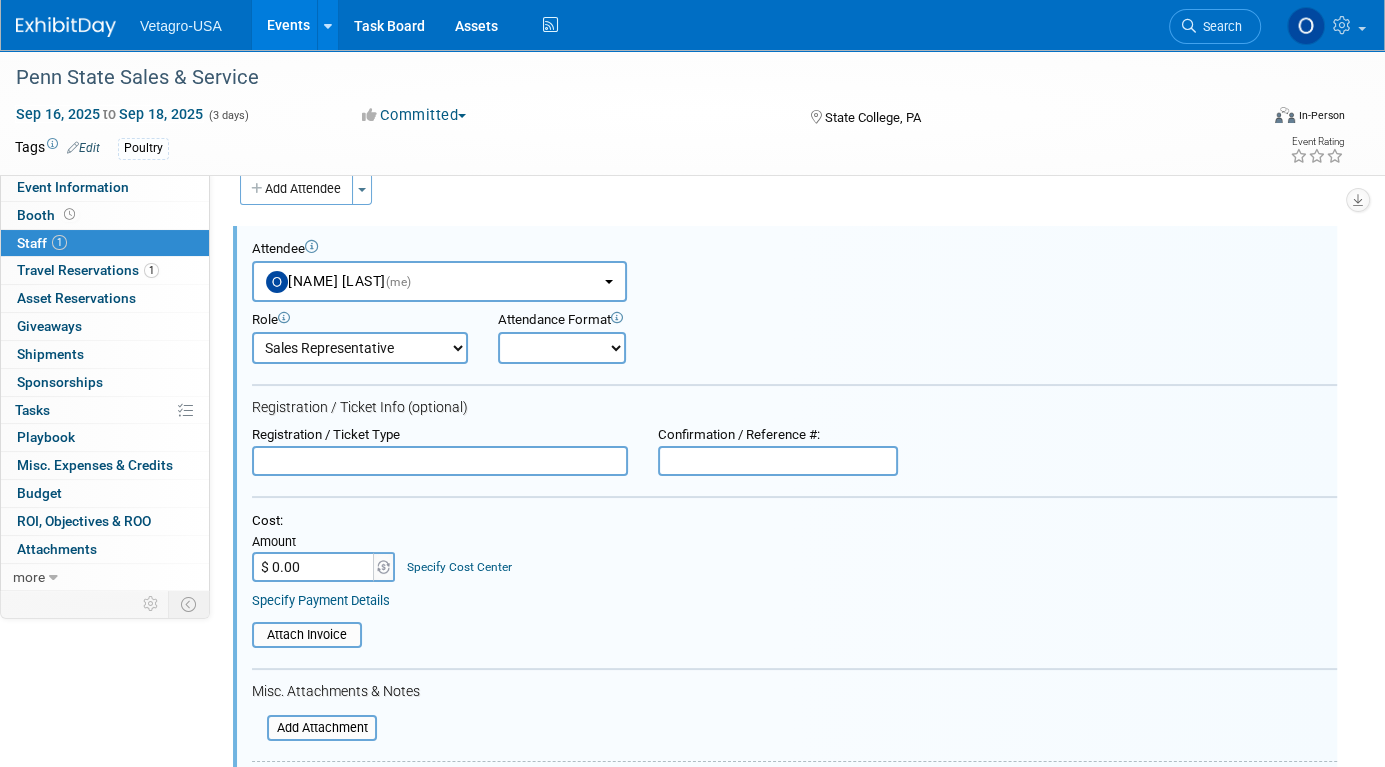 click on "Demonstrator
Host
Planner
Presenter
Sales Representative
Set-up/Dismantle Crew
Speaker" at bounding box center (360, 348) 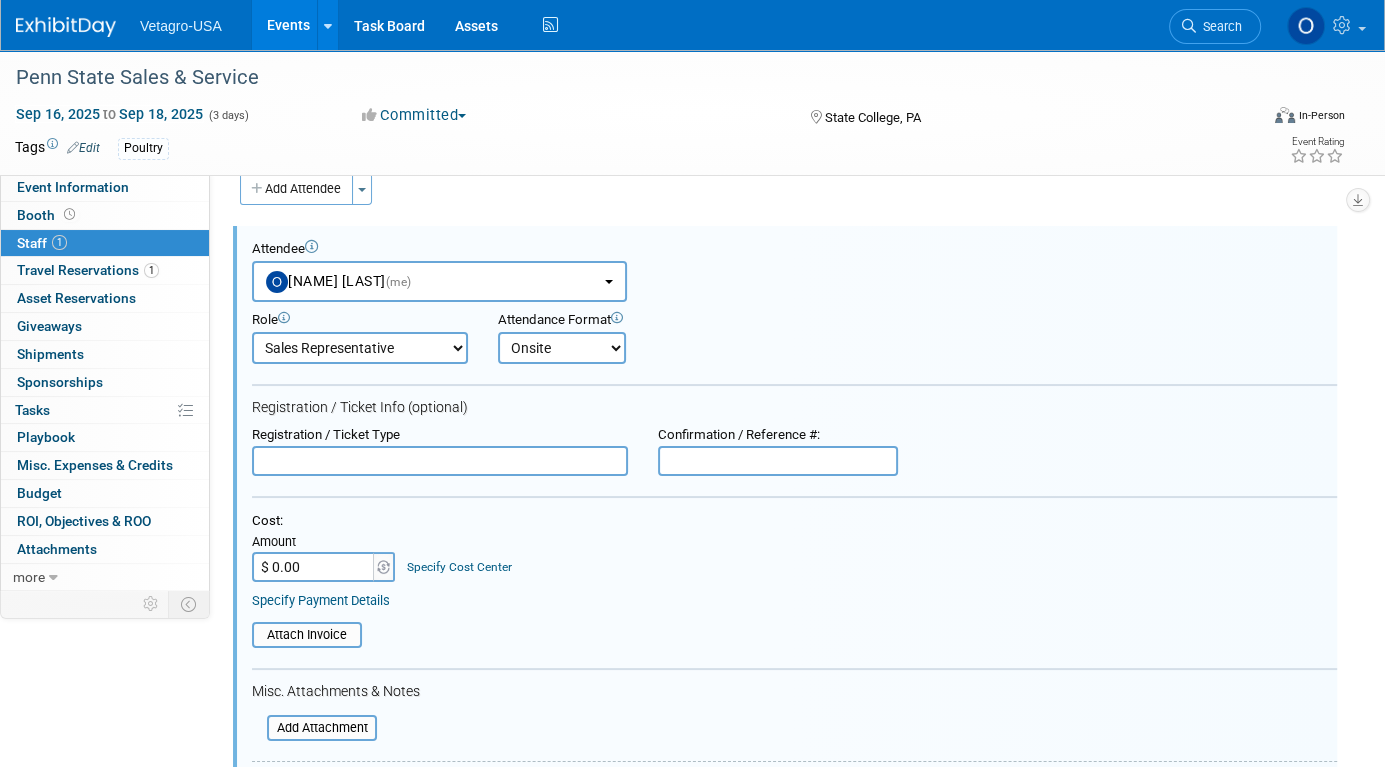 click on "$ 0.00" at bounding box center [314, 567] 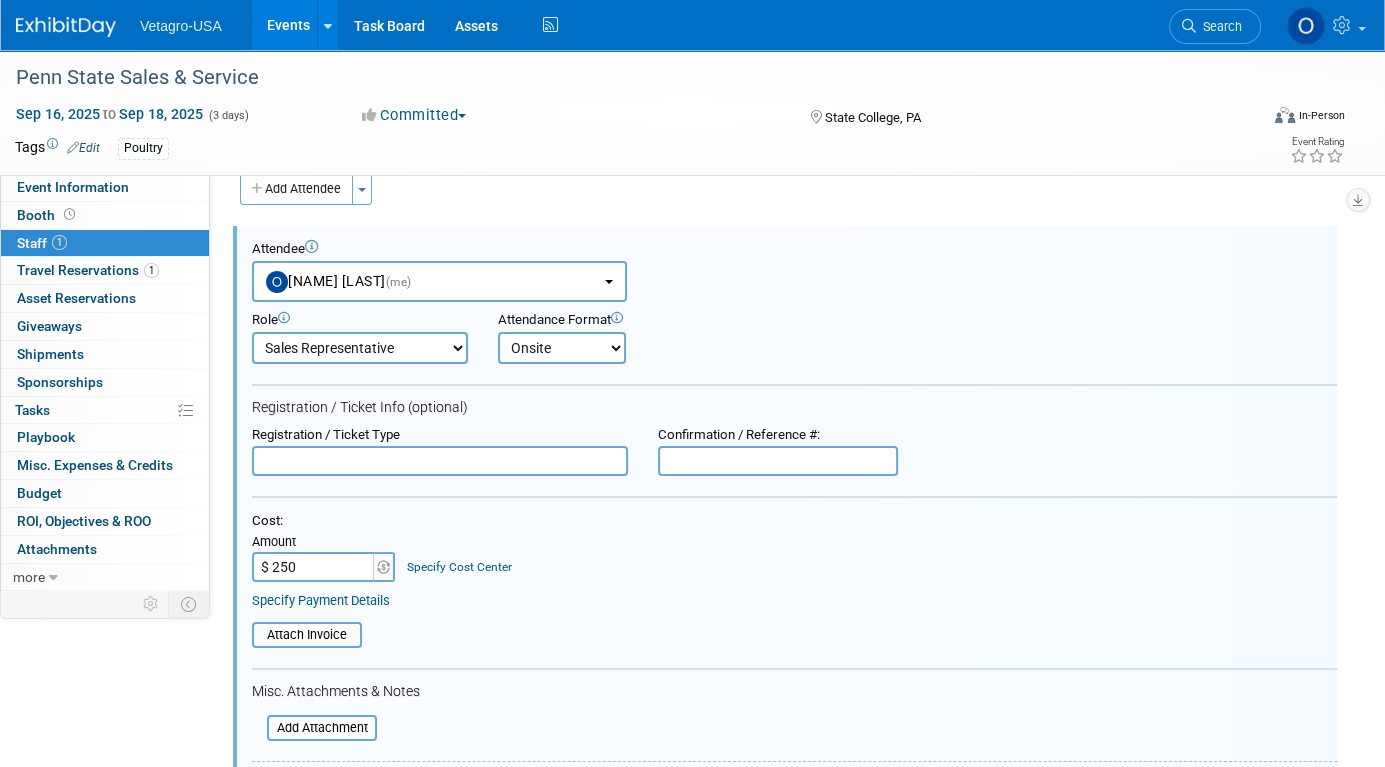 type on "$ 250.00" 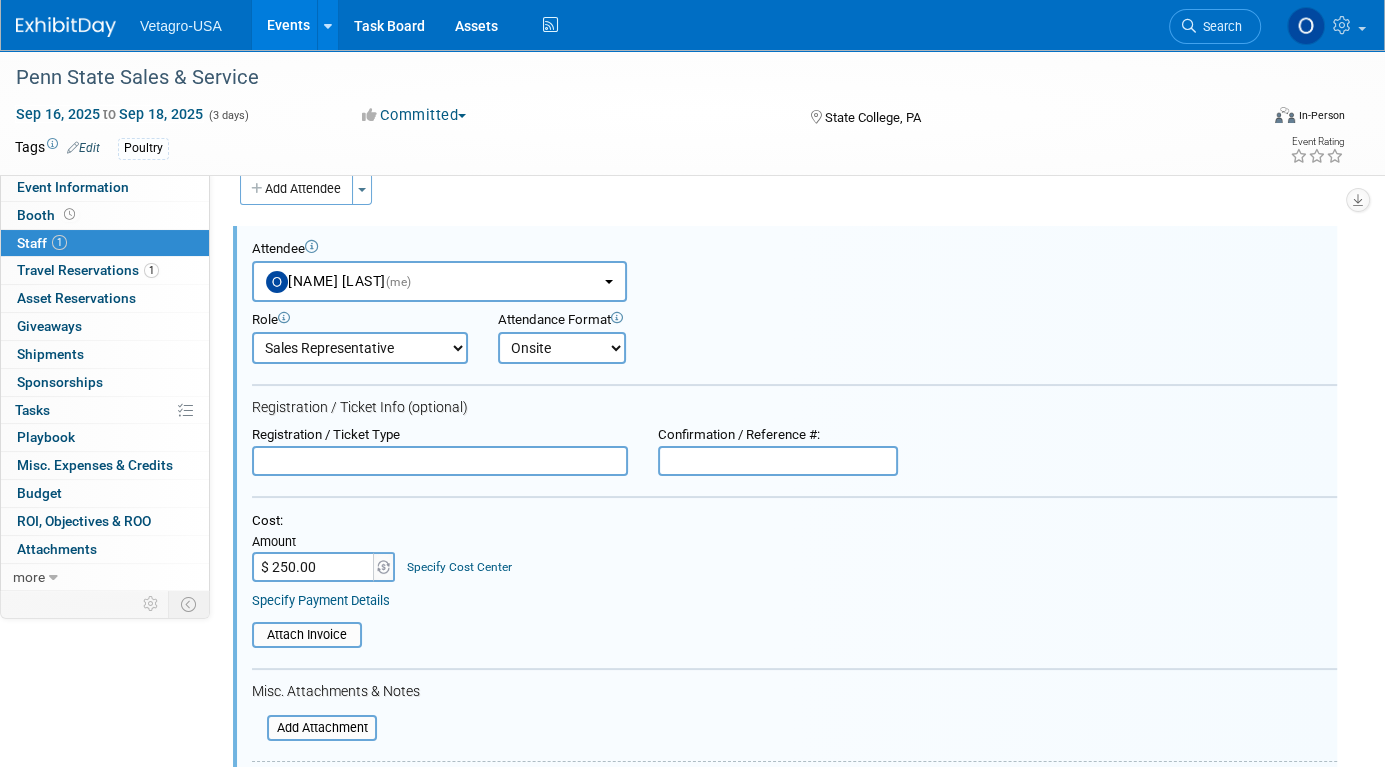 click at bounding box center (440, 461) 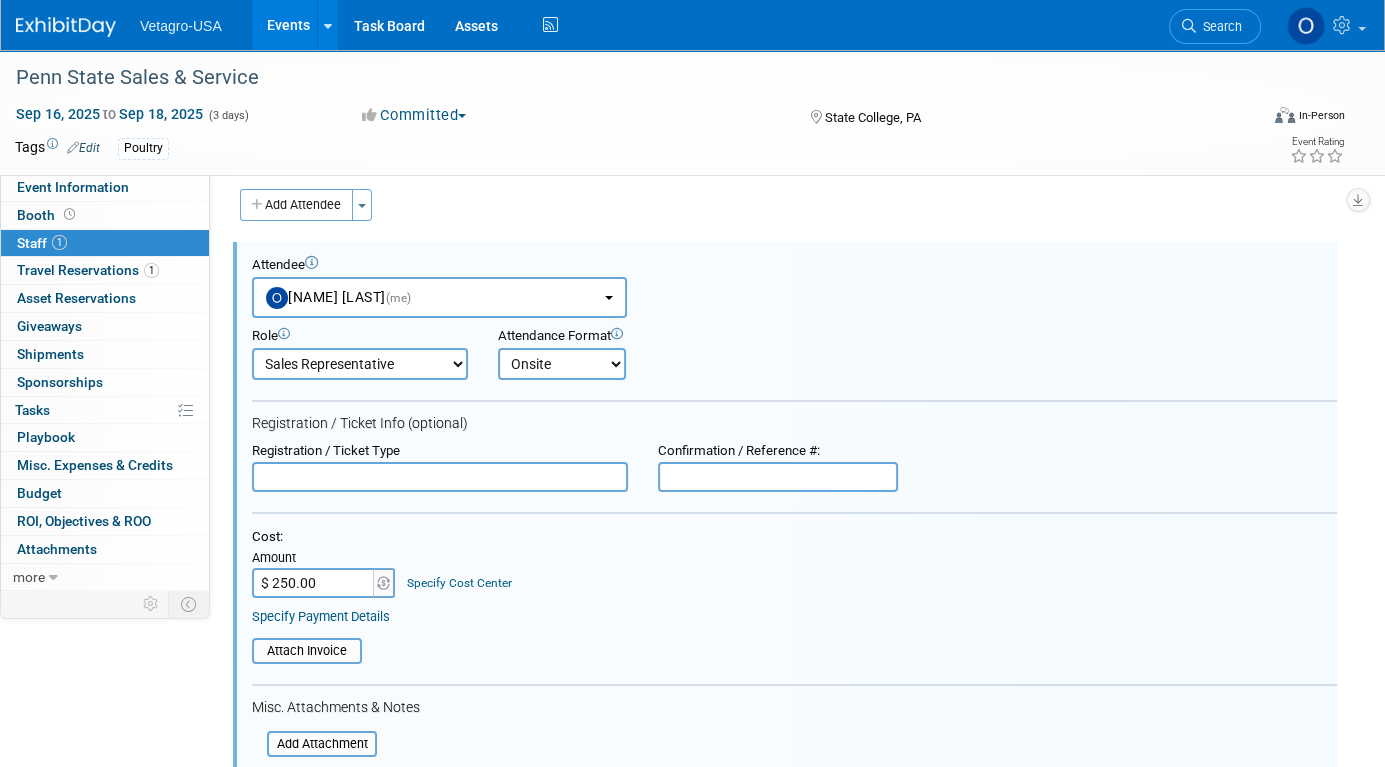 scroll, scrollTop: 0, scrollLeft: 0, axis: both 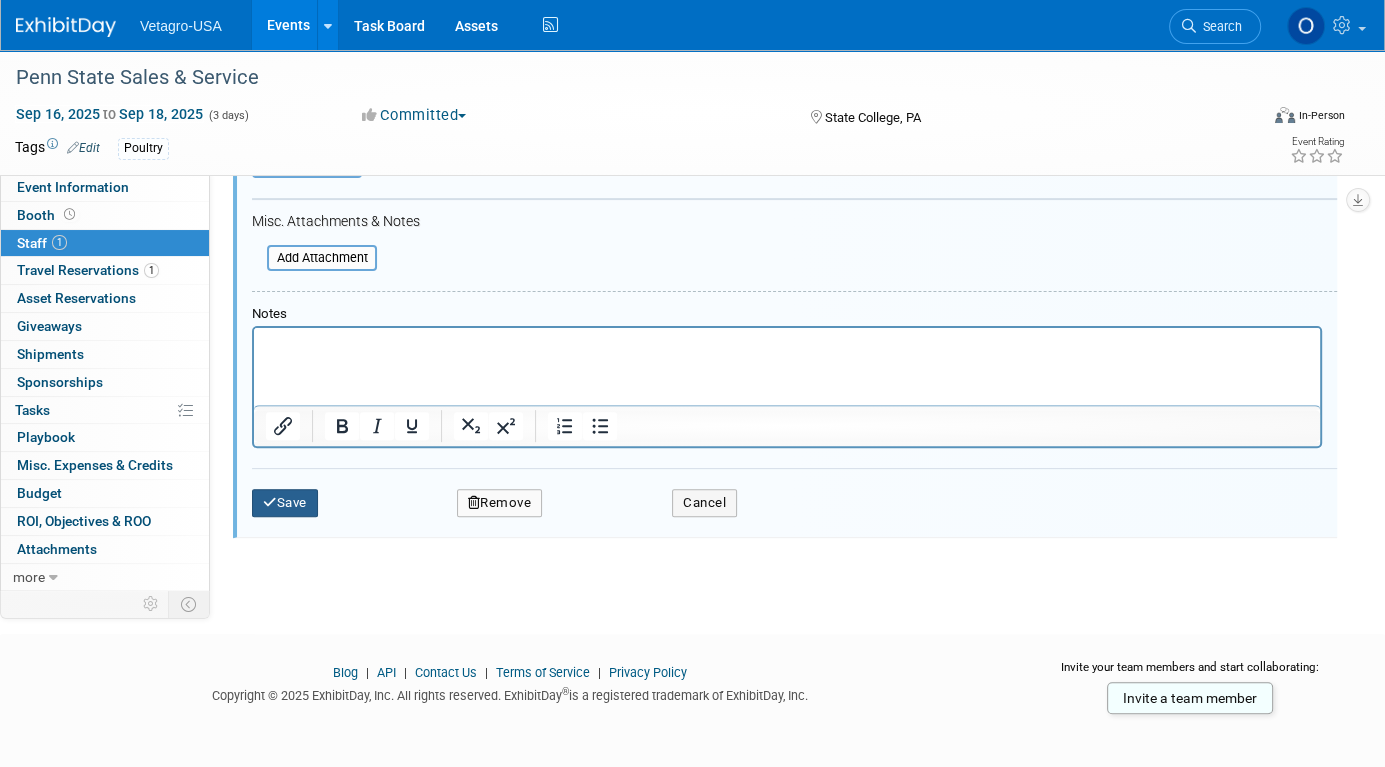 click on "Save" at bounding box center [285, 503] 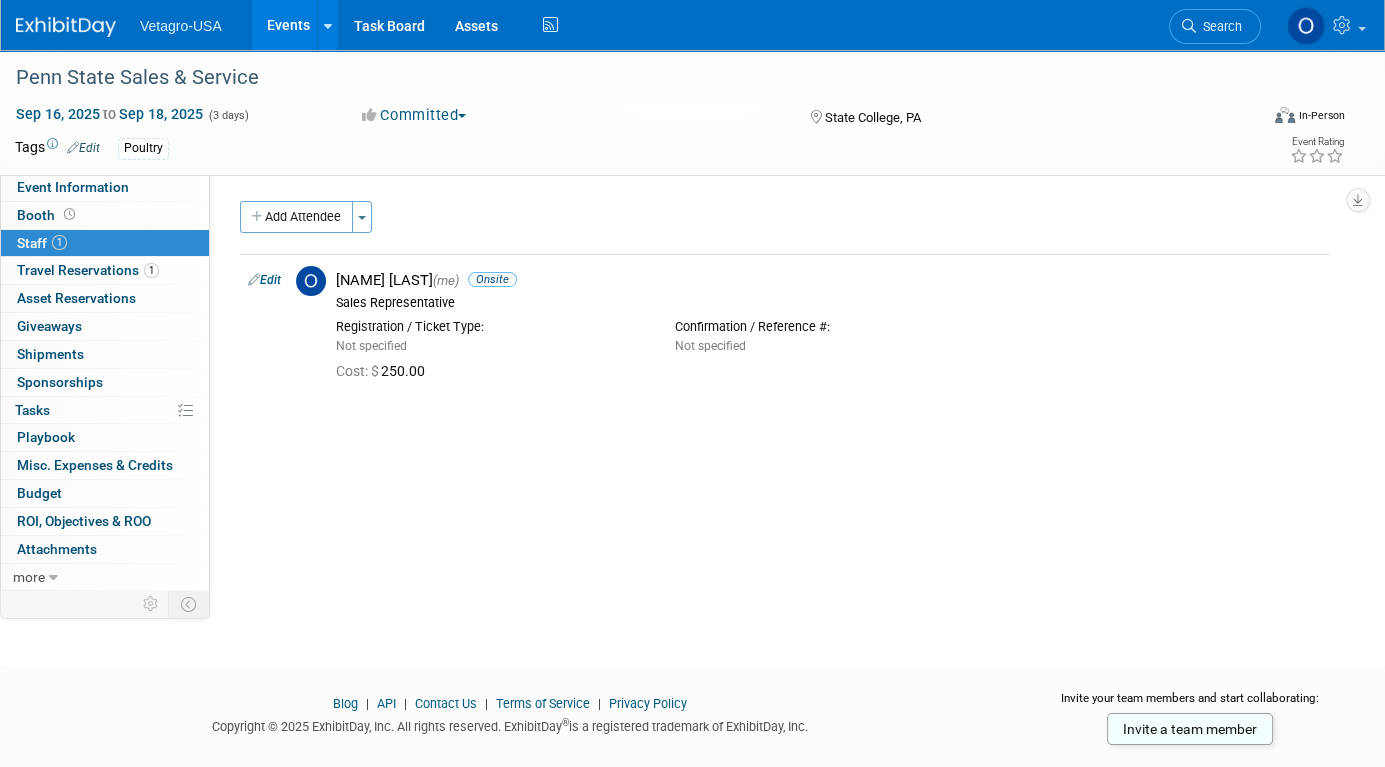scroll, scrollTop: 0, scrollLeft: 0, axis: both 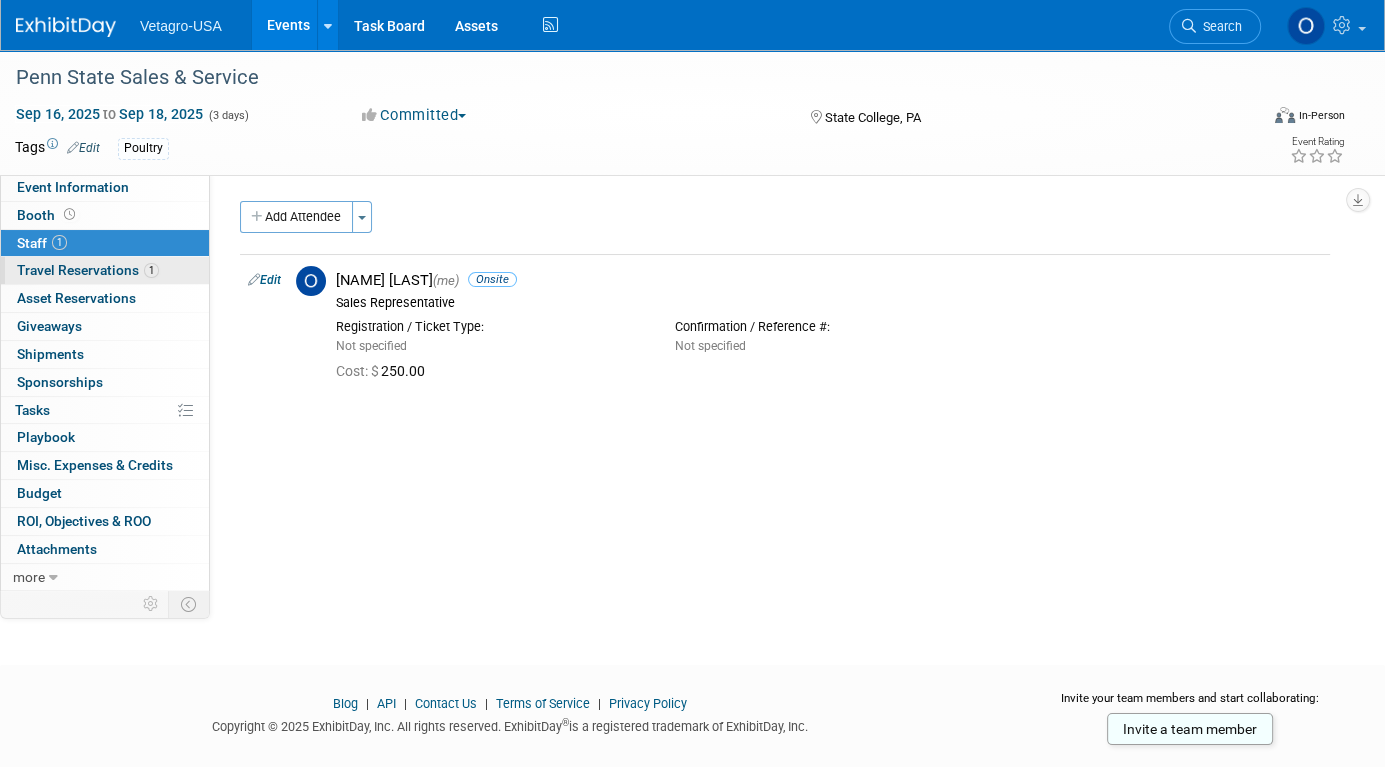 click on "Travel Reservations 1" at bounding box center [88, 270] 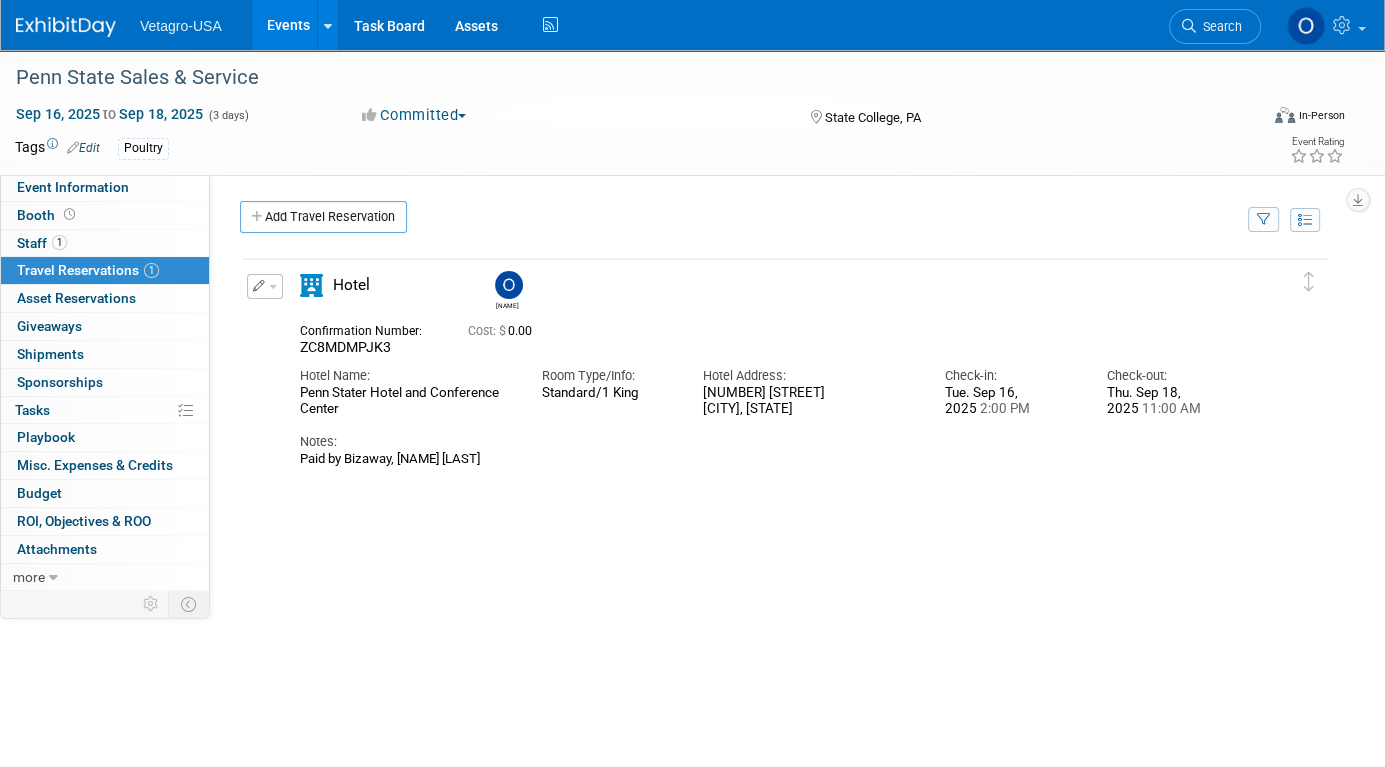 click on "Events" at bounding box center [288, 25] 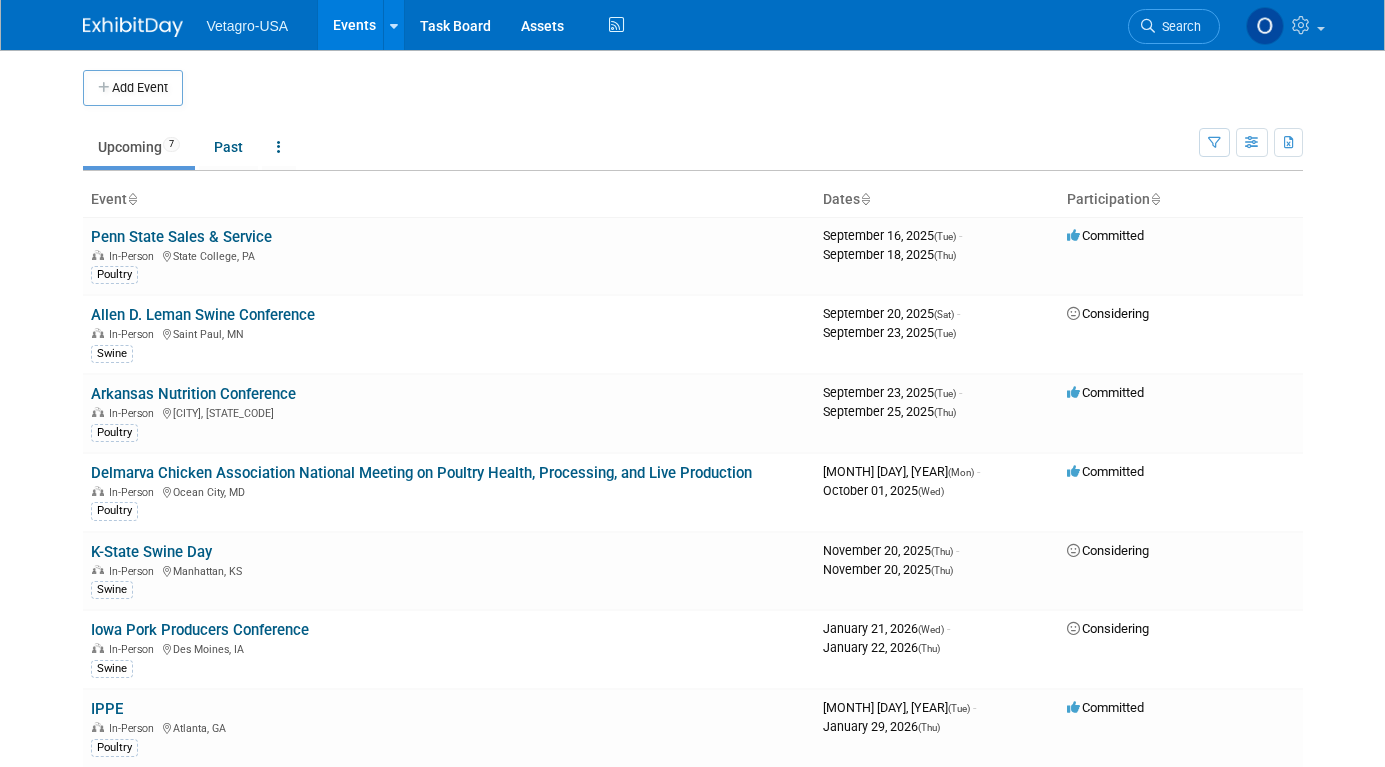 scroll, scrollTop: 0, scrollLeft: 0, axis: both 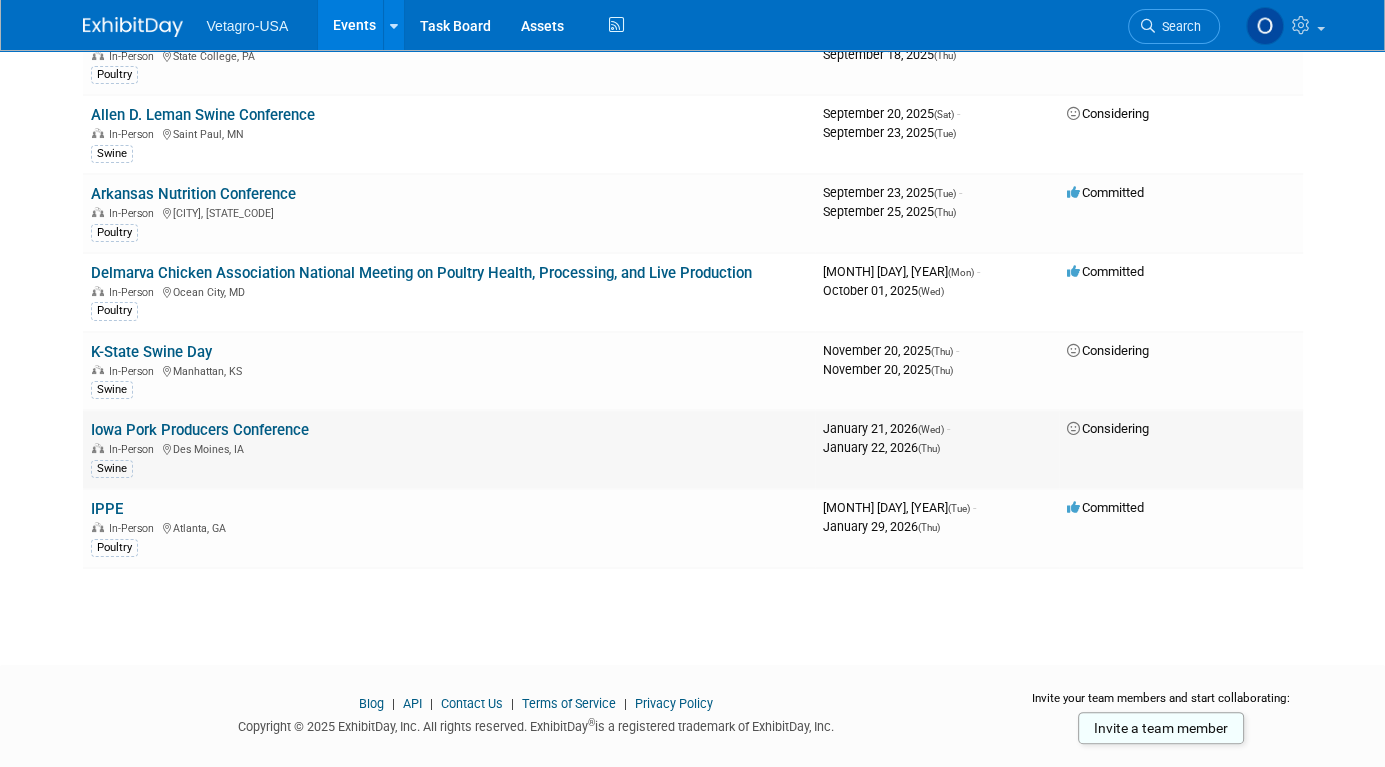 click on "Iowa Pork Producers Conference" at bounding box center (200, 430) 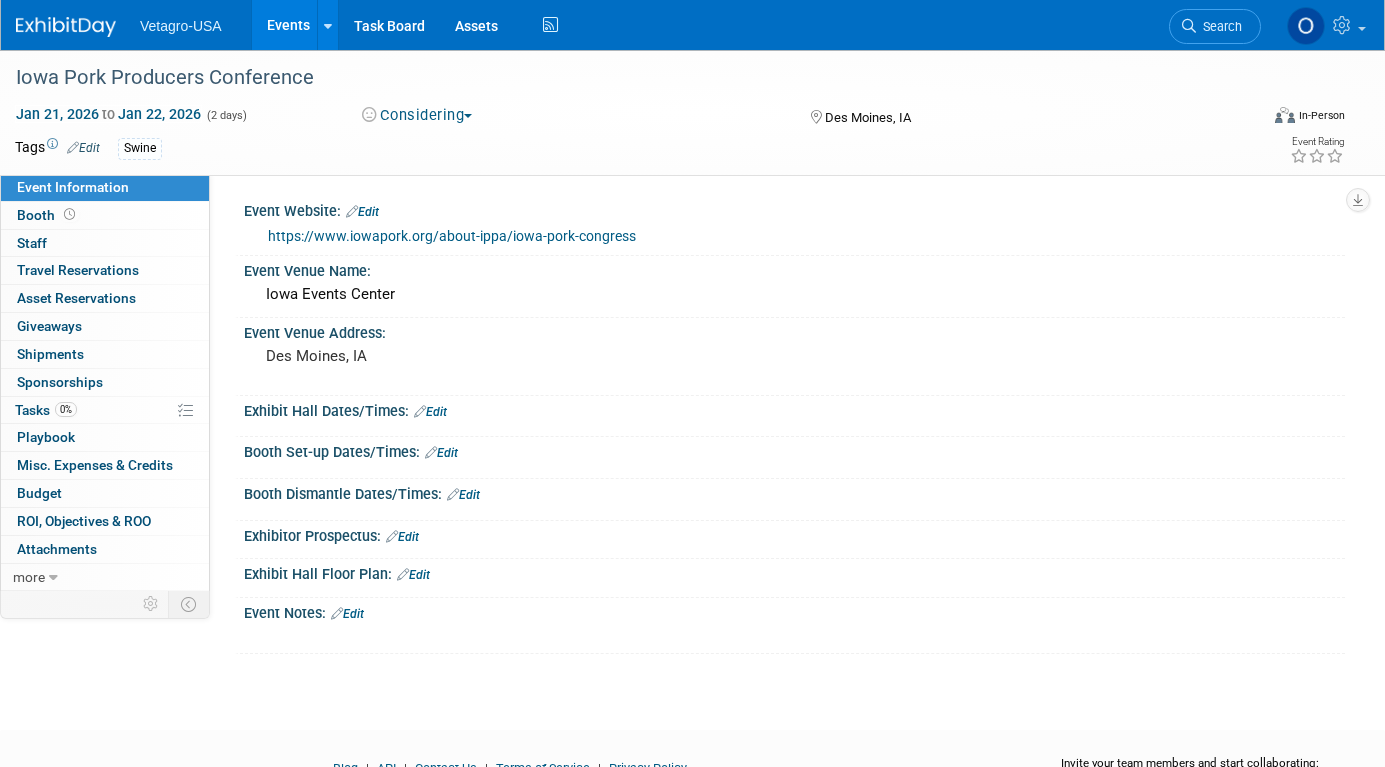 scroll, scrollTop: 0, scrollLeft: 0, axis: both 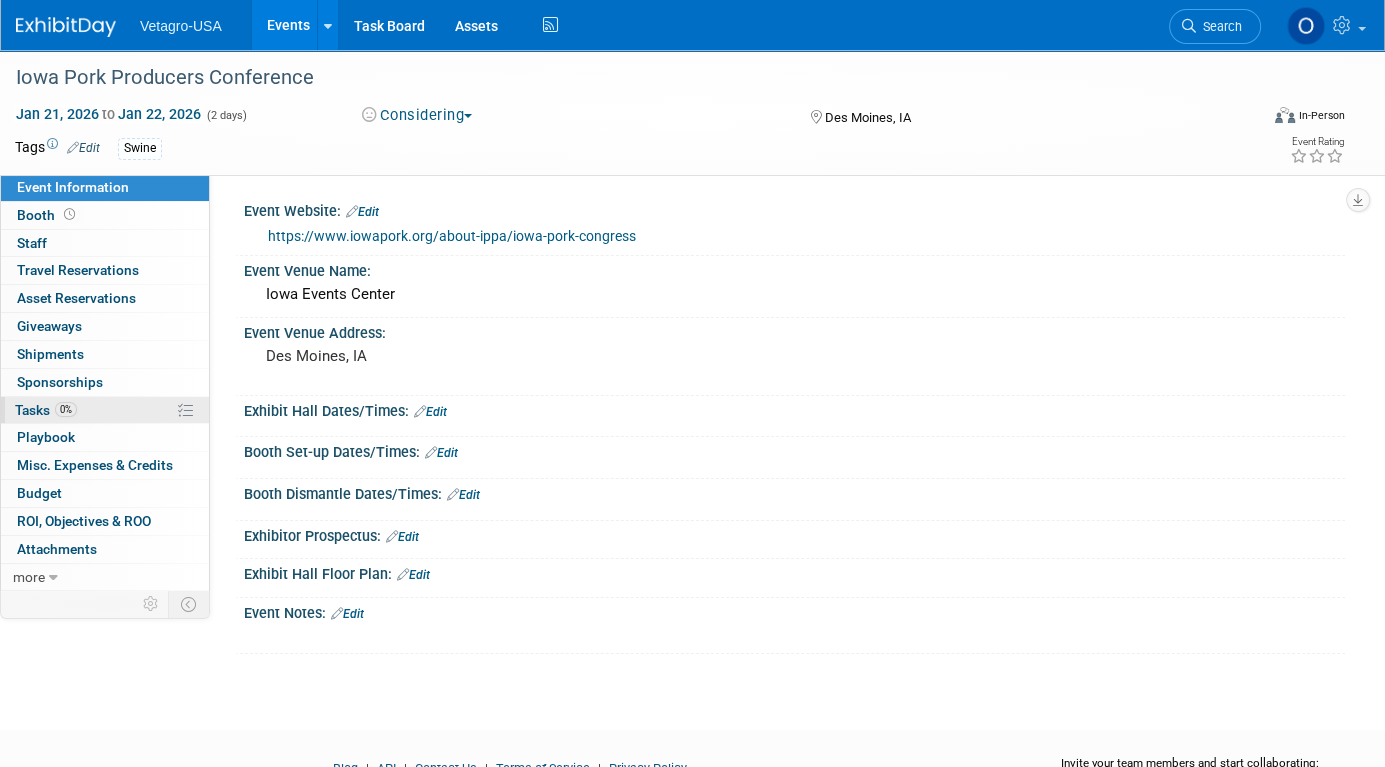 click on "Tasks 0%" at bounding box center (46, 410) 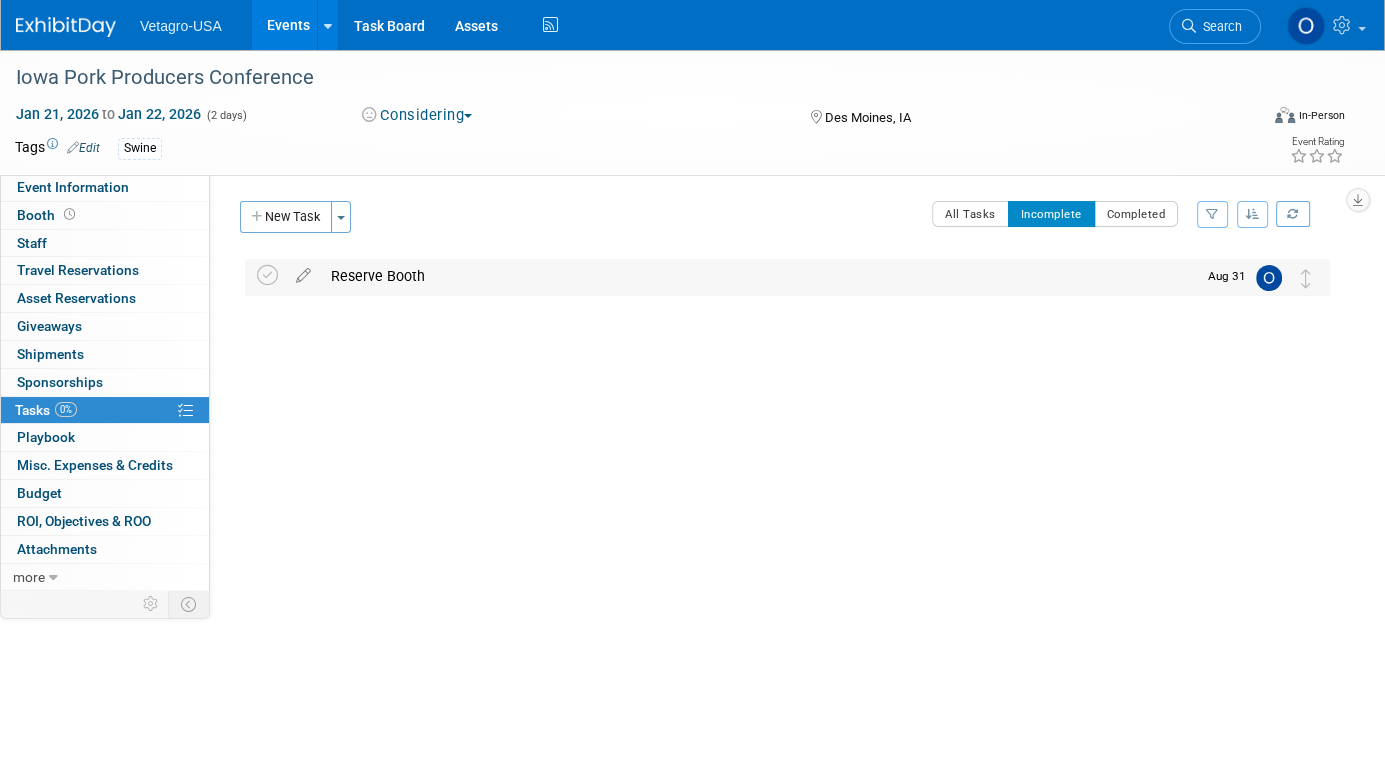 click on "Reserve Booth" at bounding box center [758, 276] 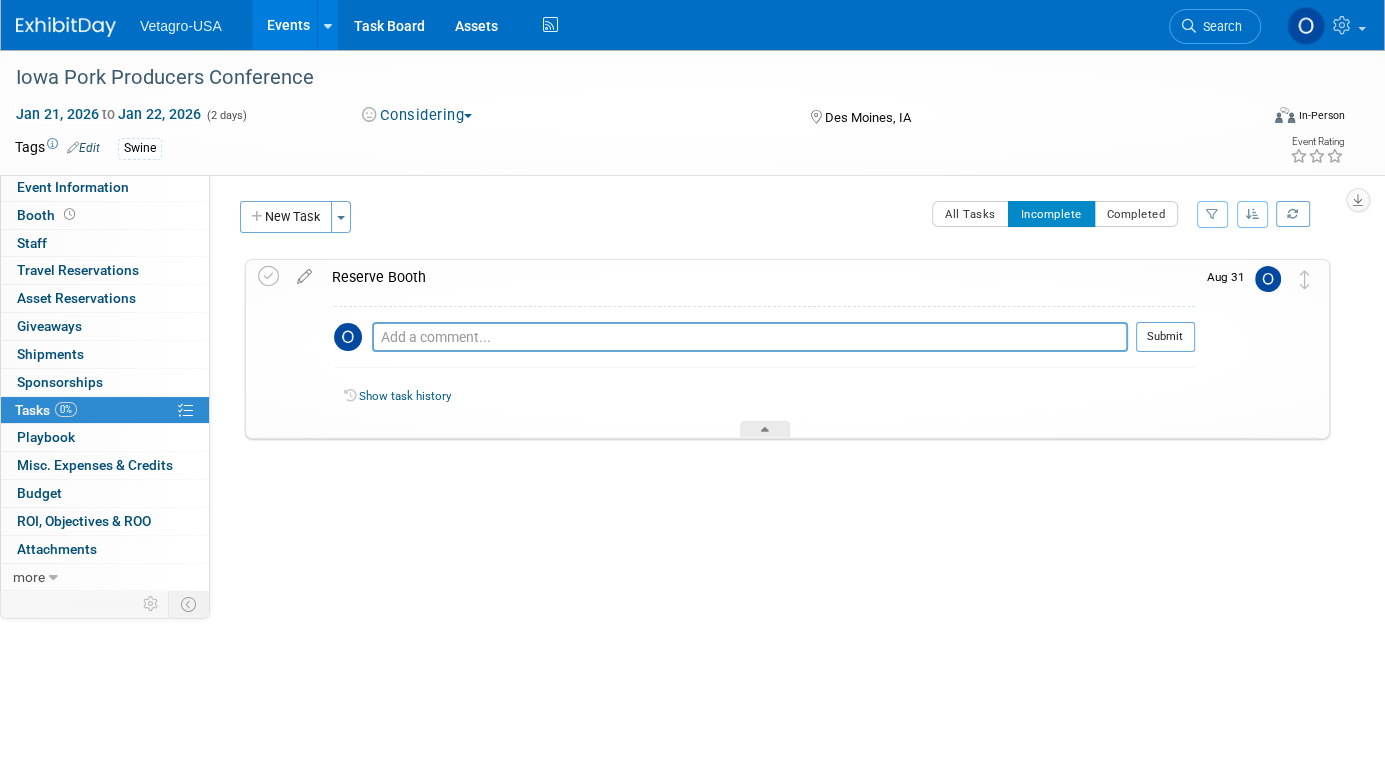 click on "Iowa Pork Producers Conference
[CITY], [STATE]
[DATE]   to   [DATE]
(Considering)
Reserve Booth
Pro tip: Press Ctrl-Enter to submit comment.
Submit
Show task history
[MONTH] [DAY]
0" at bounding box center [782, 388] 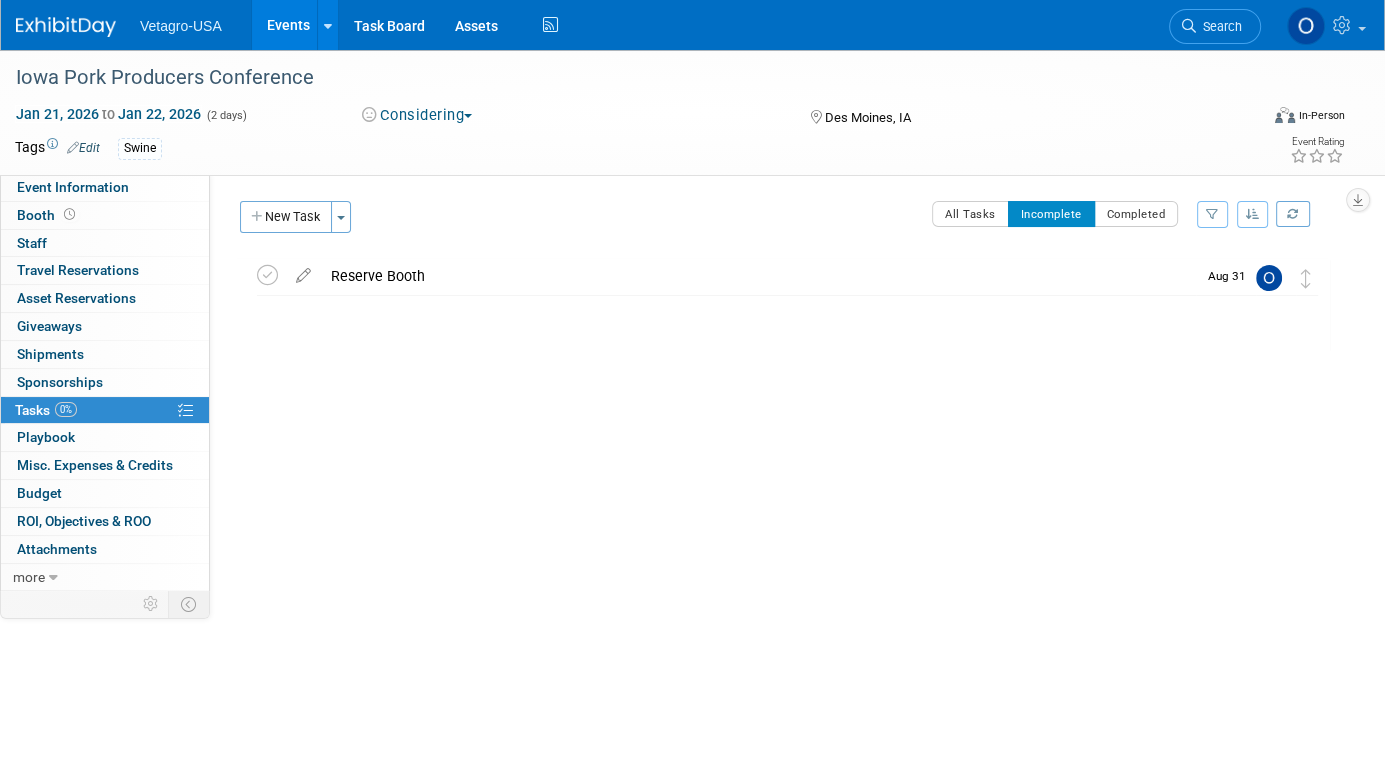 click on "Events" at bounding box center (288, 25) 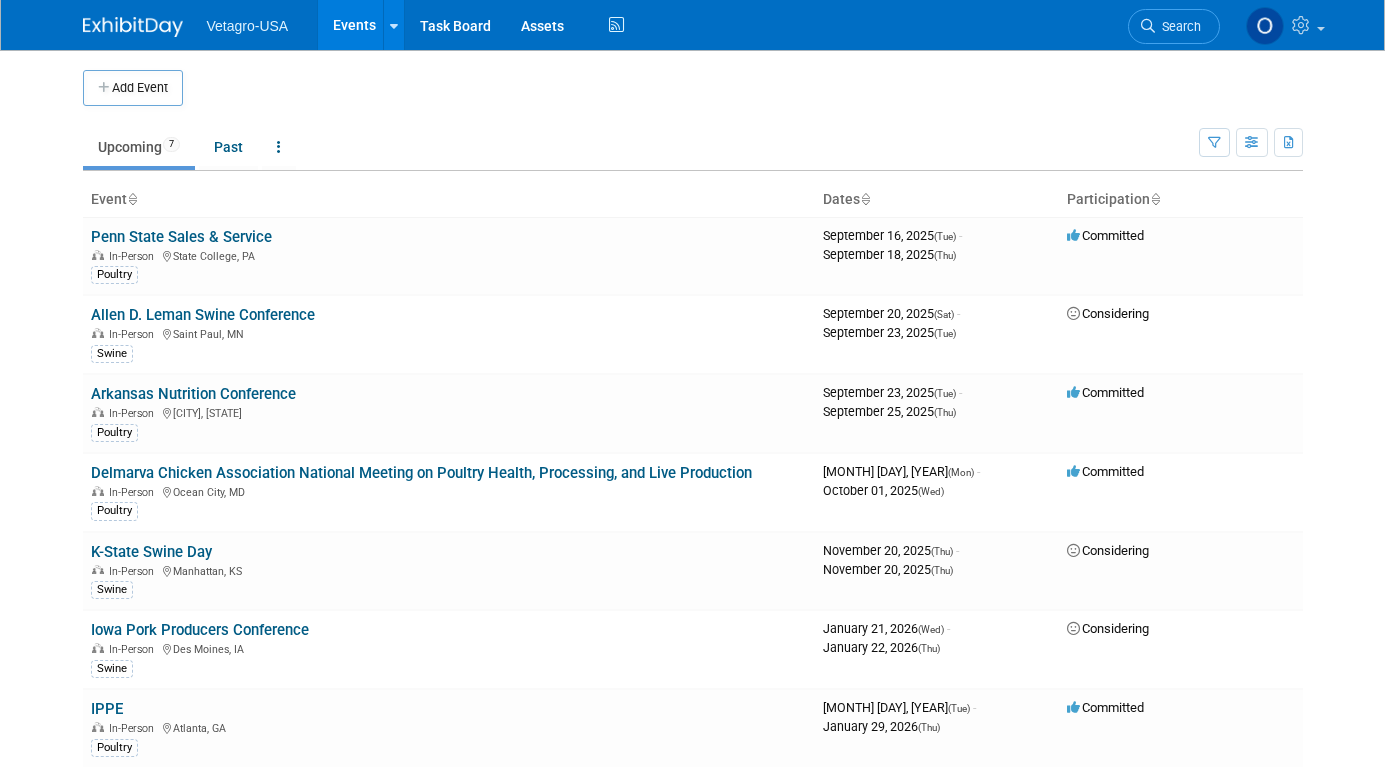 scroll, scrollTop: 0, scrollLeft: 0, axis: both 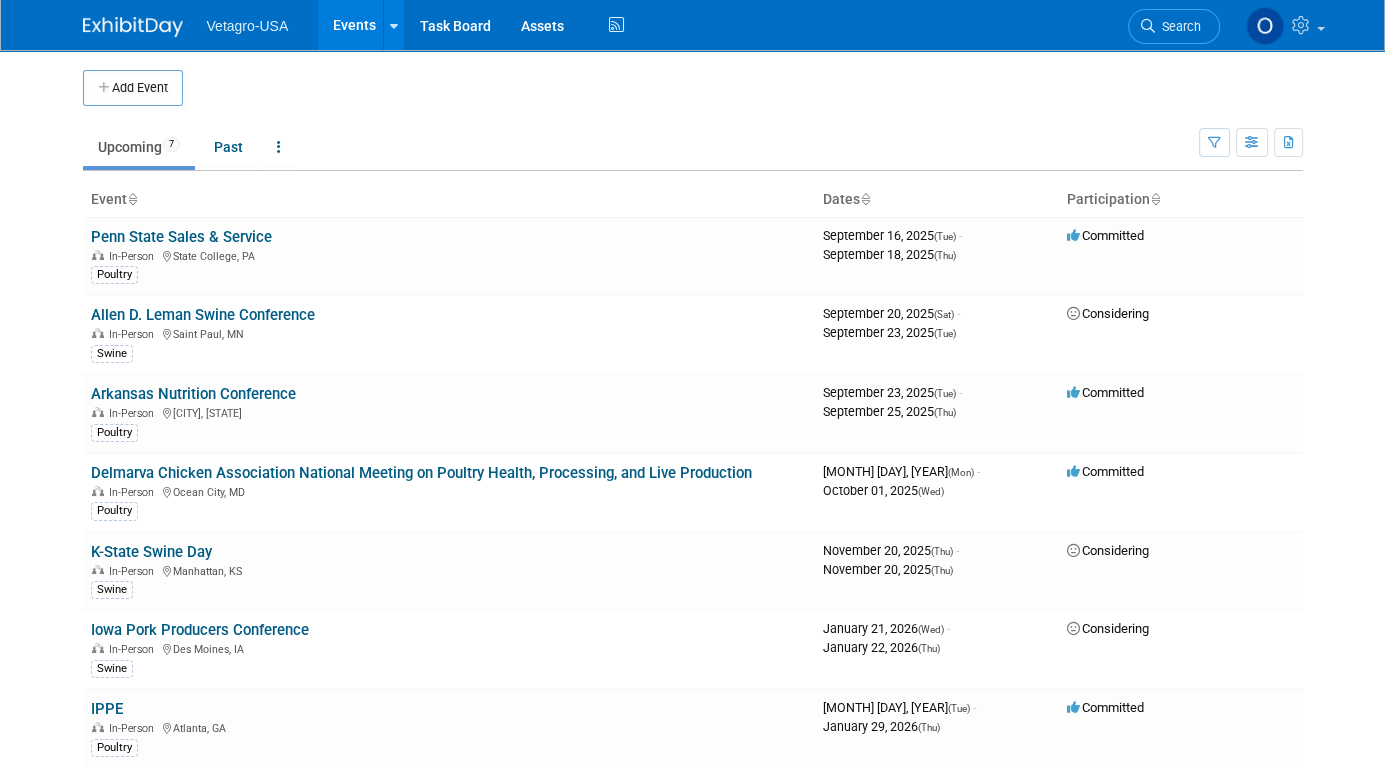 drag, startPoint x: 249, startPoint y: 0, endPoint x: 843, endPoint y: 140, distance: 610.2753 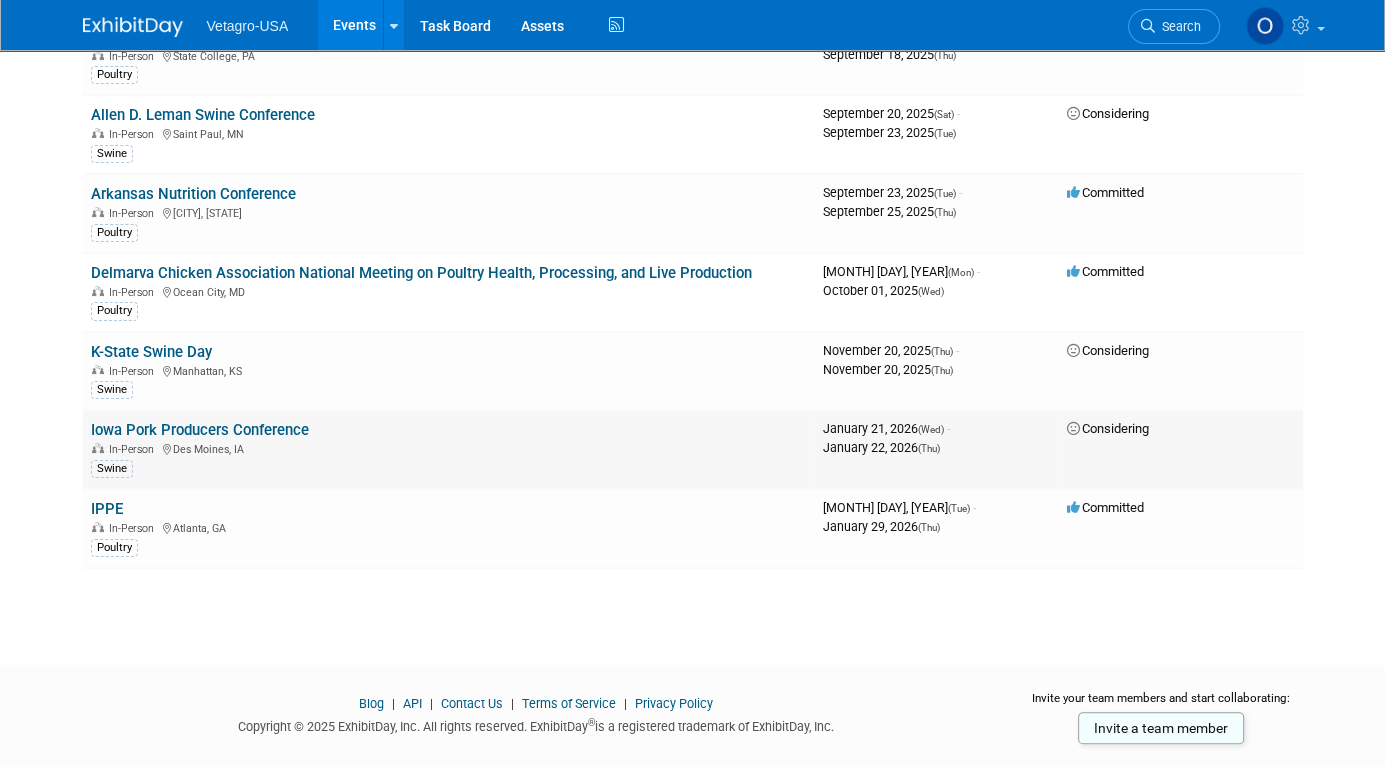scroll, scrollTop: 0, scrollLeft: 0, axis: both 